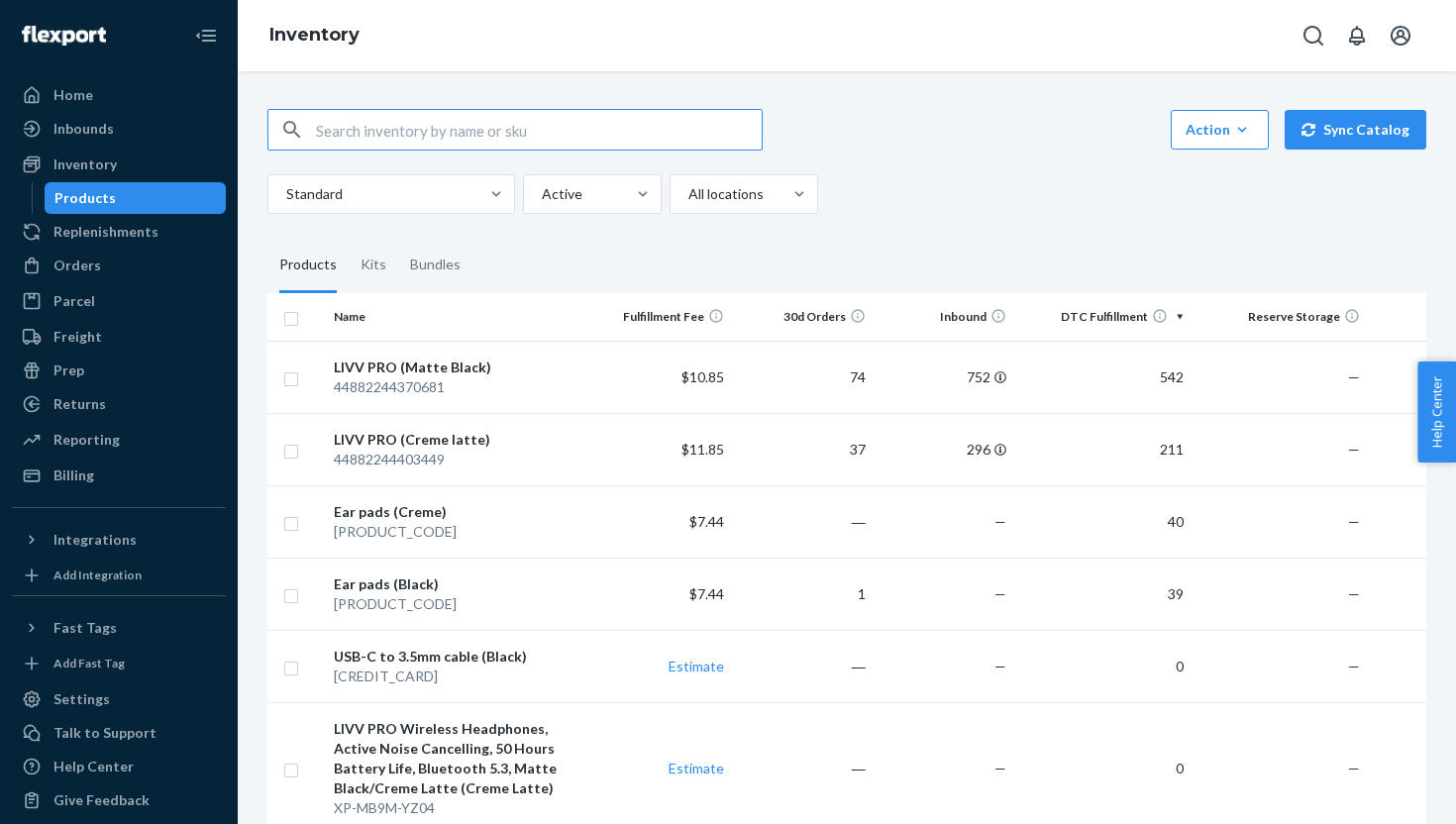 scroll, scrollTop: 0, scrollLeft: 0, axis: both 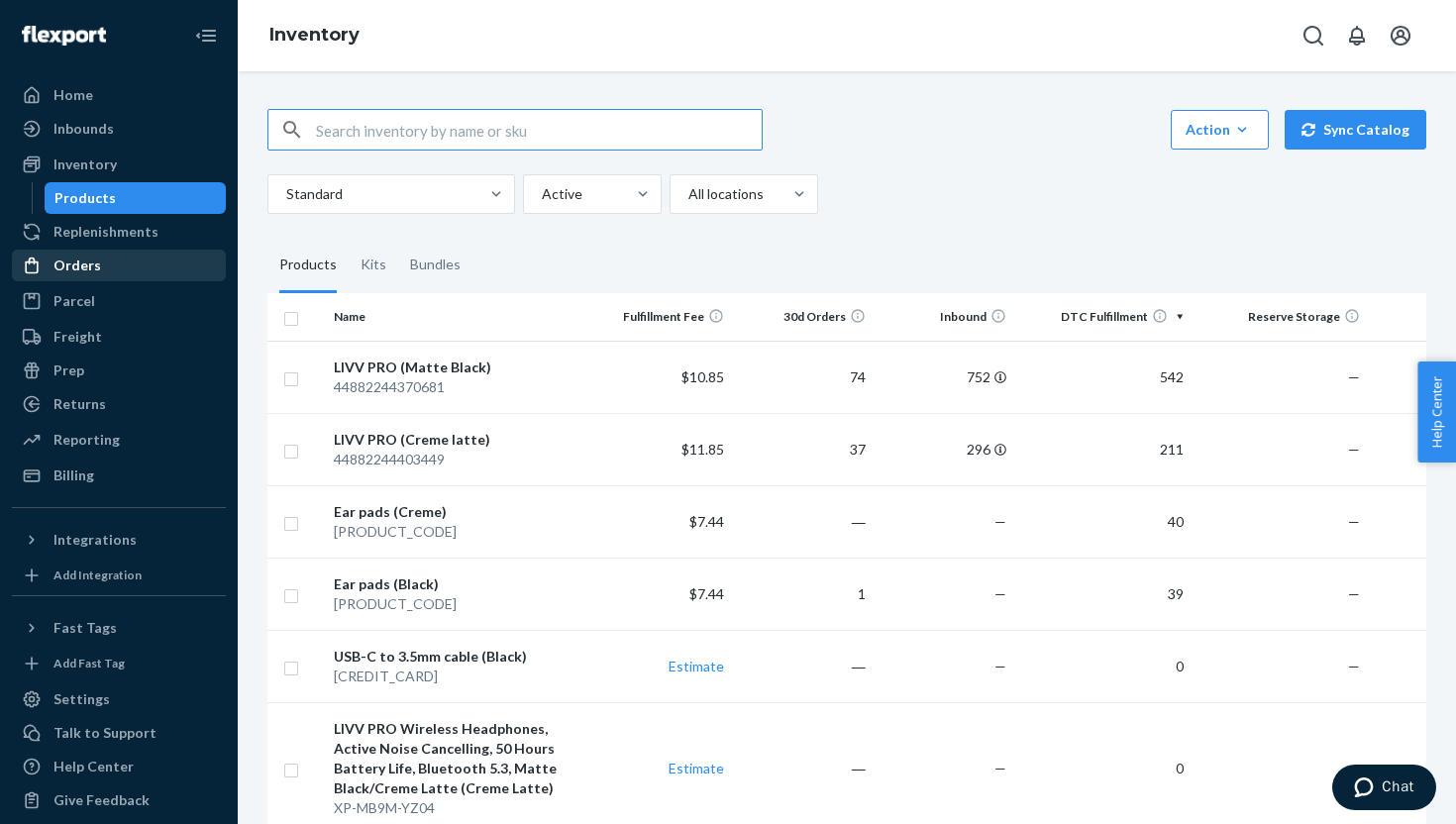click on "Orders" at bounding box center [119, 265] 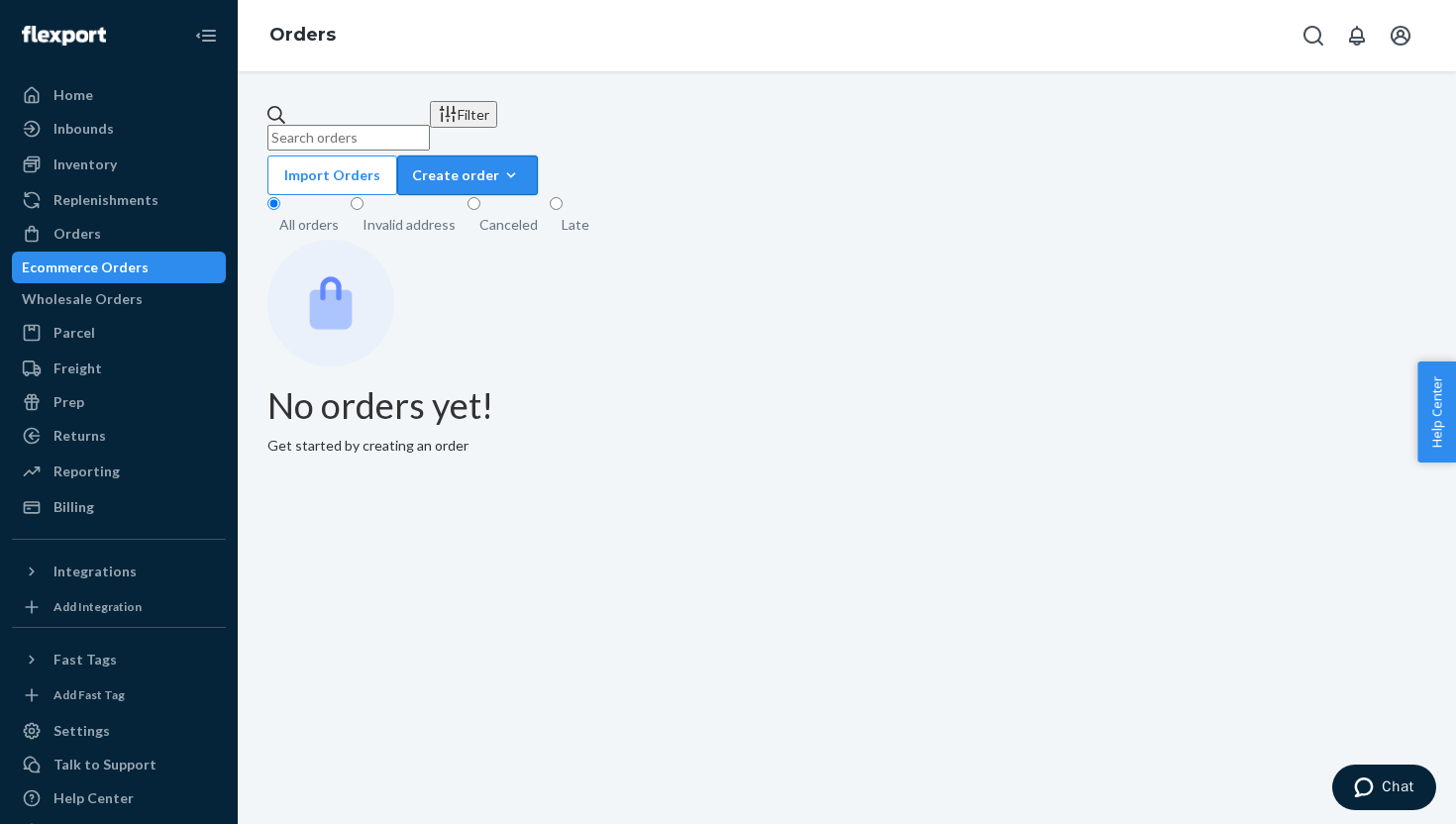click on "Create order" at bounding box center (468, 175) 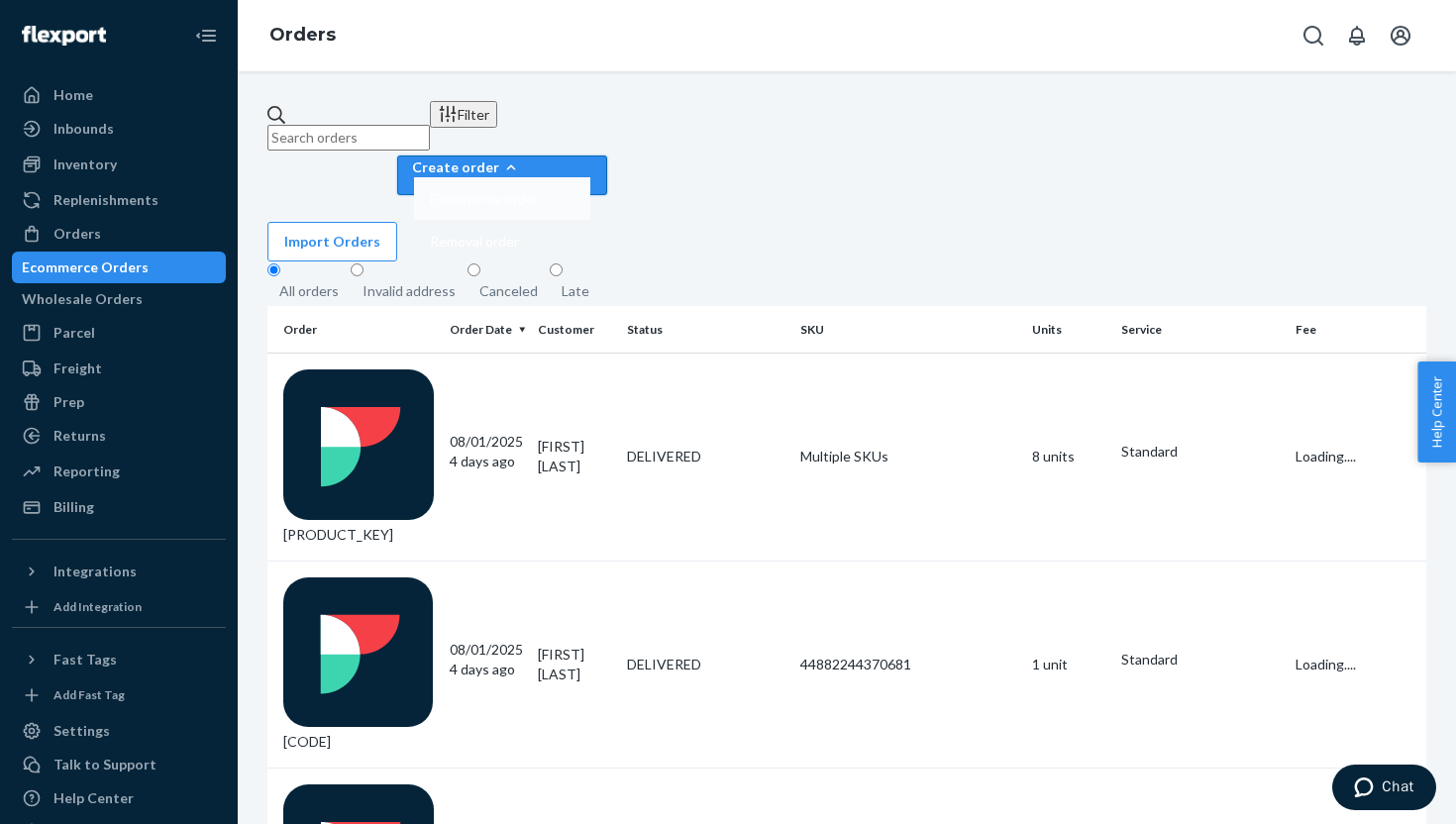 click on "Ecommerce order" at bounding box center [484, 199] 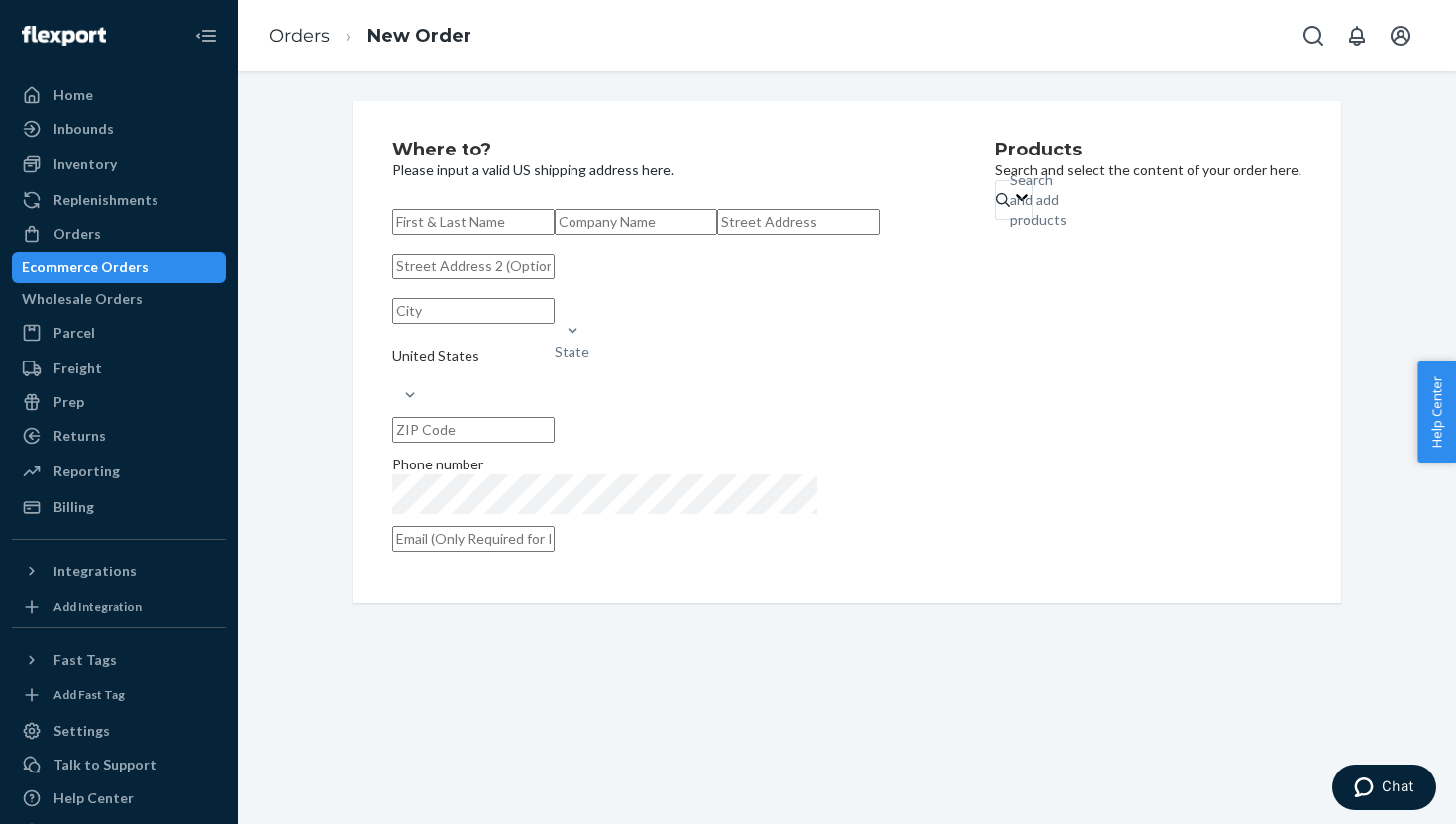 click at bounding box center [473, 222] 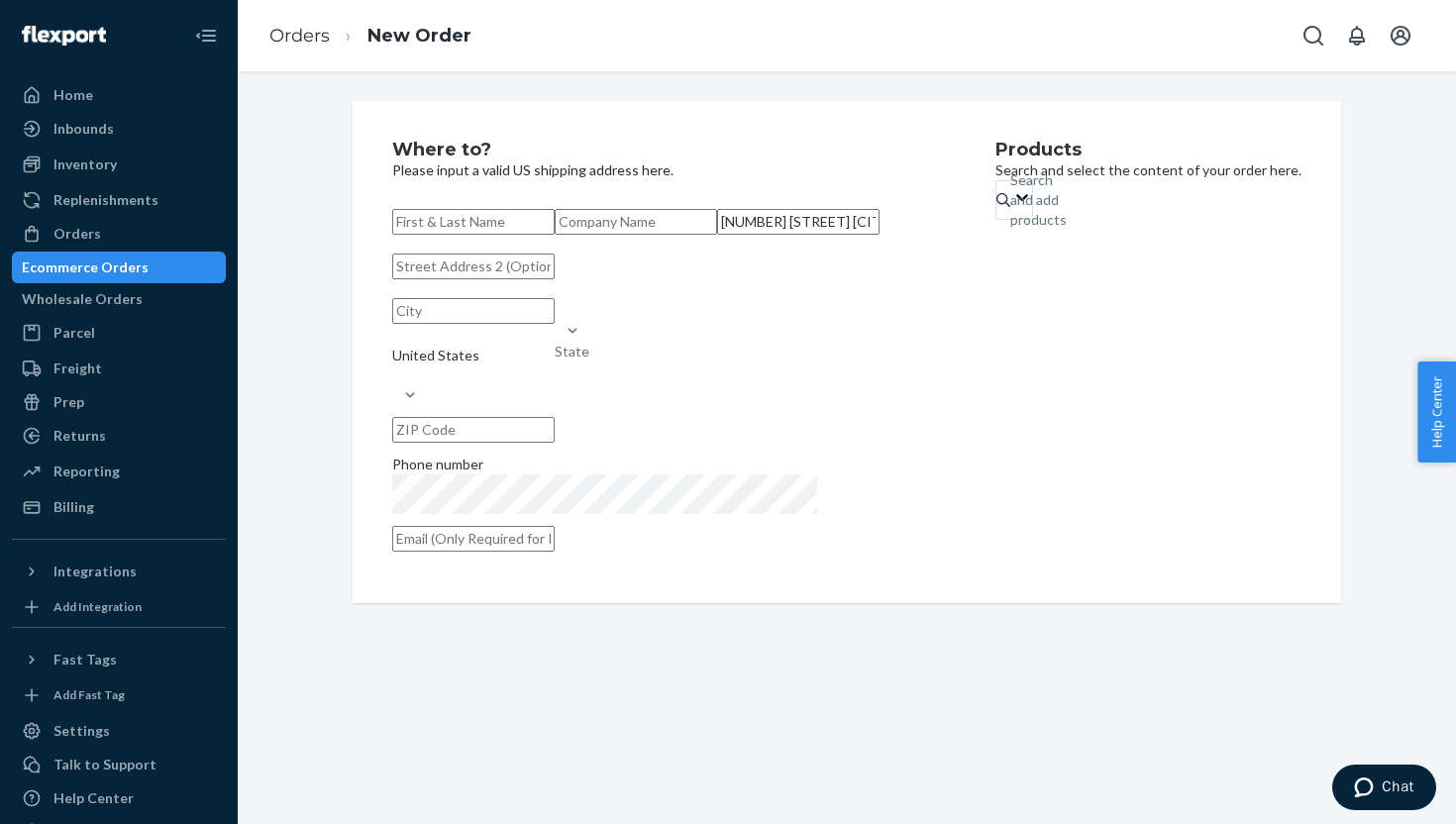 type on "[NUMBER] [STREET] [CITY], [STATE]" 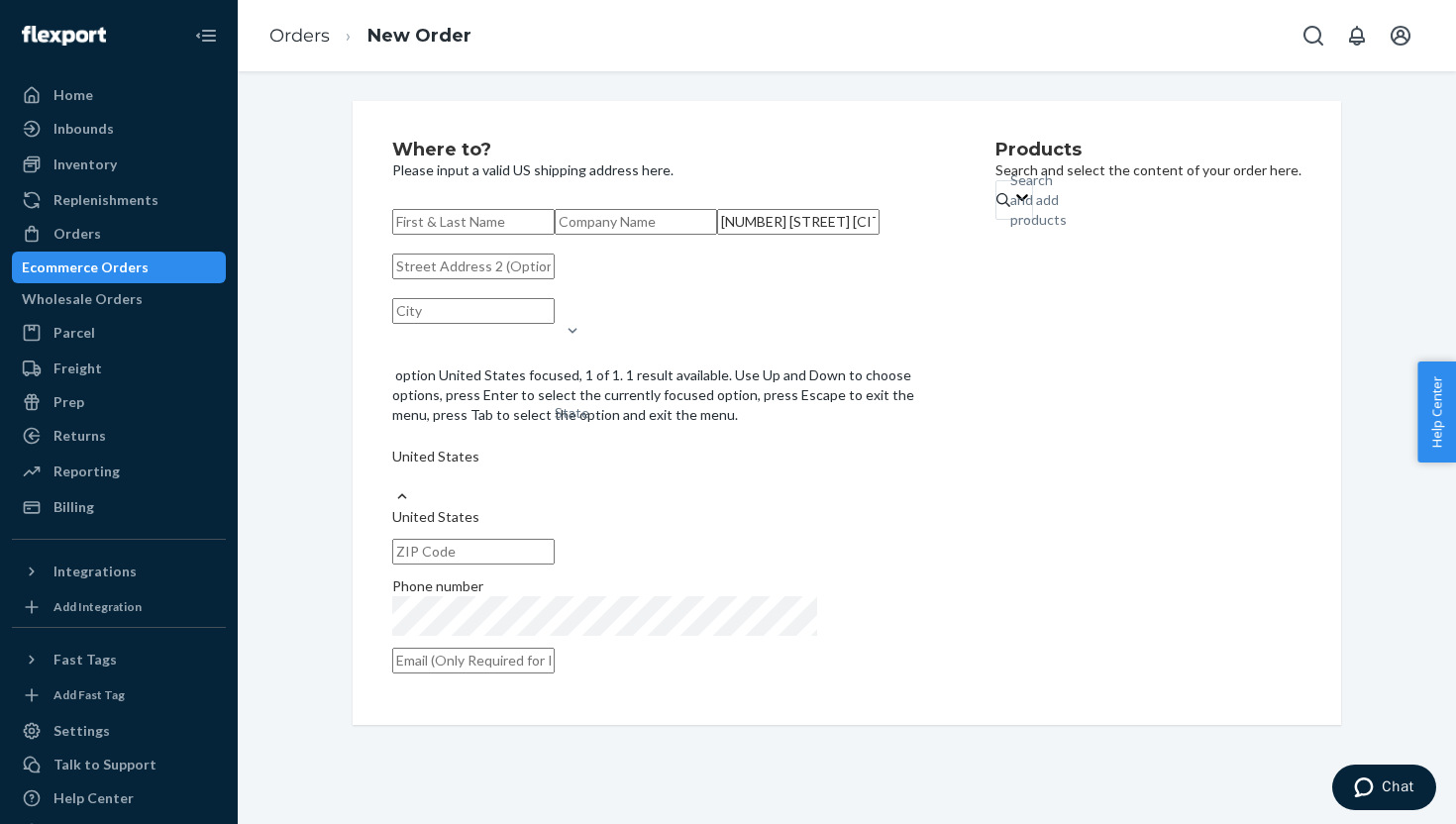 click on "Orders Ecommerce Orders Wholesale Orders" at bounding box center [119, 266] 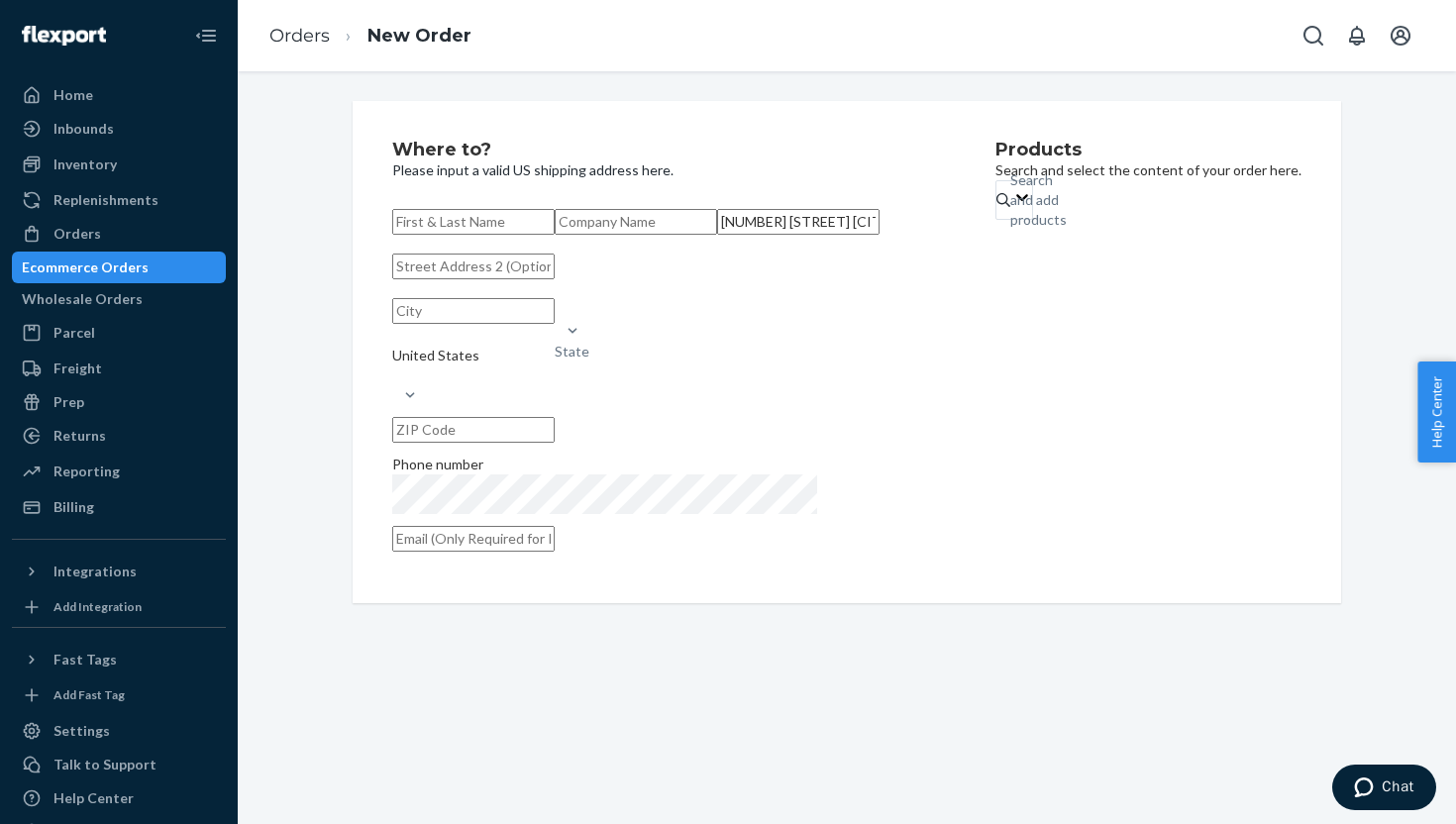 click on "[NUMBER] [STREET] [CITY], [STATE]" at bounding box center (798, 222) 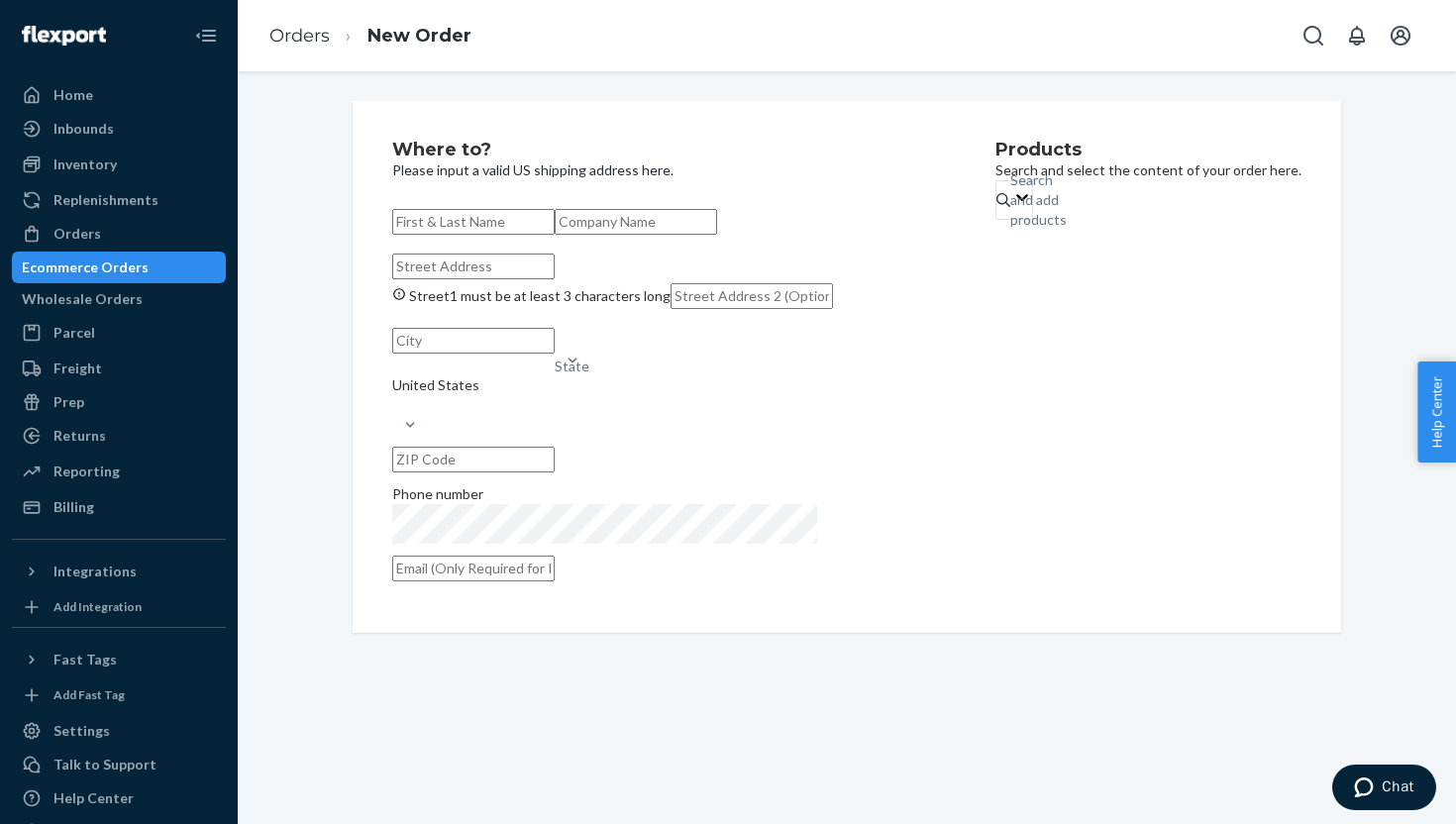 type 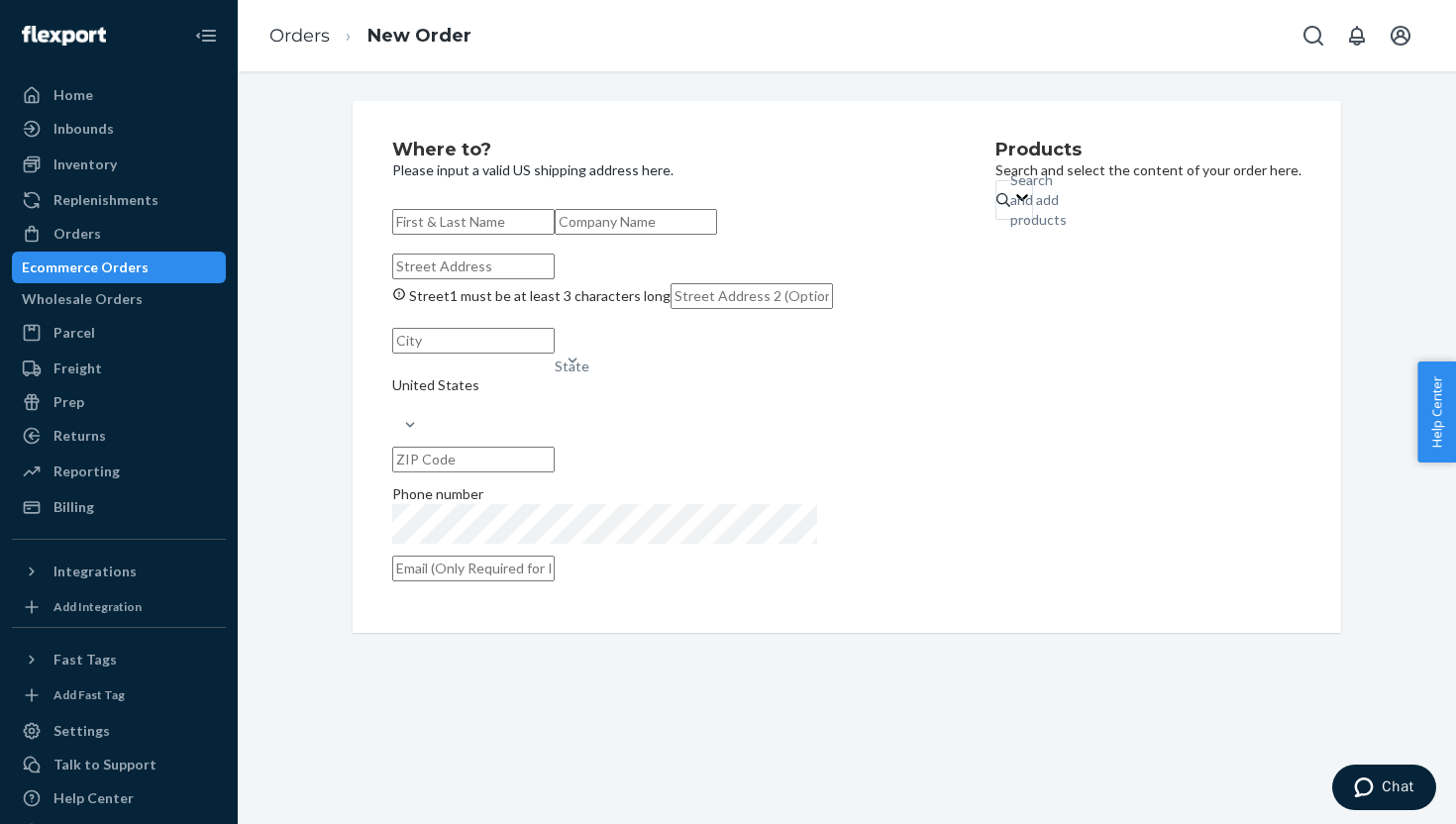 click on "Ecommerce Orders" at bounding box center [85, 267] 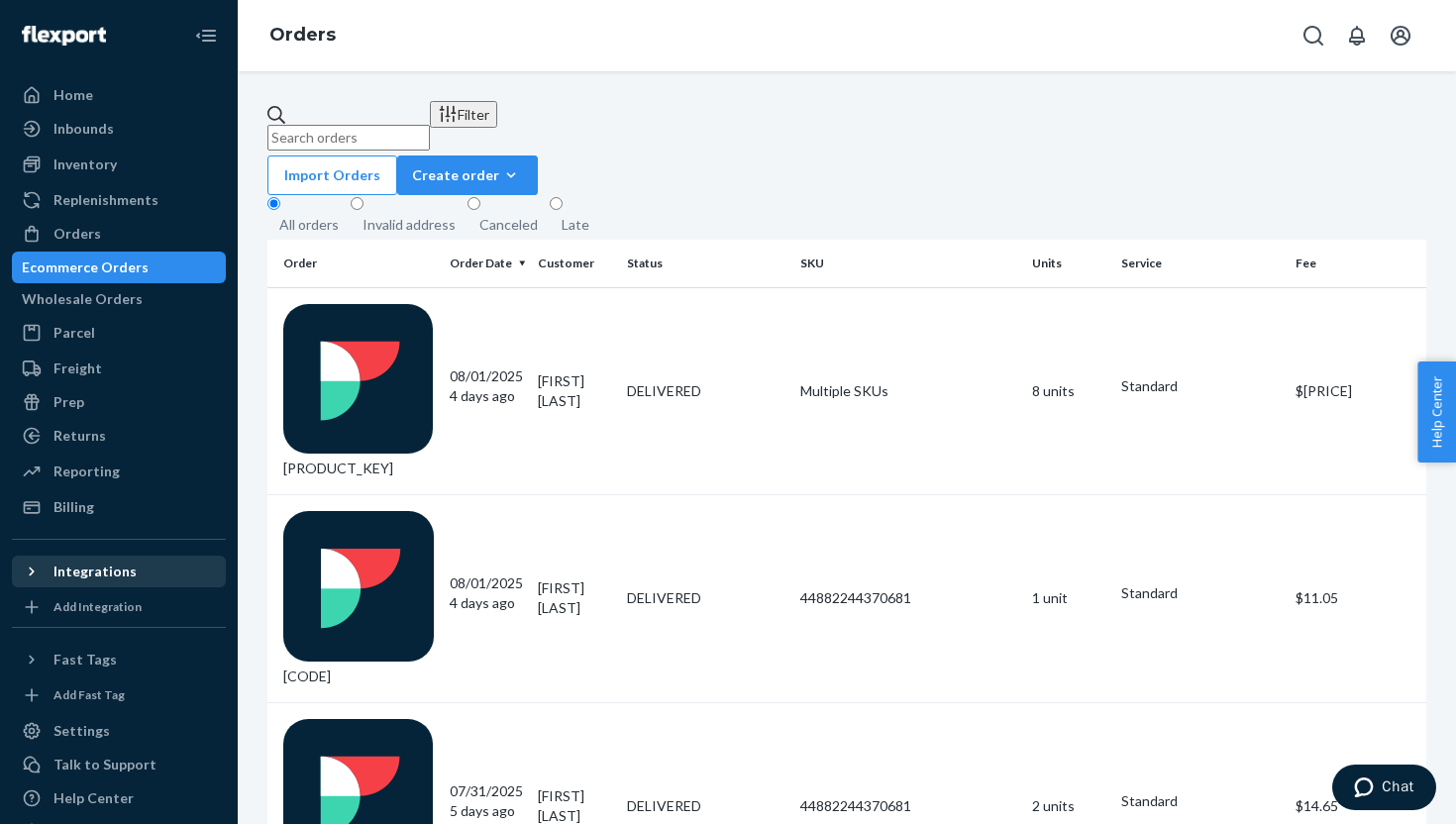 click on "Integrations" at bounding box center [119, 571] 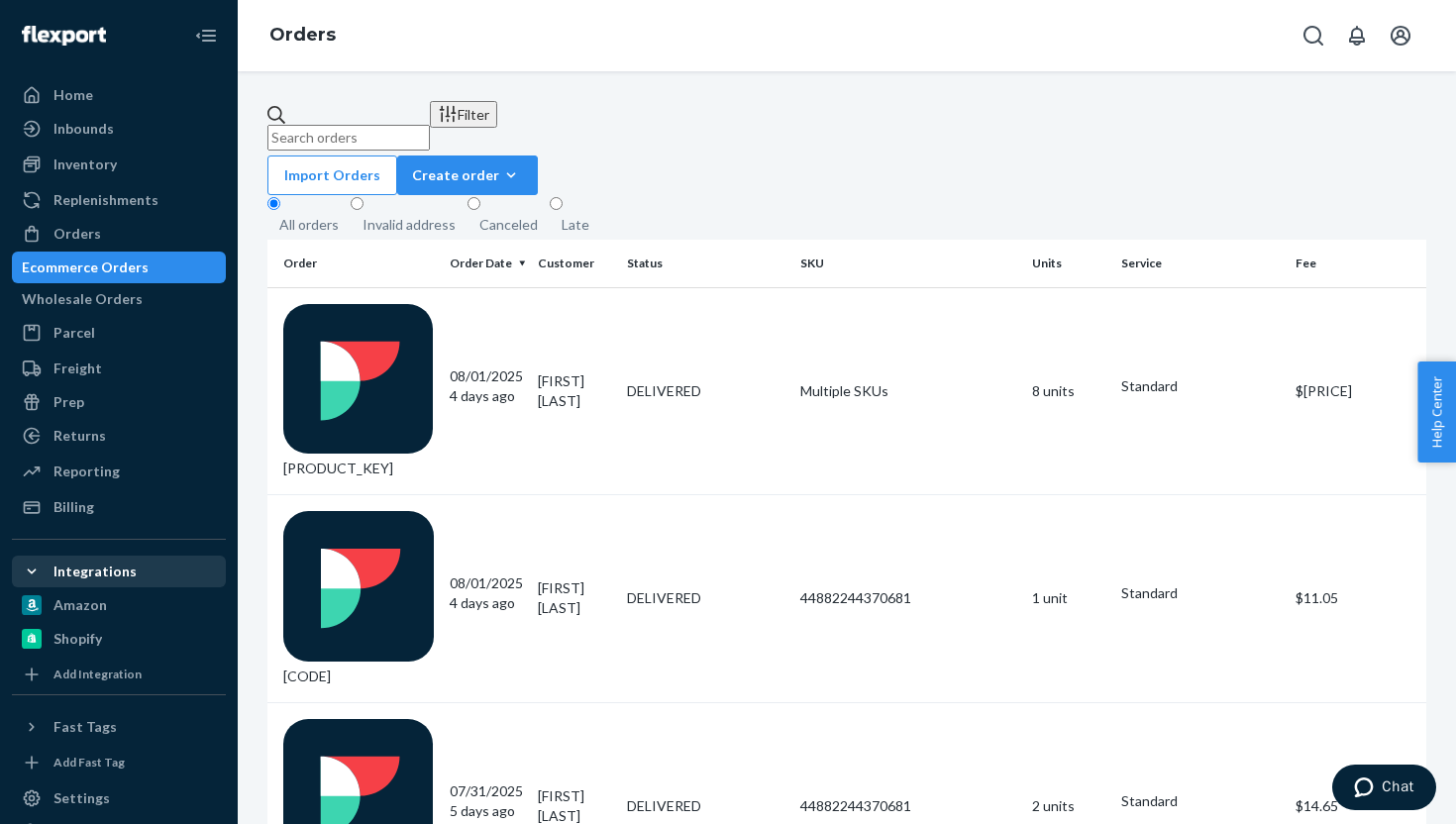 click on "Integrations" at bounding box center (119, 571) 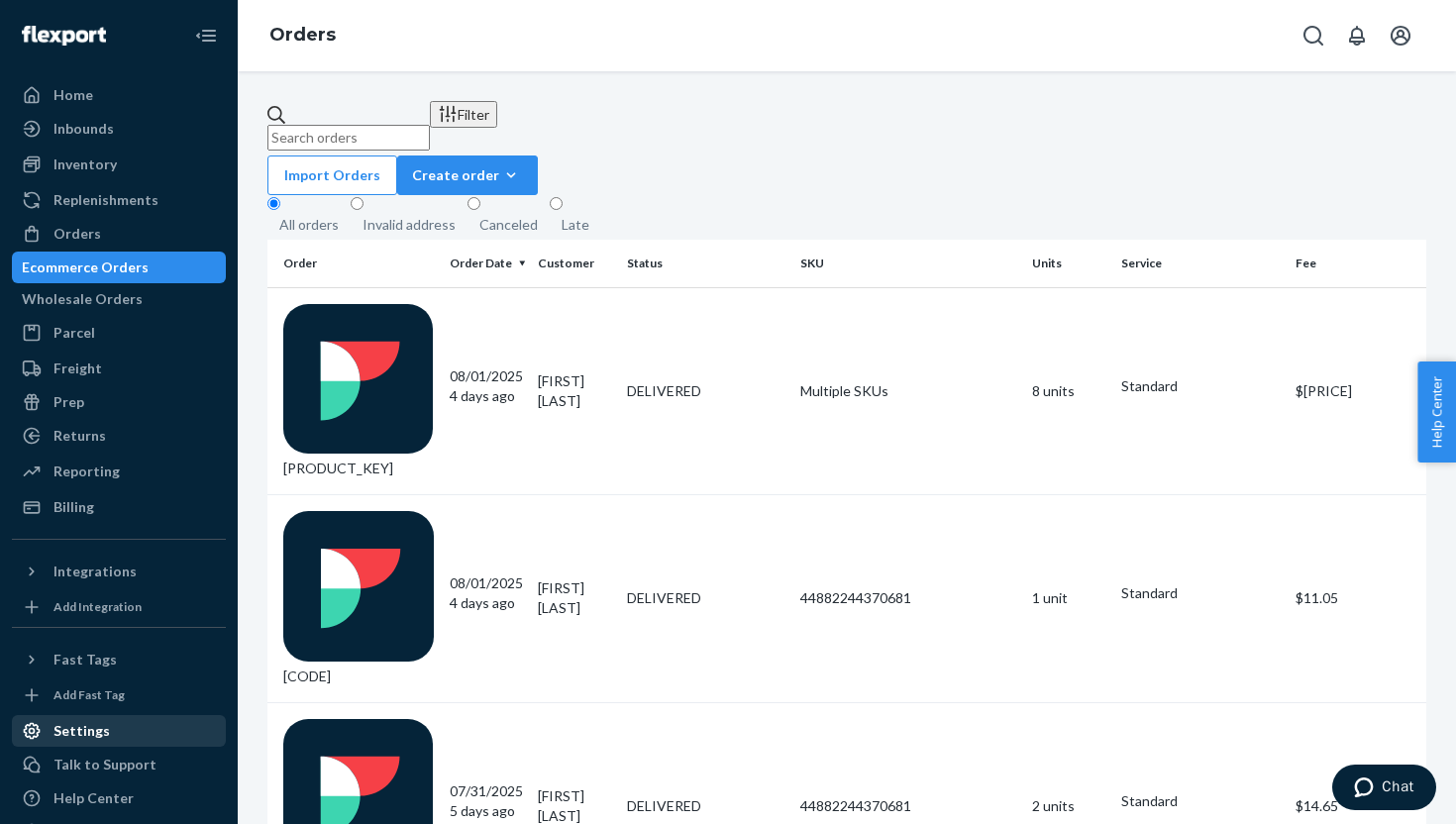 click on "Settings" at bounding box center (119, 731) 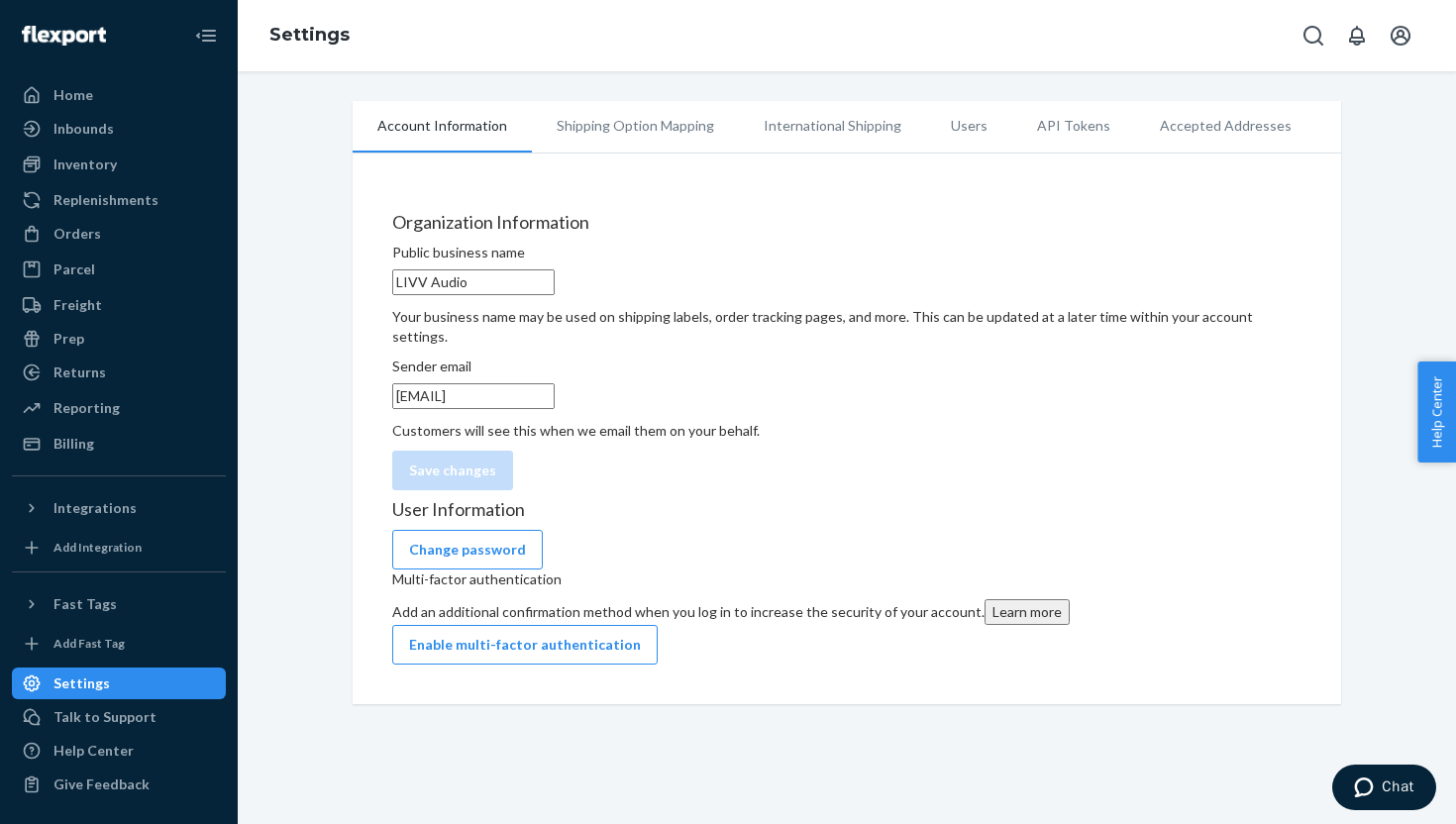 click on "Shipping Option Mapping" at bounding box center [635, 126] 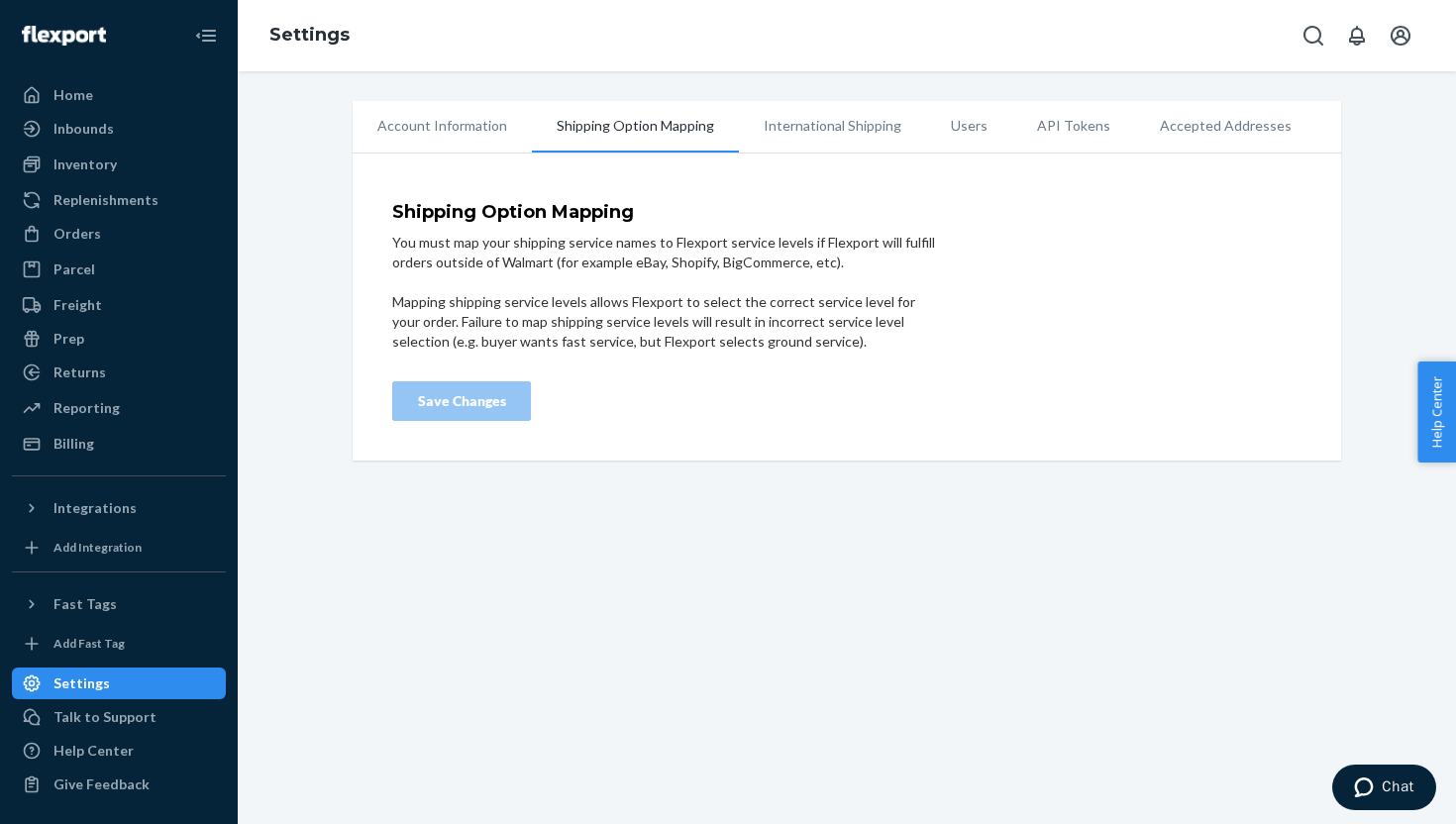 click on "International Shipping" at bounding box center (832, 126) 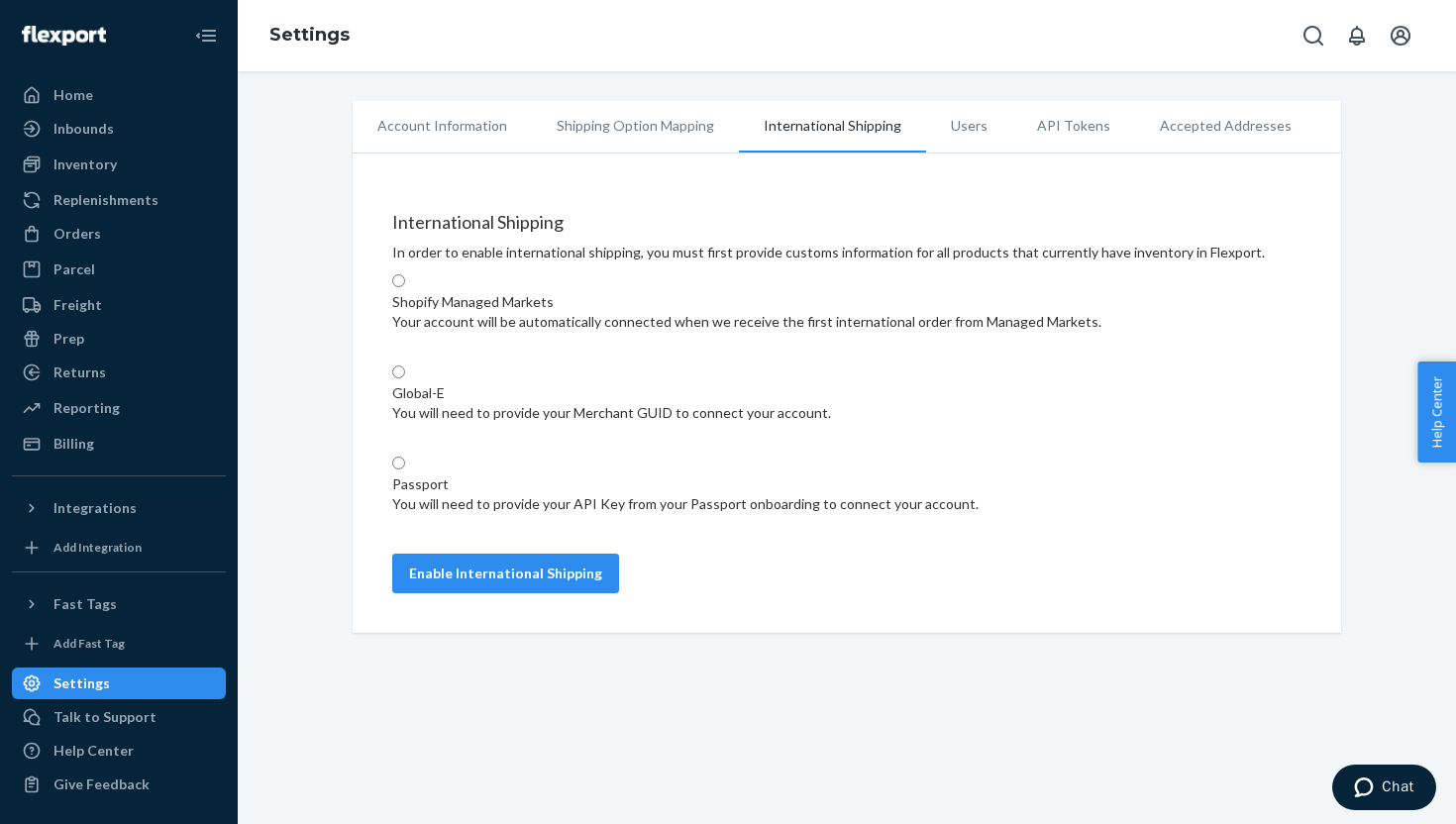 click on "Your account will be automatically connected when we receive the first international order from Managed Markets." at bounding box center (847, 322) 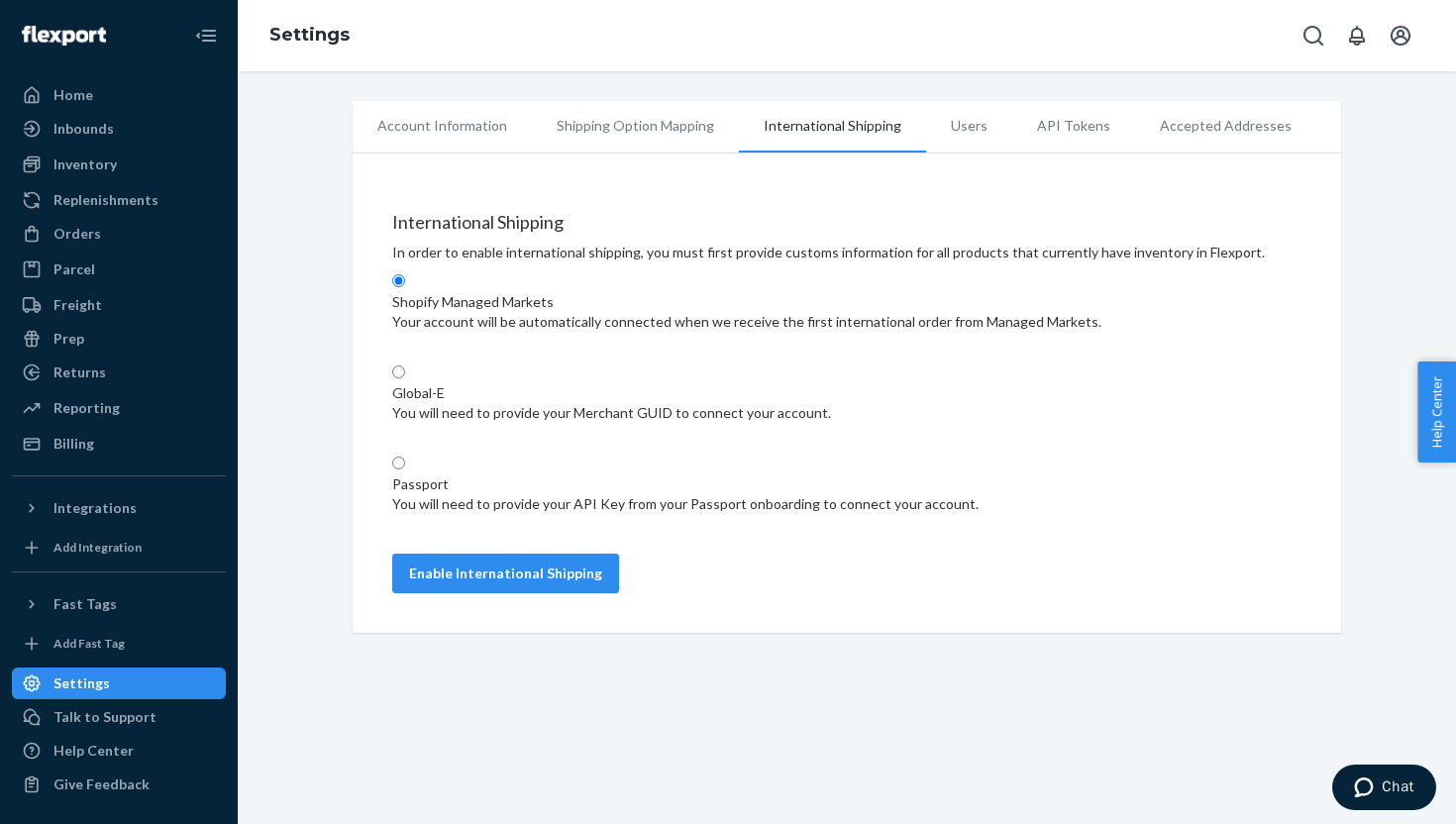 click on "Shopify Managed Markets Your account will be automatically connected when we receive the first international order from Managed Markets." at bounding box center (398, 280) 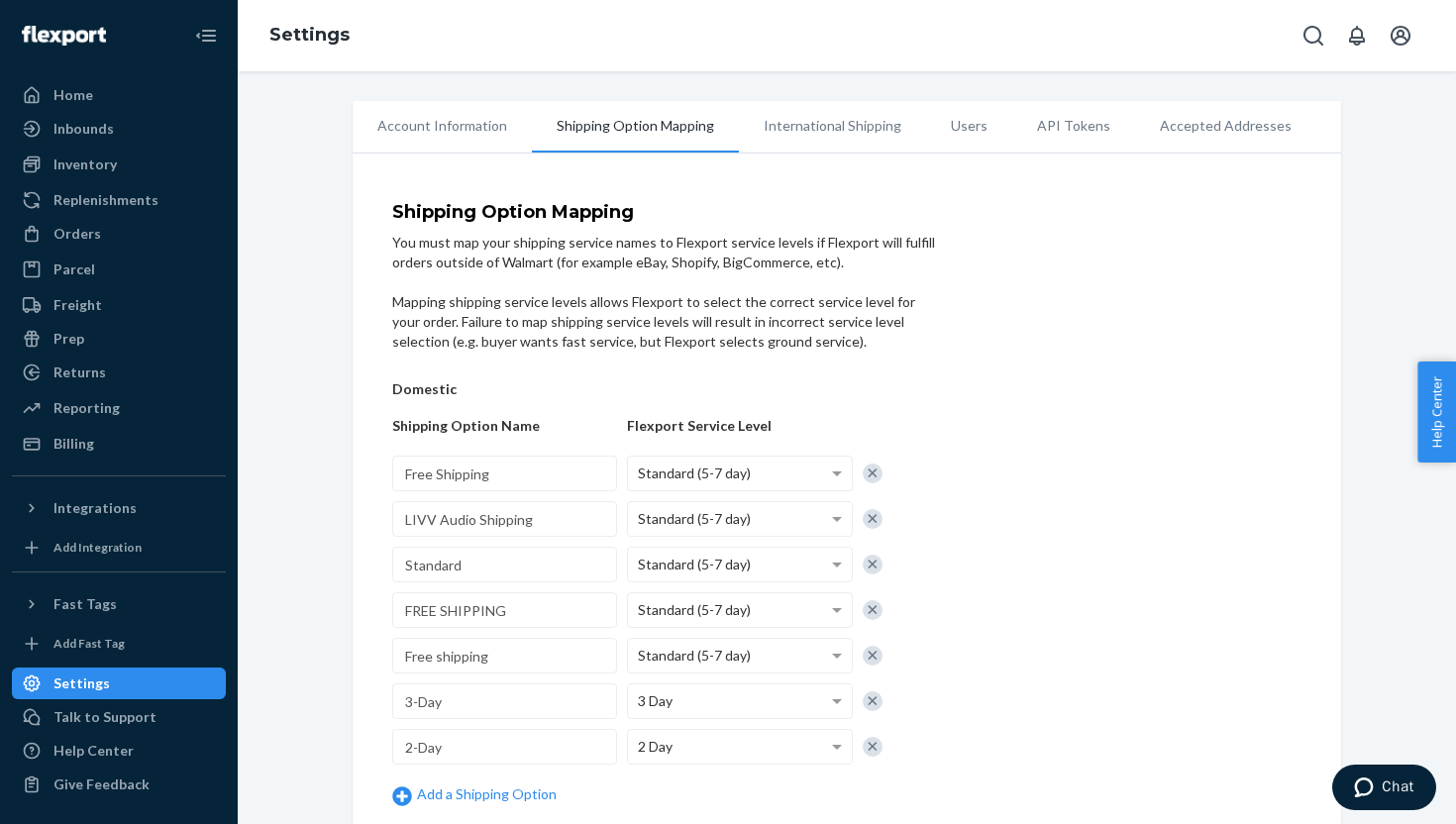 click on "International Shipping" at bounding box center (832, 126) 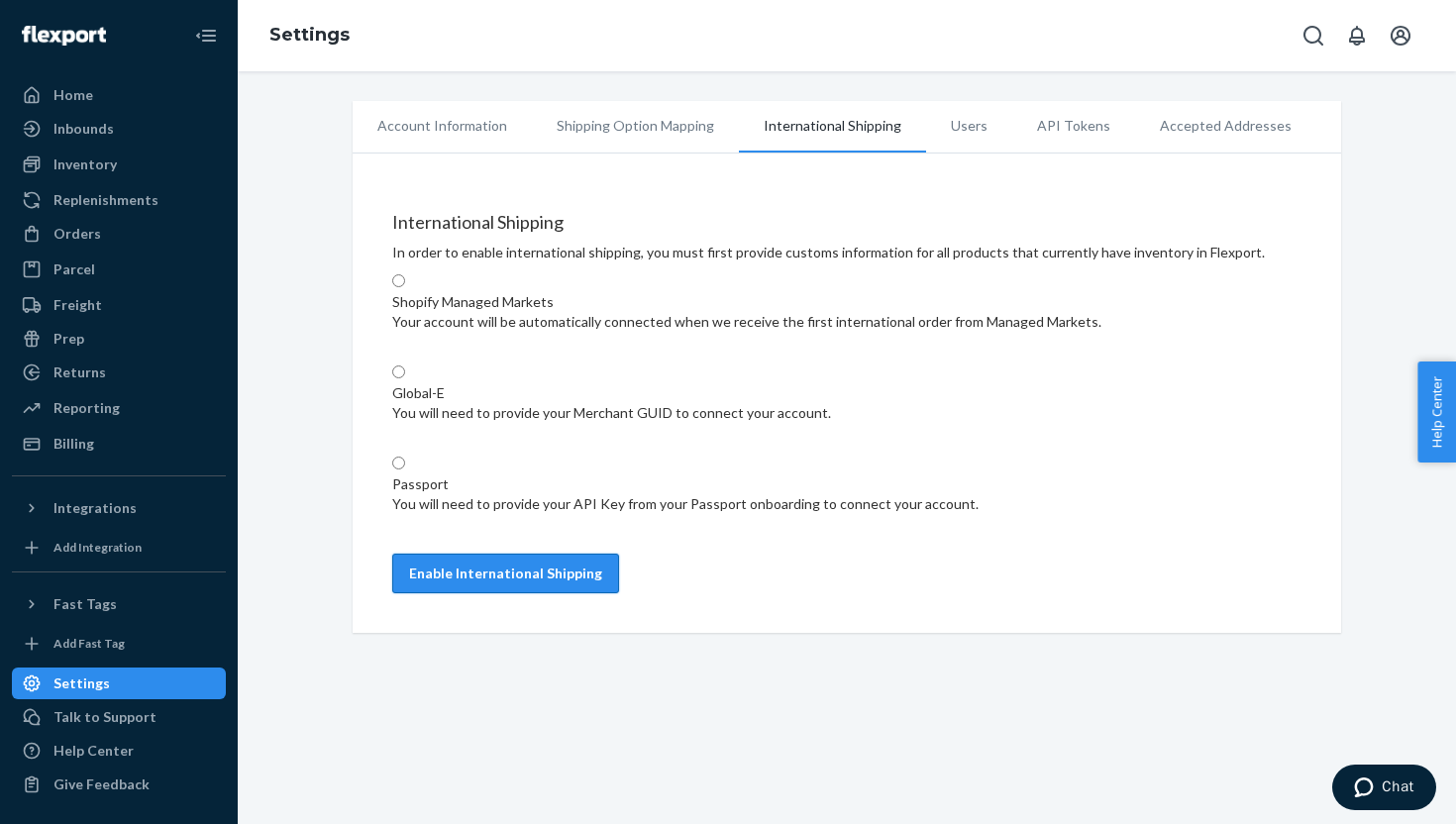 click on "Enable International Shipping" at bounding box center (505, 573) 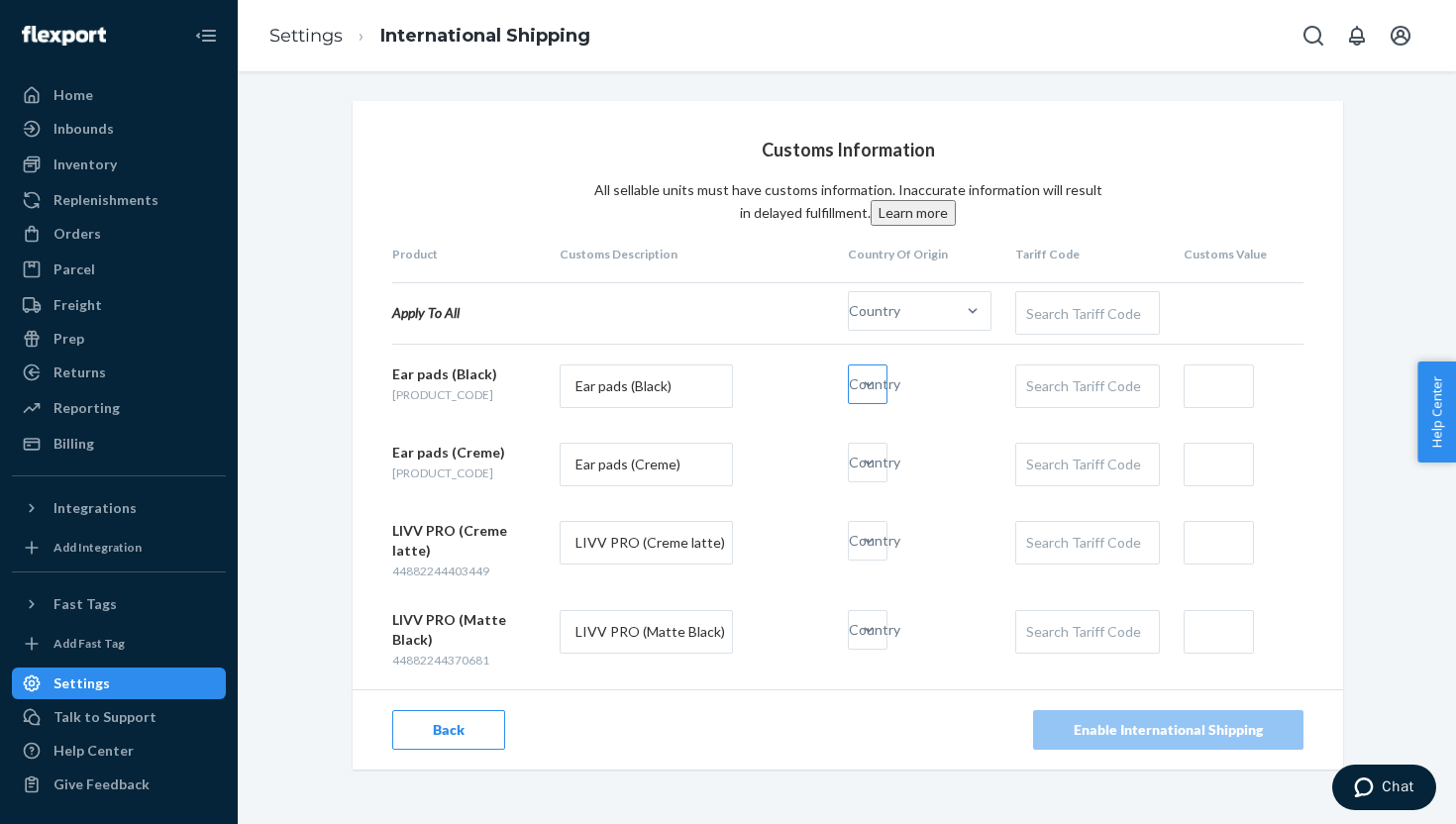 click at bounding box center (869, 384) 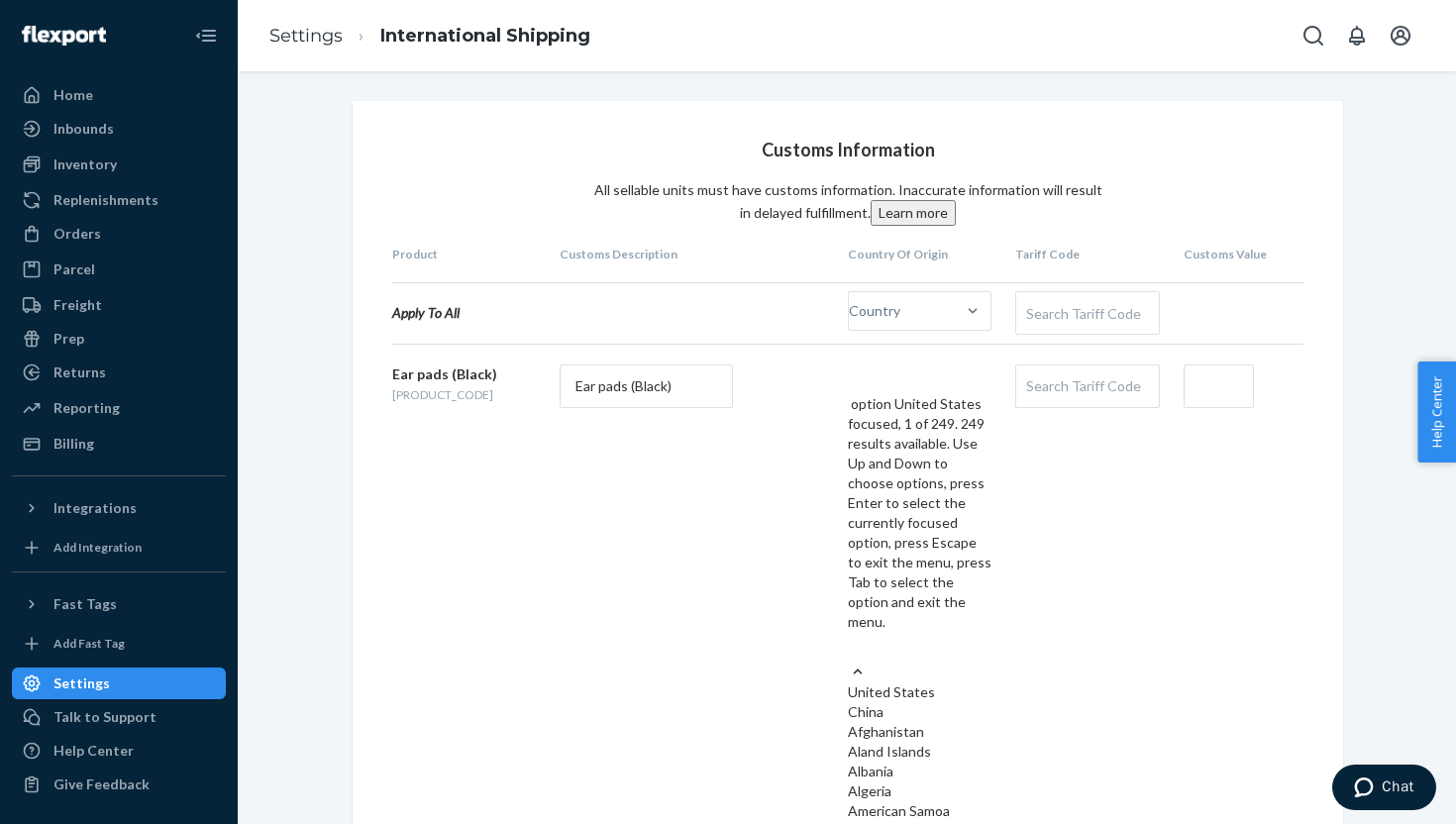 click on "Search Tariff Code" at bounding box center (1087, 386) 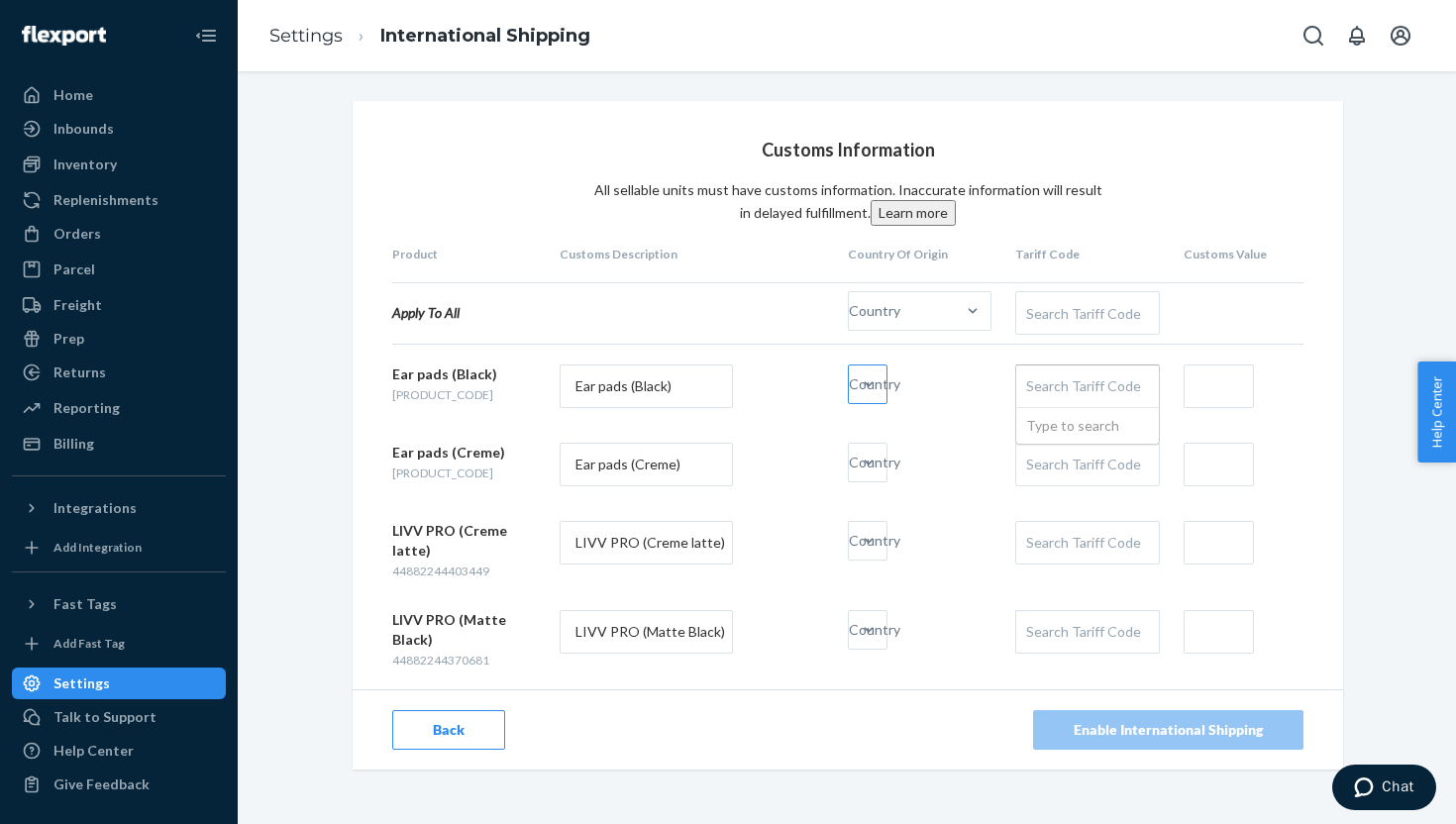 click on "Country" at bounding box center [868, 384] 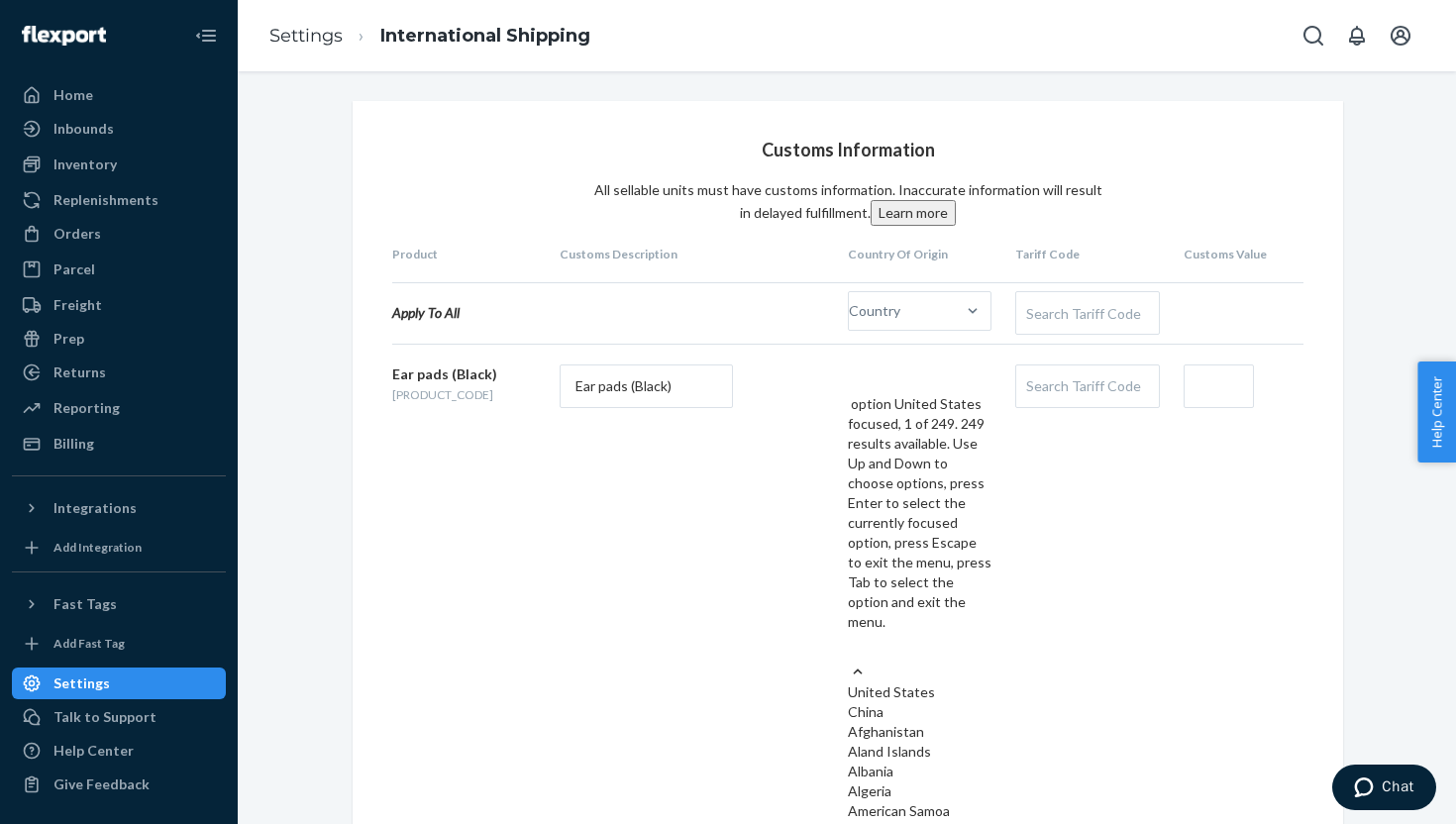 click on "United States" at bounding box center (919, 692) 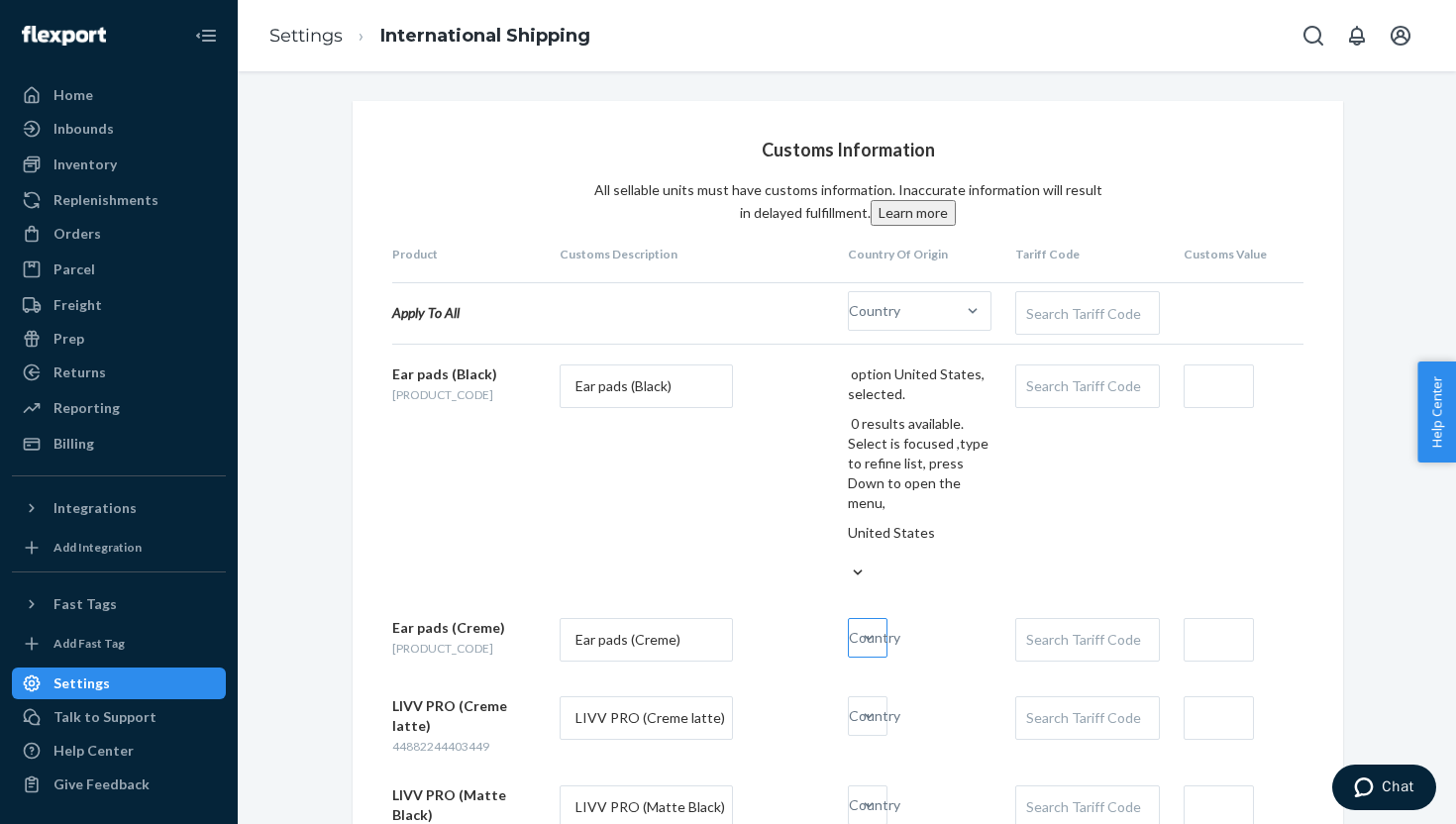 click on "Country" at bounding box center (850, 638) 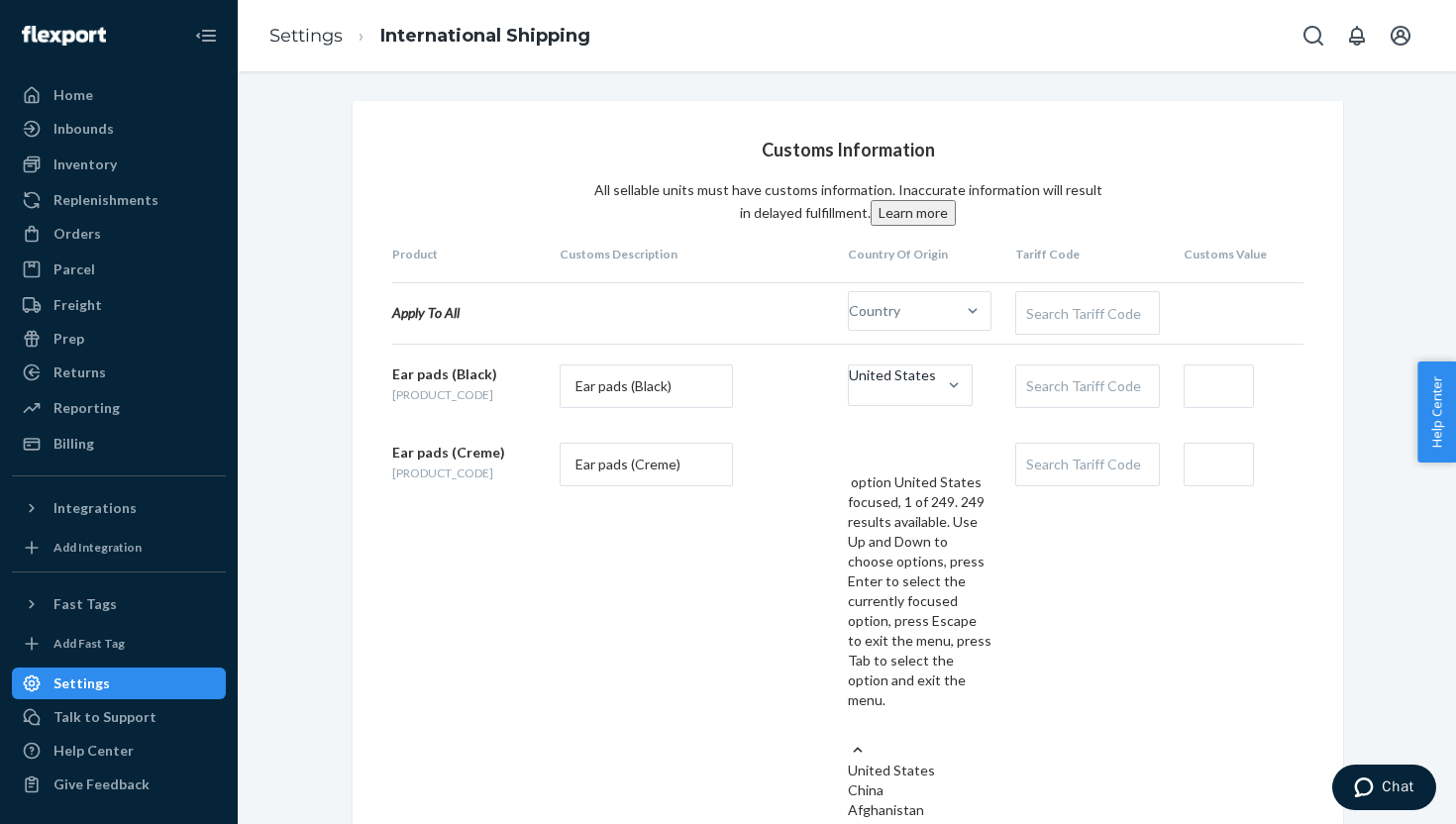 click on "United States" at bounding box center [919, 771] 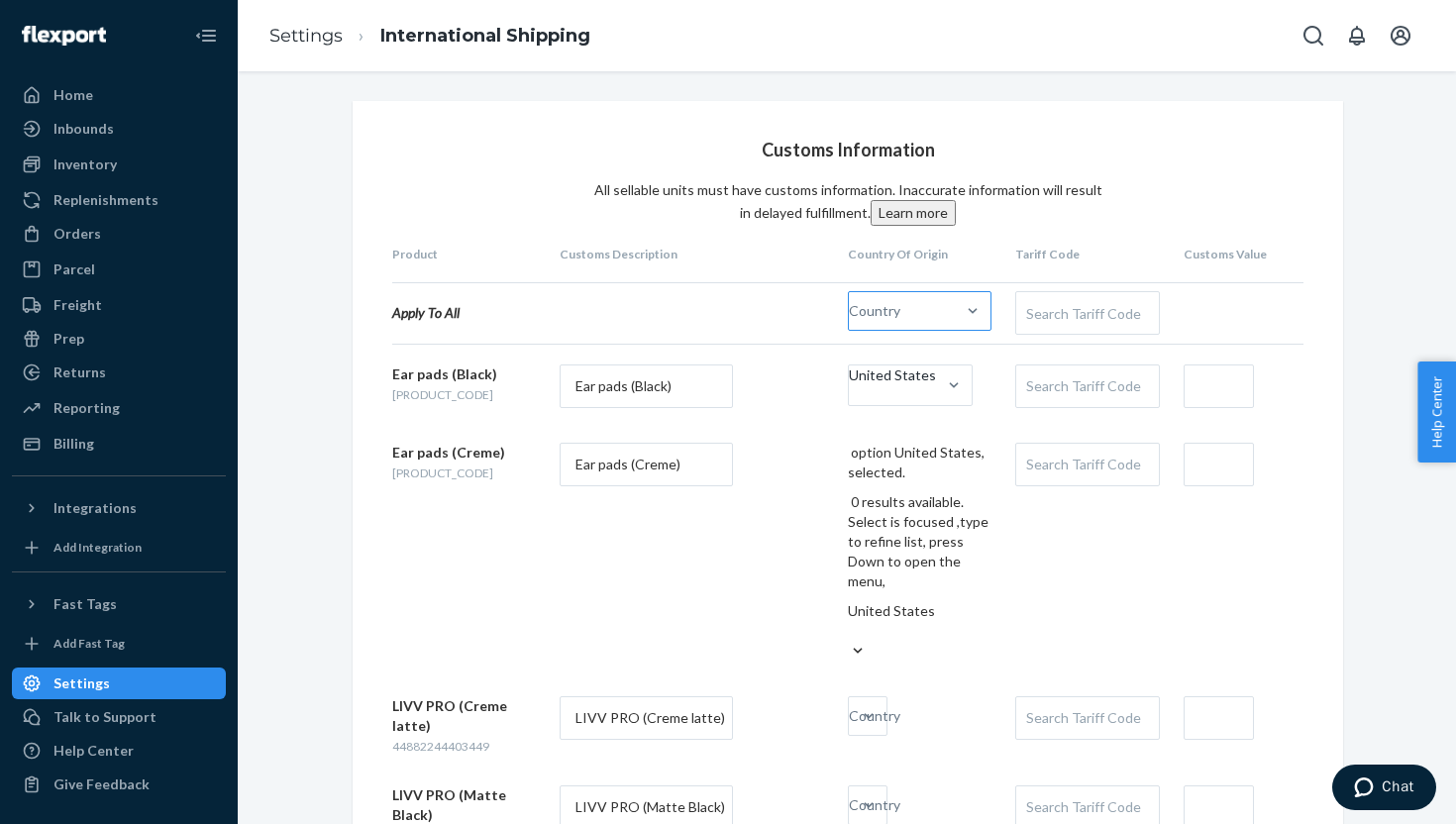 click on "Country" at bounding box center (850, 311) 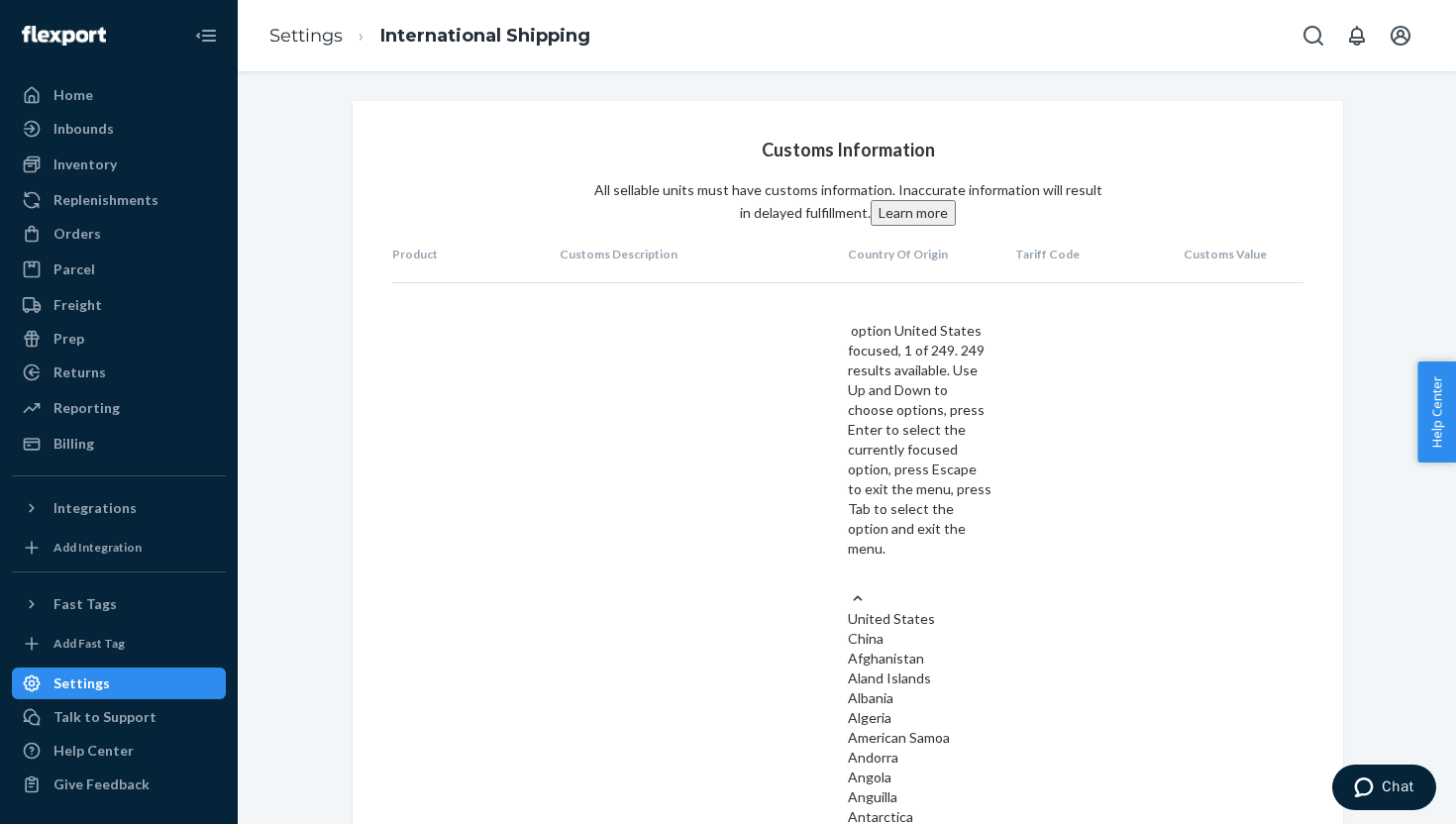 click on "United States" at bounding box center [919, 619] 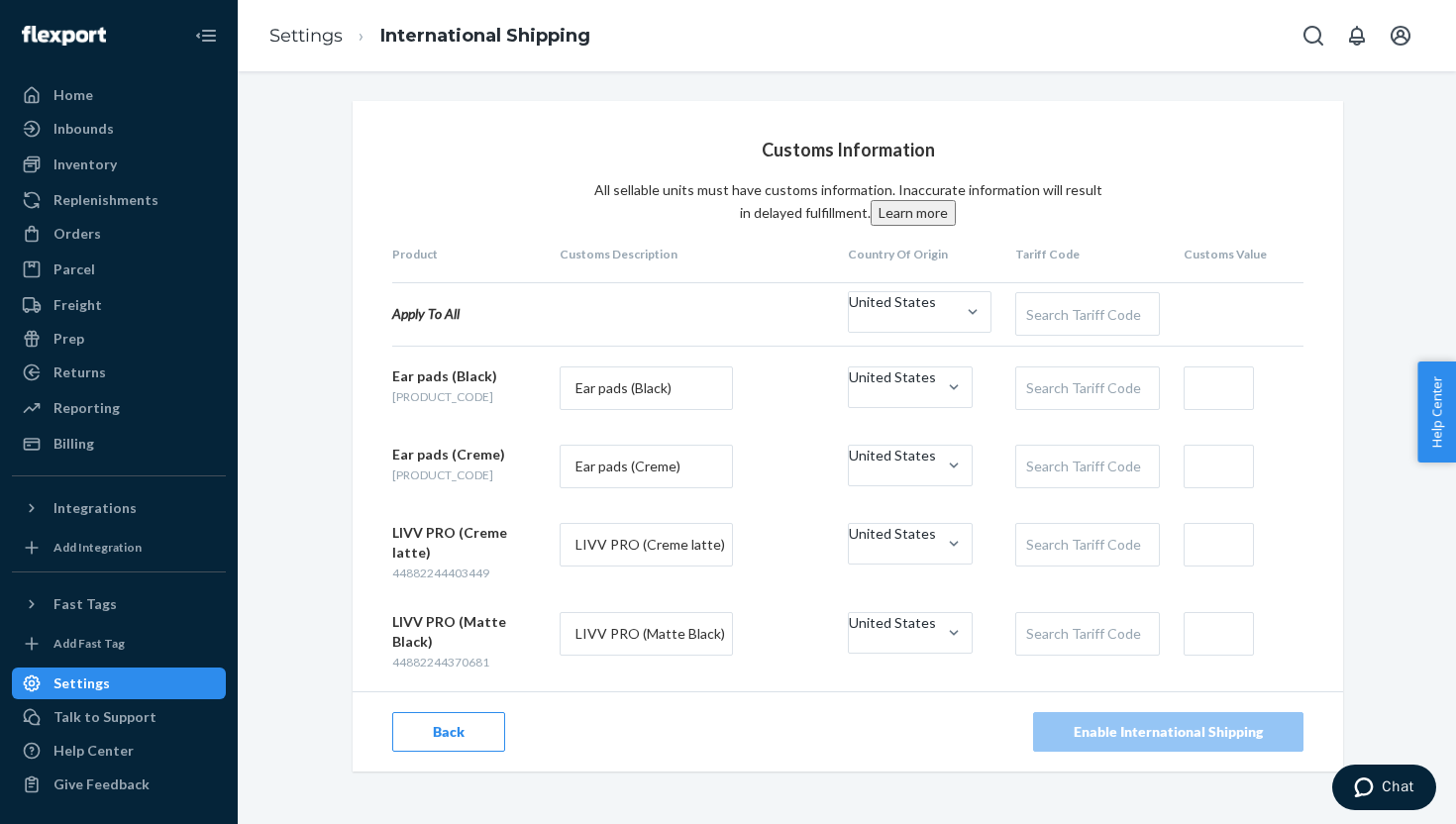 click at bounding box center (1218, 388) 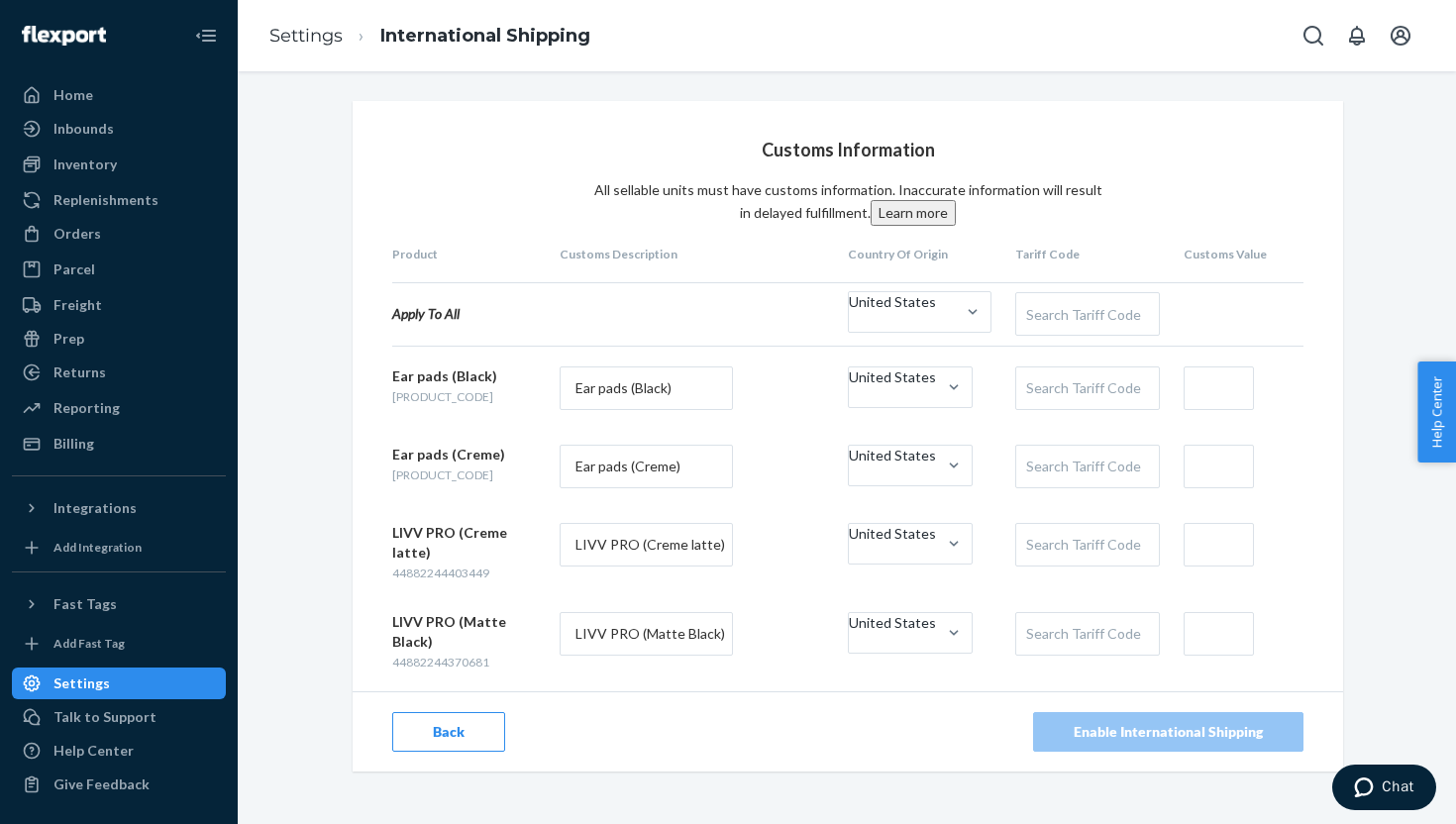 click on "Product Customs Description Country Of Origin Tariff Code Customs Value Apply To All United States Search Tariff Code Ear pads (Black) [PRODUCT_CODE] Ear pads (Black) United States Search Tariff Code Ear pads (Creme) [PRODUCT_CODE] Ear pads (Creme) United States Search Tariff Code LIVV PRO (Creme latte) [PRODUCT_CODE] LIVV PRO (Creme latte) United States Search Tariff Code LIVV PRO (Matte Black) [PRODUCT_CODE] LIVV PRO (Matte Black) United States Search Tariff Code" at bounding box center [848, 459] 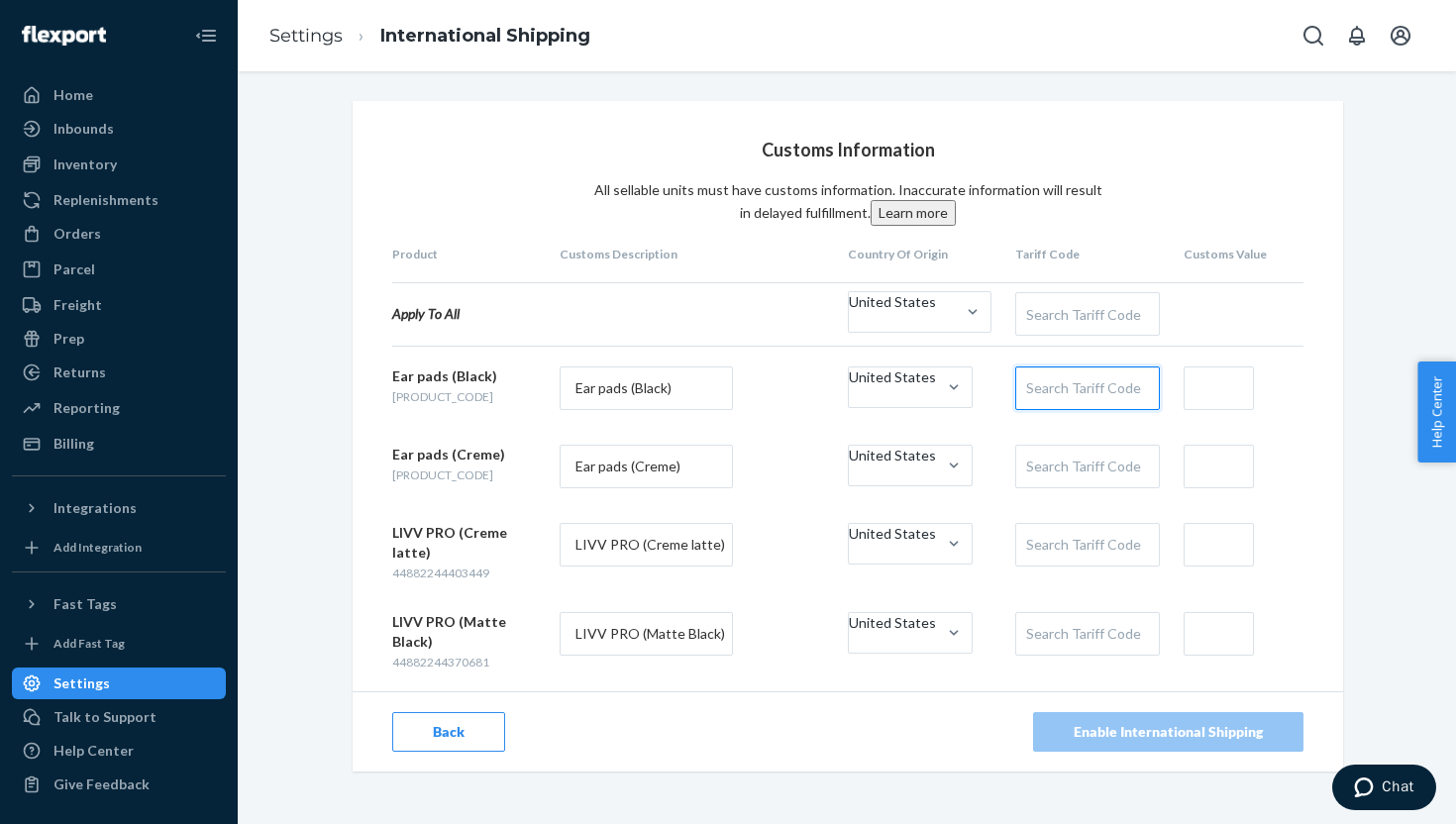 paste on "[PHONE]" 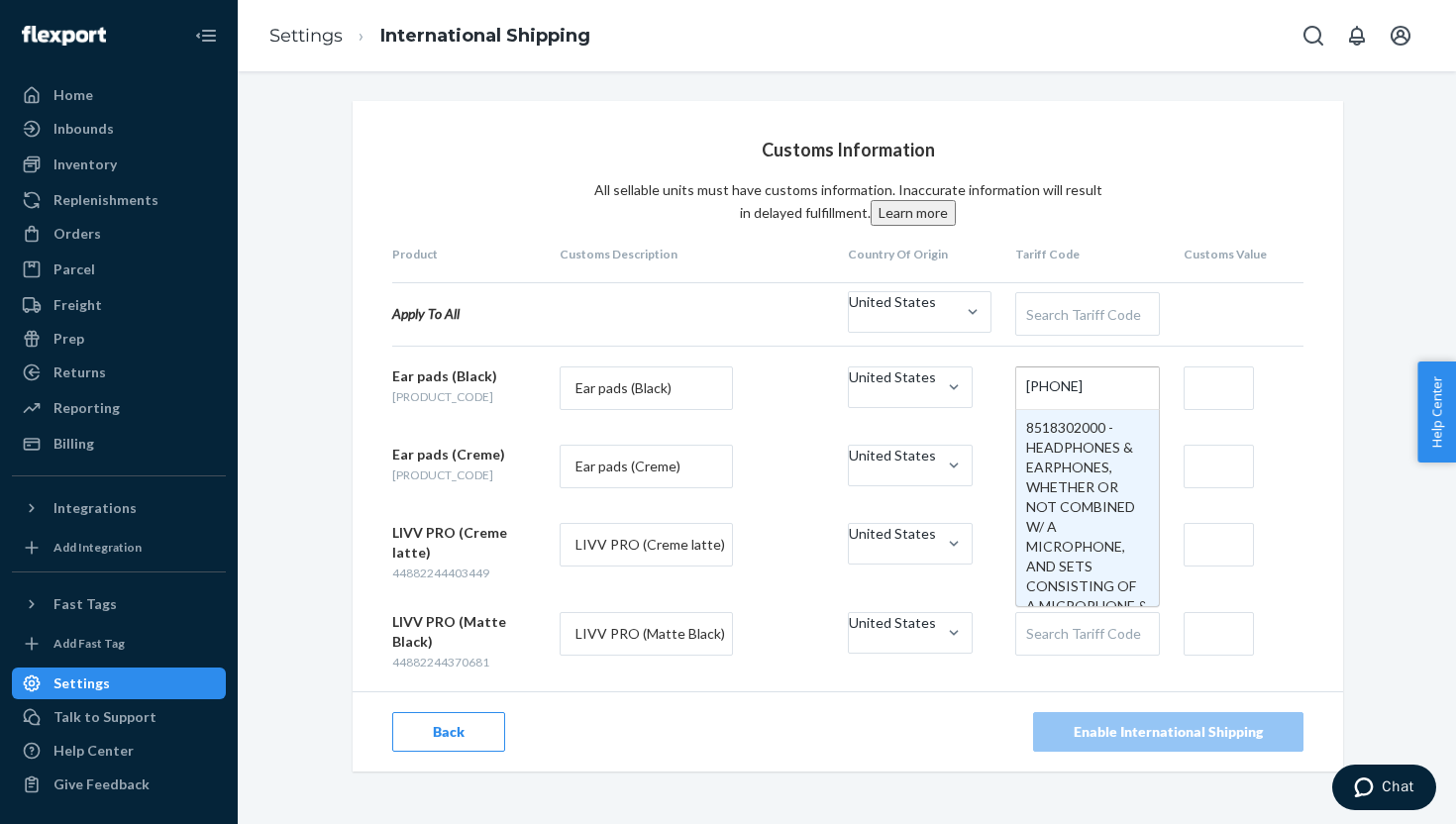type 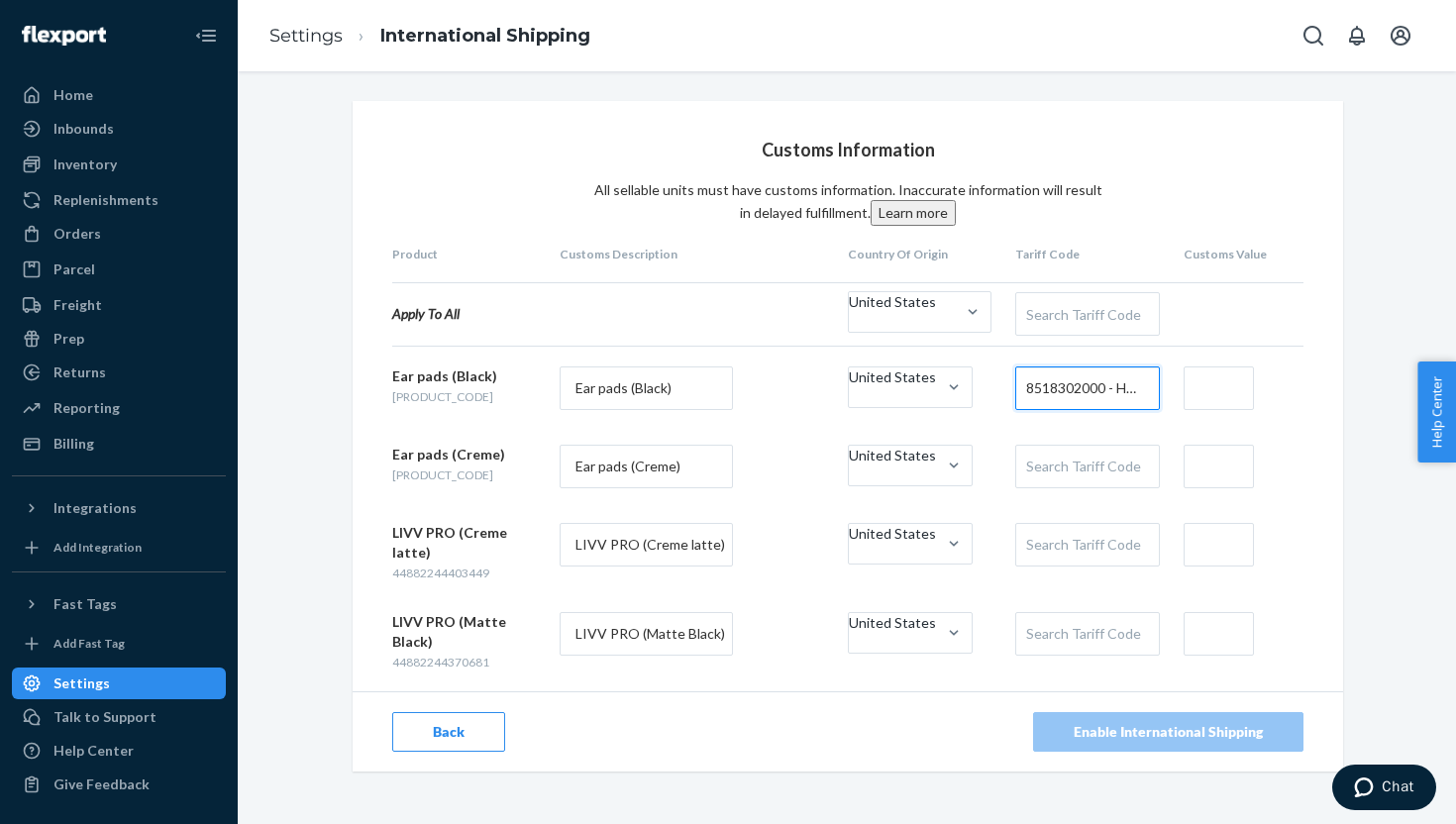 click on "Search Tariff Code" at bounding box center (1087, 314) 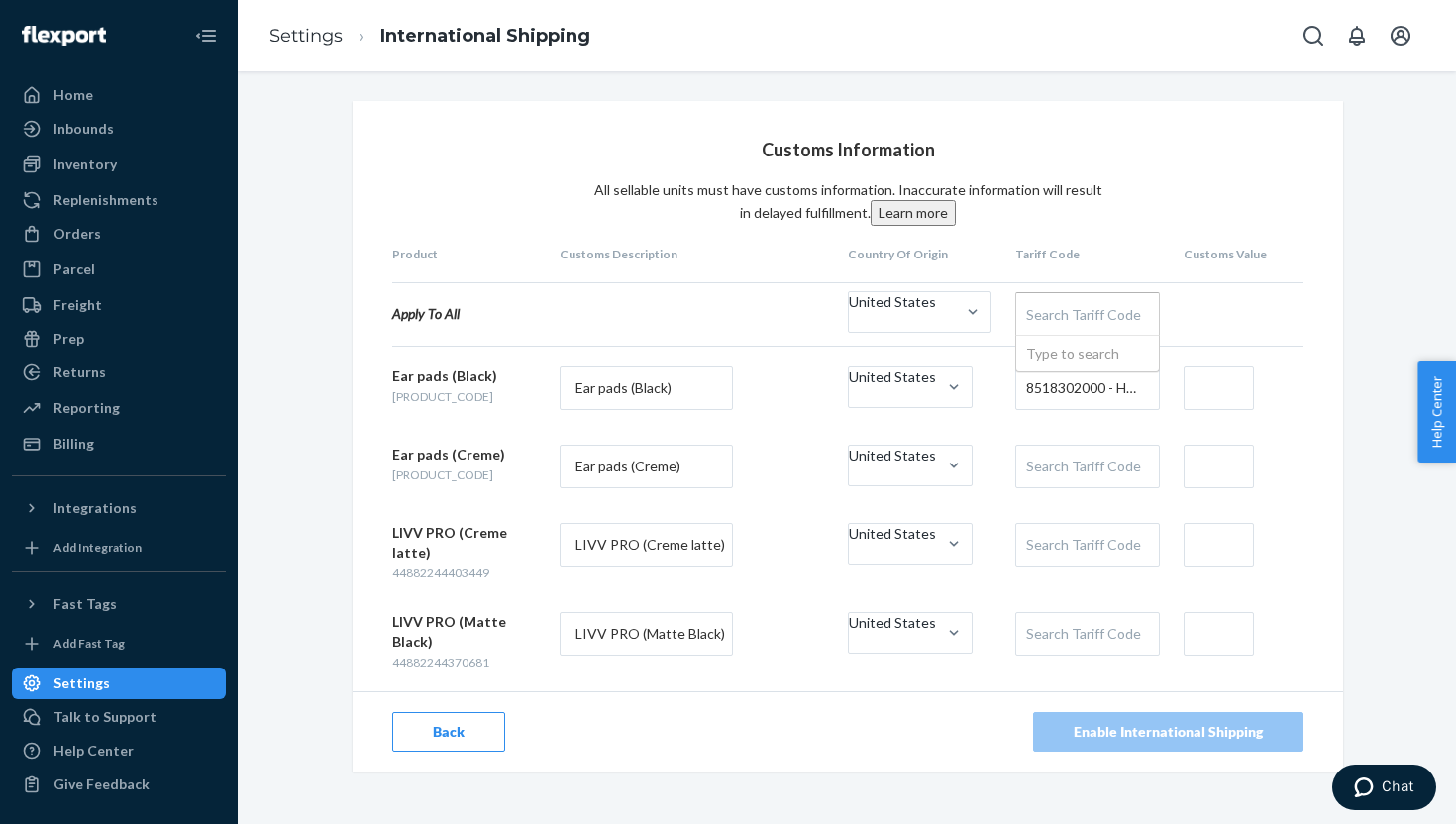 paste on "[PHONE]" 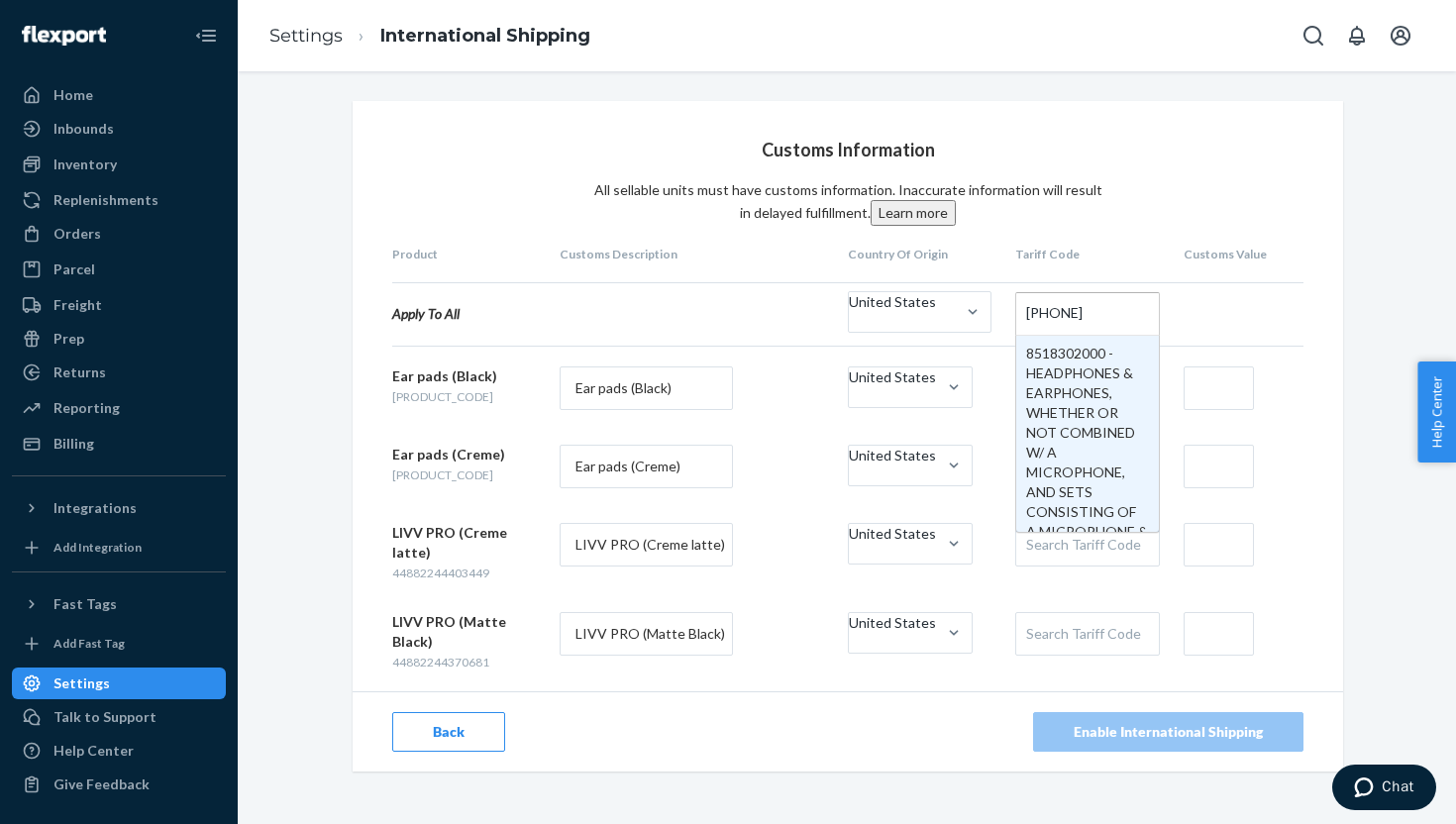 type 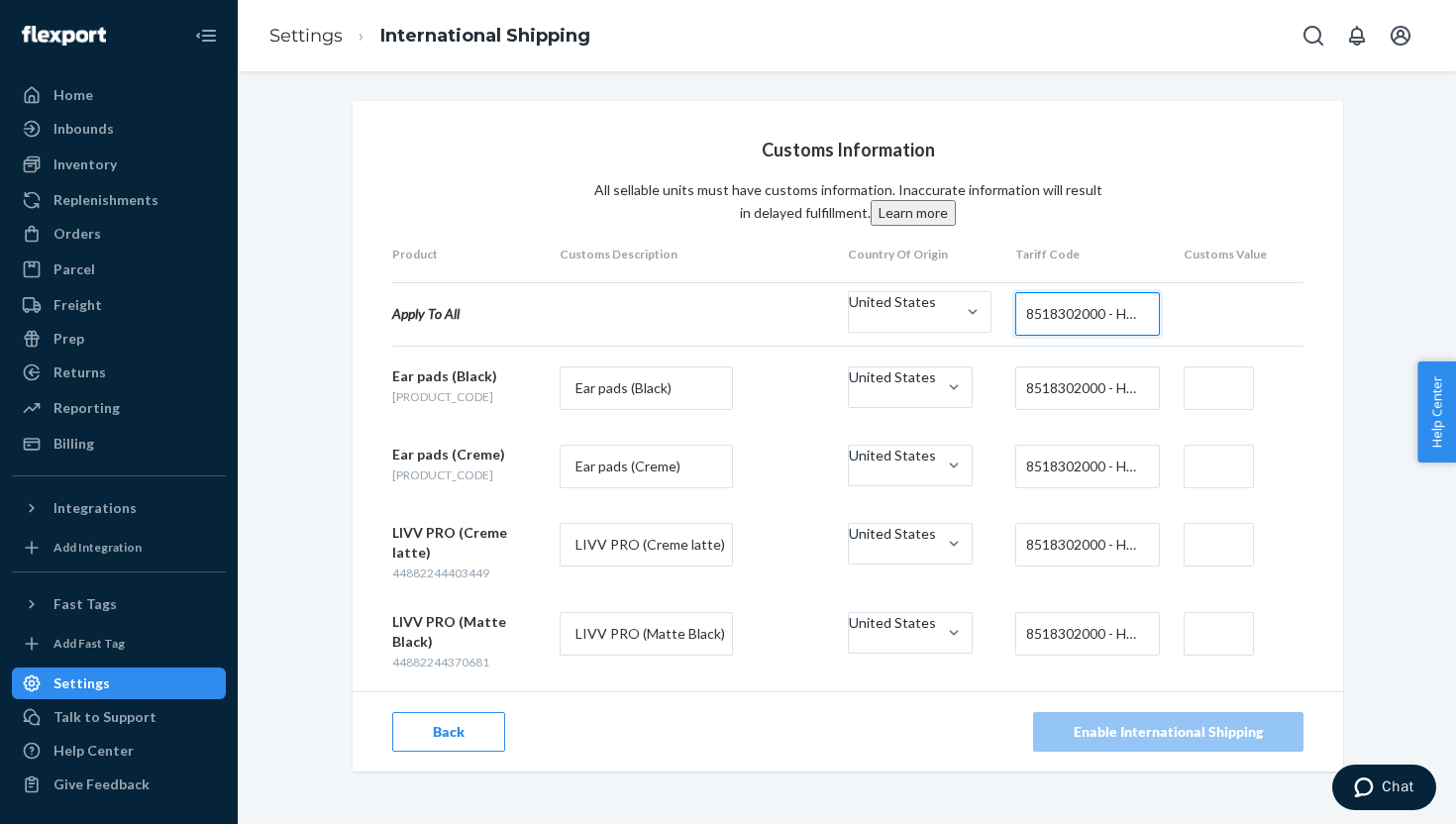 click at bounding box center [1218, 388] 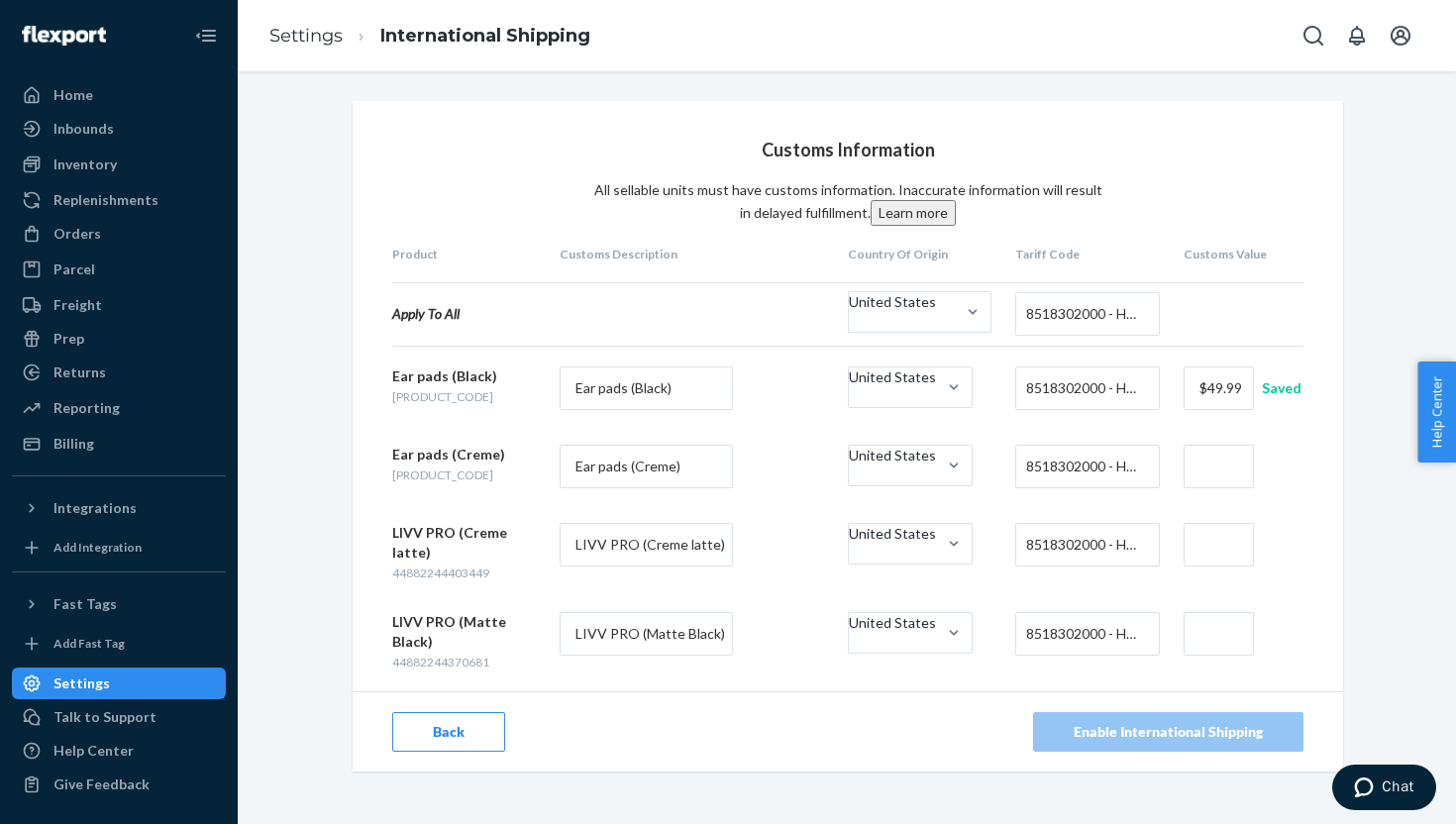 type on "$49.99" 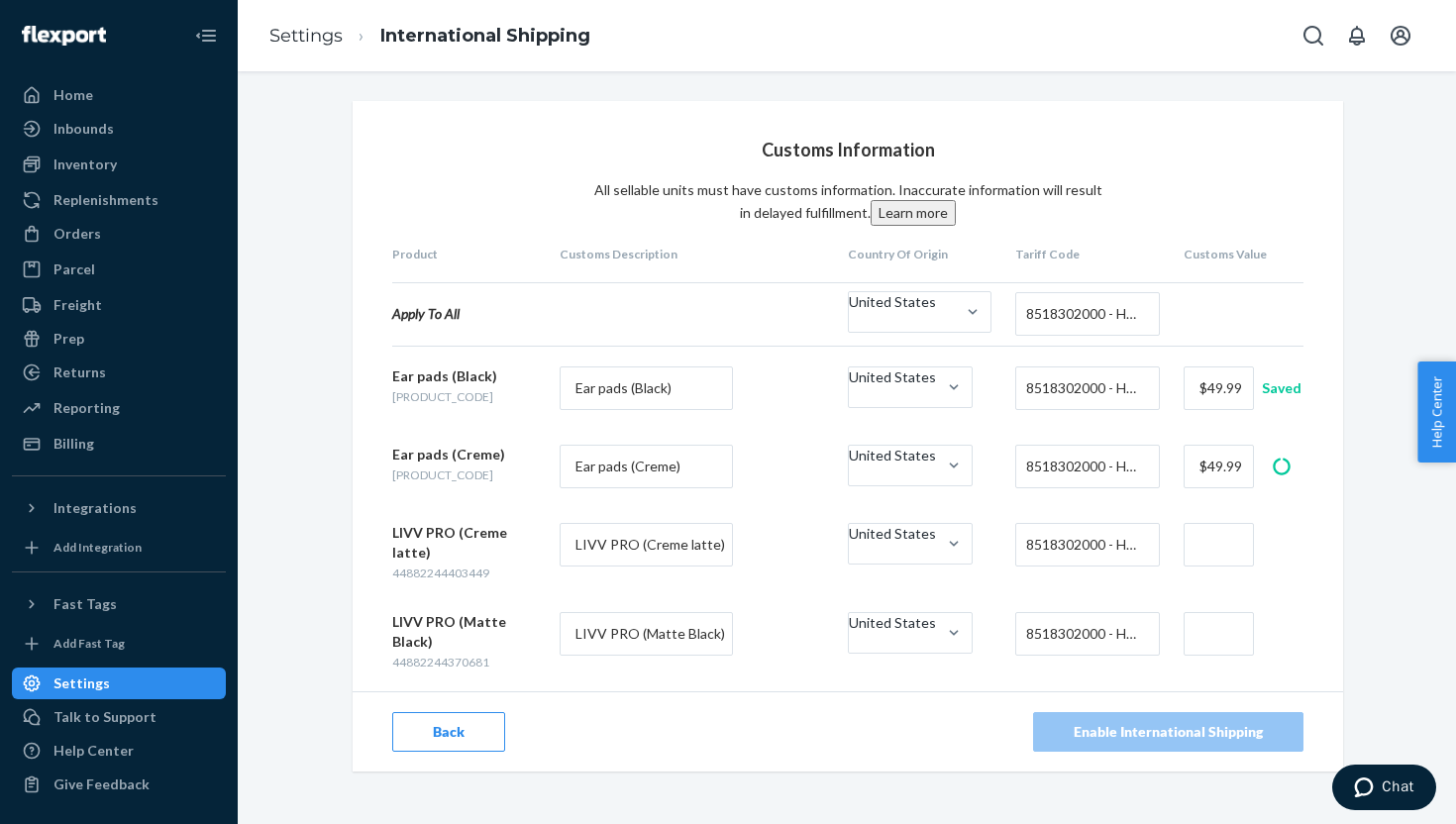 type on "$49.99" 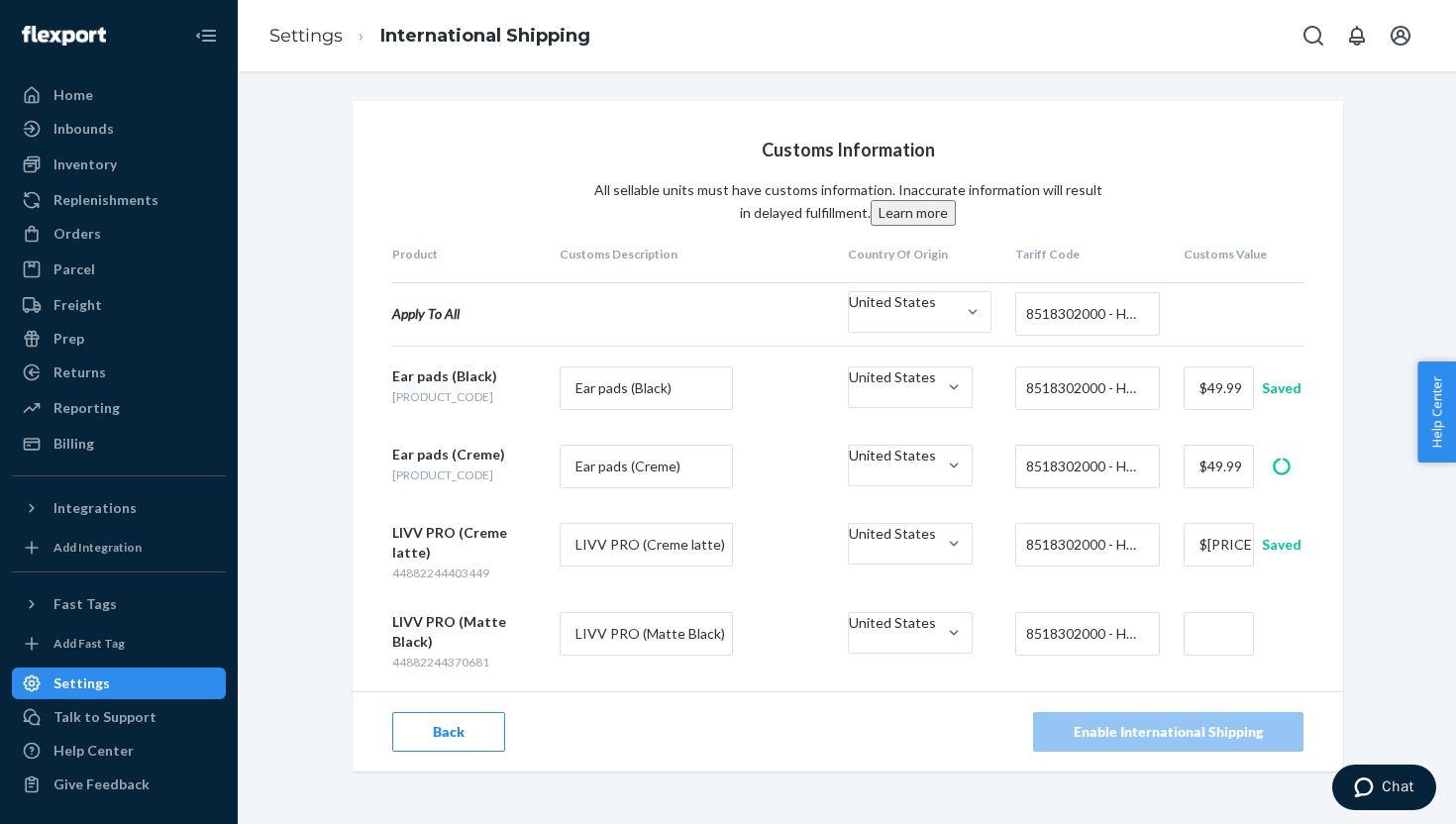 type on "$[PRICE]" 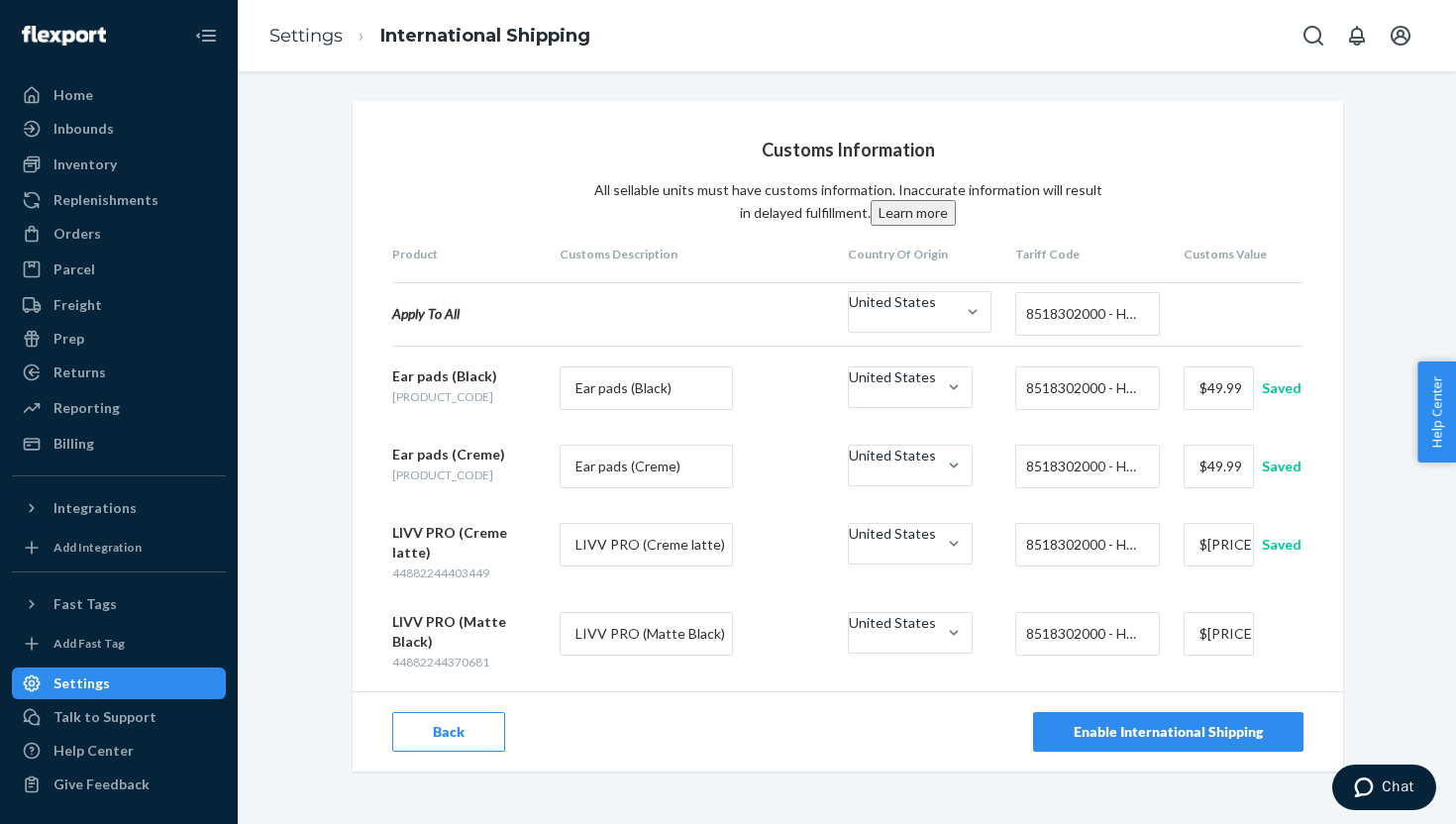 type on "$[PRICE]" 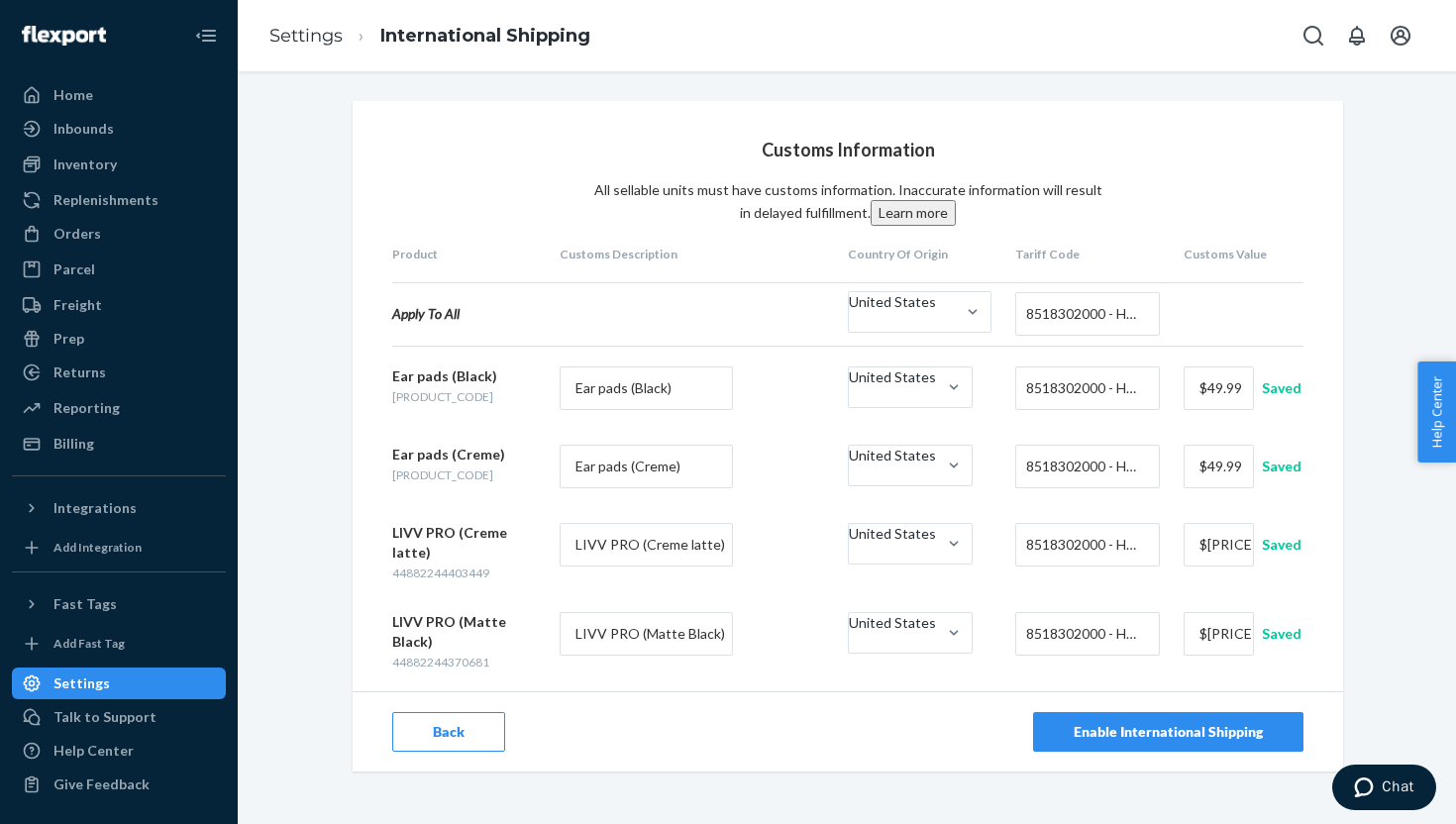 click on "Enable International Shipping" at bounding box center [1168, 732] 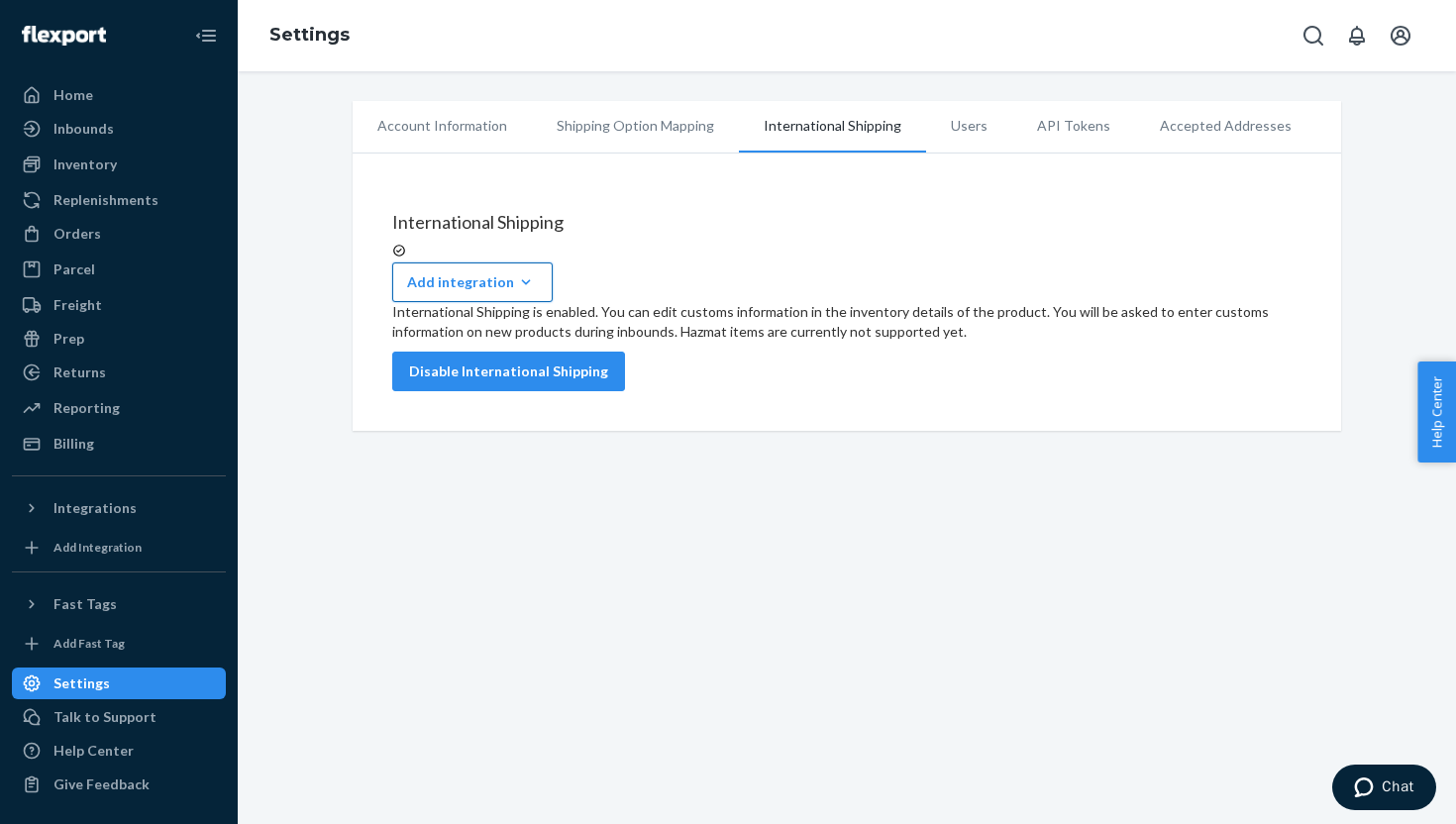 click on "Add integration Managed Markets Global-E Passport" at bounding box center [472, 282] 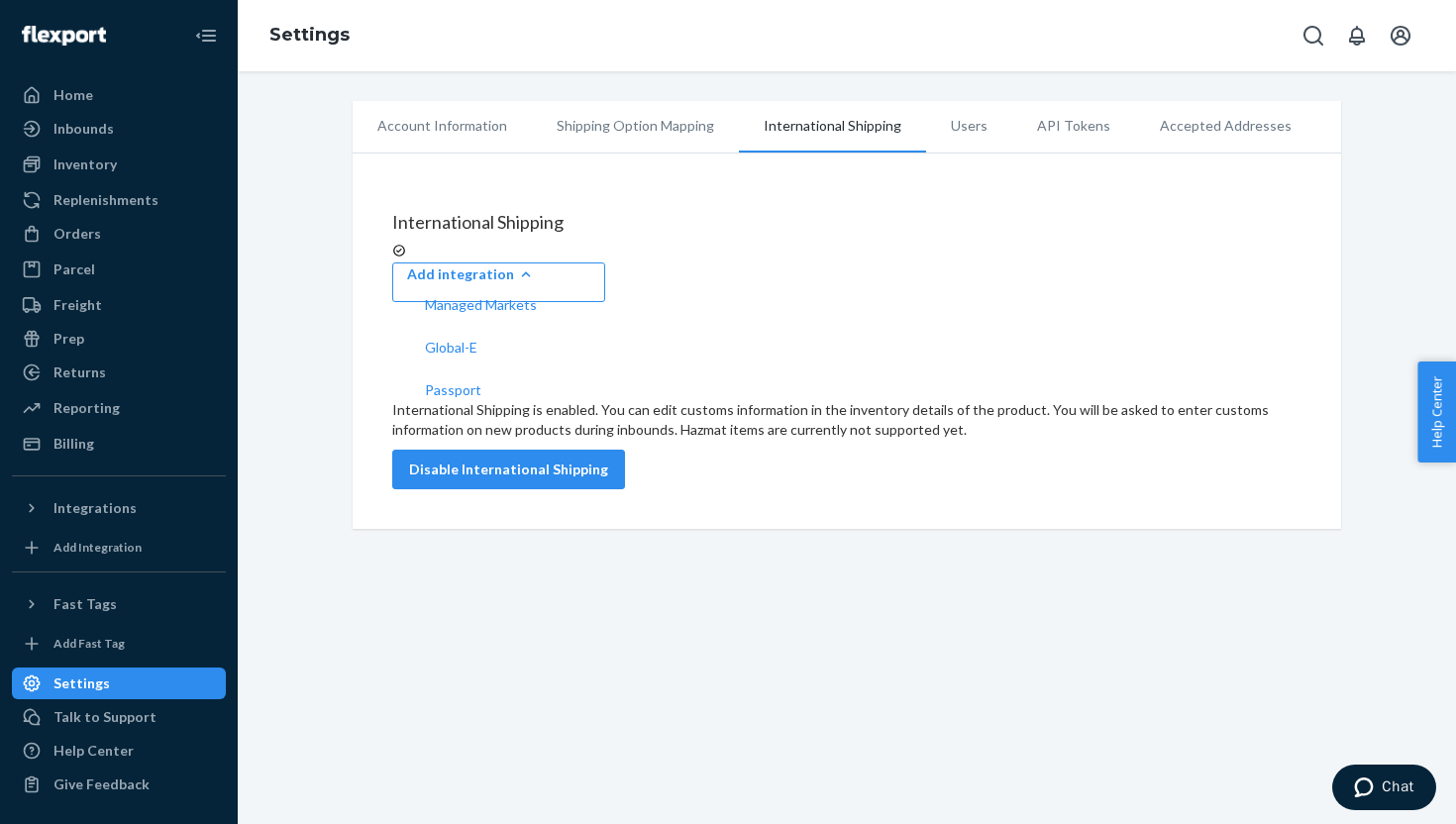 click on "Account Information Shipping Option Mapping International Shipping Users API Tokens Accepted Addresses International Shipping Add integration Managed Markets Global-E Passport International Shipping is enabled. You can edit customs information in the inventory details of the product. You will be asked to enter customs information on new products during inbounds. Hazmat items are currently not supported yet. Disable International Shipping" at bounding box center [847, 448] 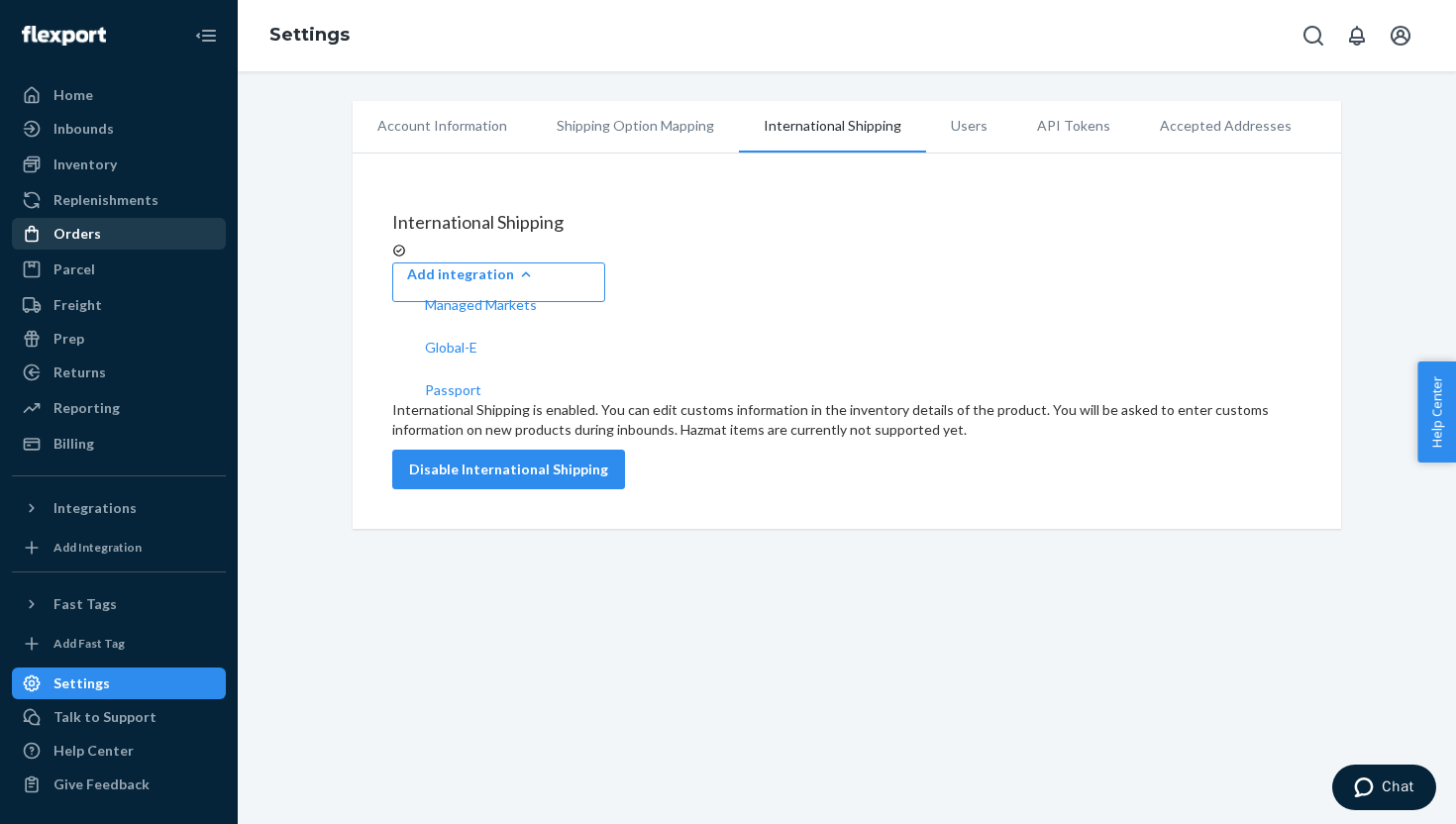 click on "Orders" at bounding box center [119, 234] 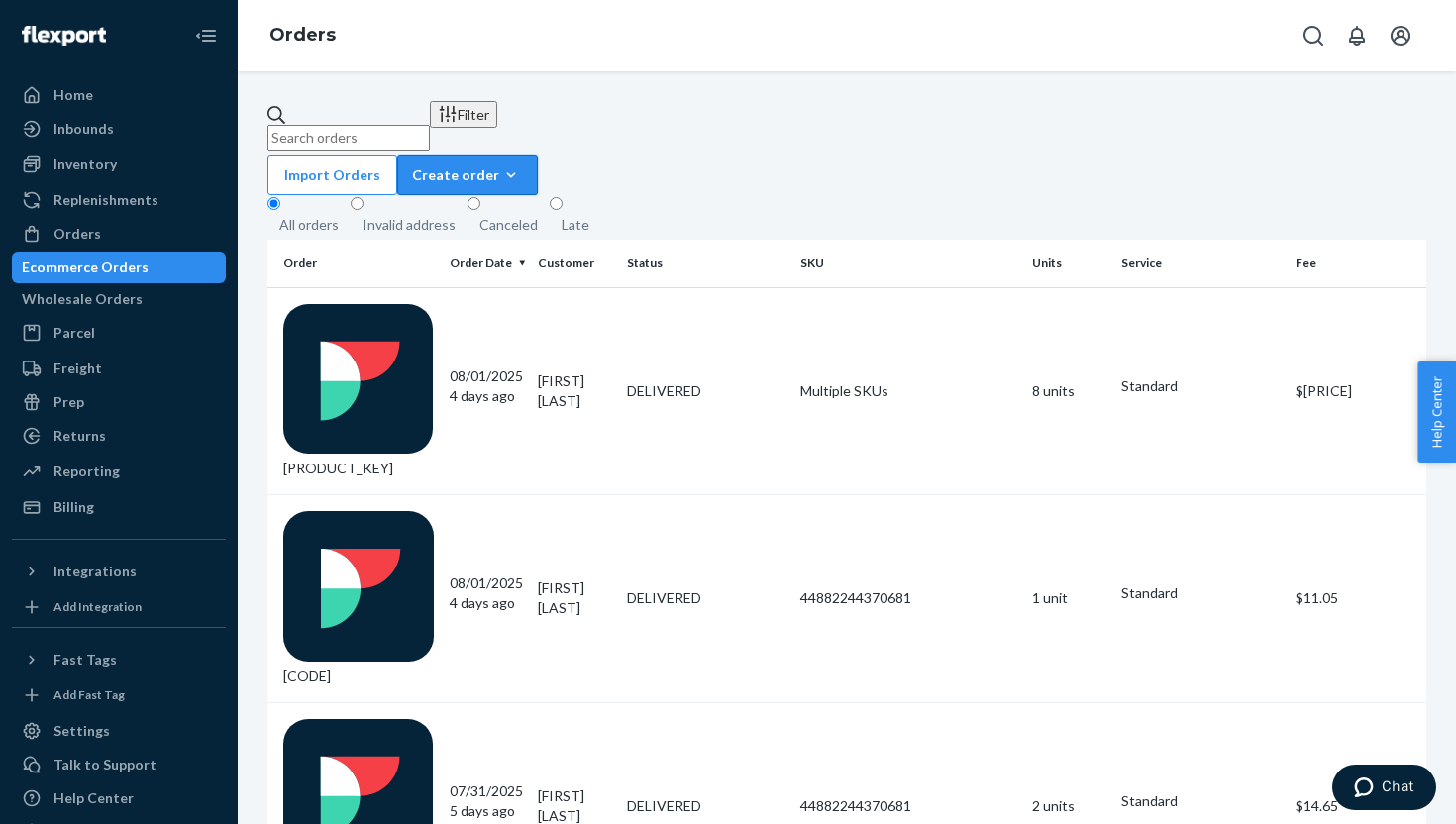 click on "Create order" at bounding box center (468, 175) 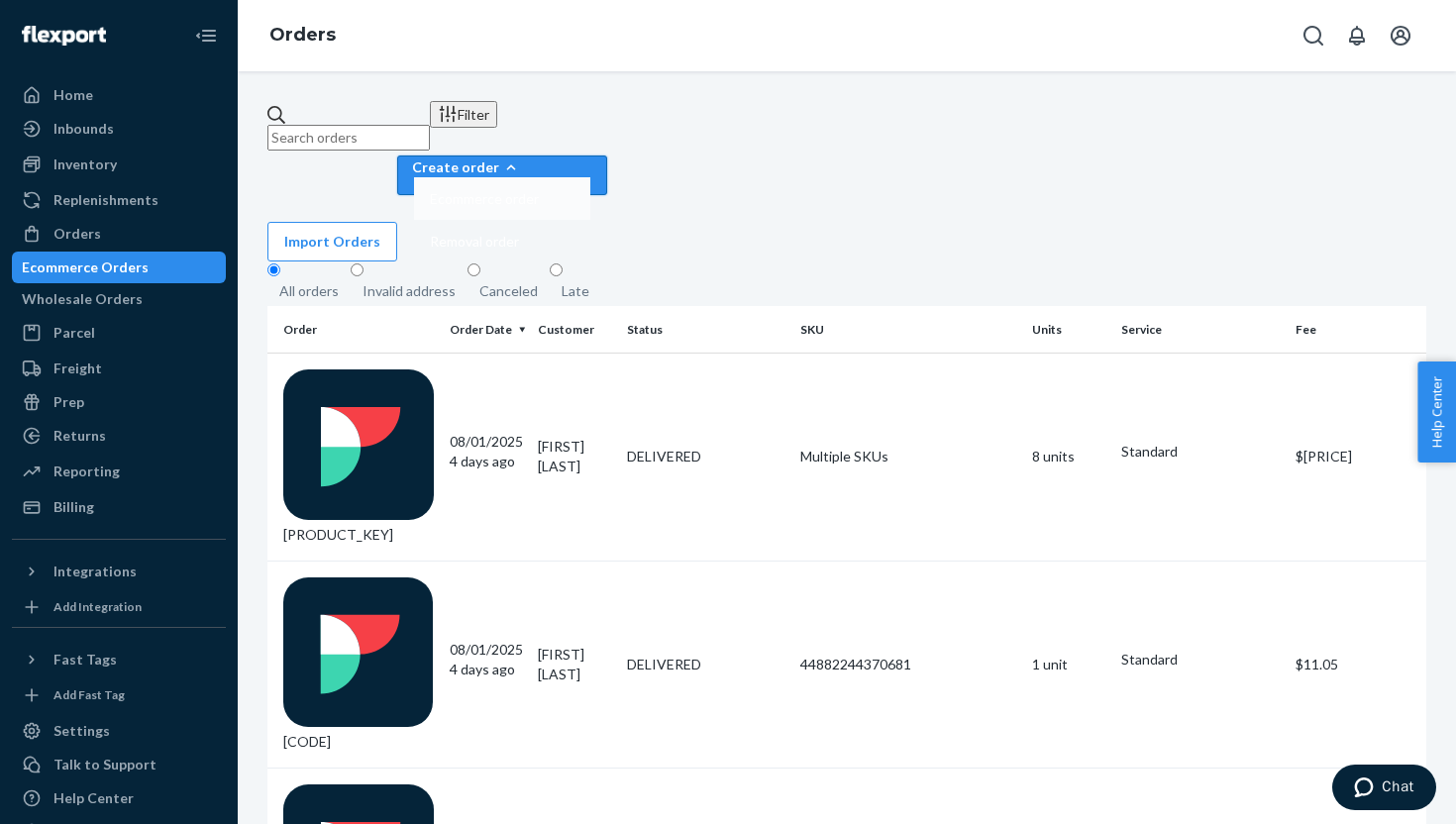 click on "Ecommerce order" at bounding box center [502, 198] 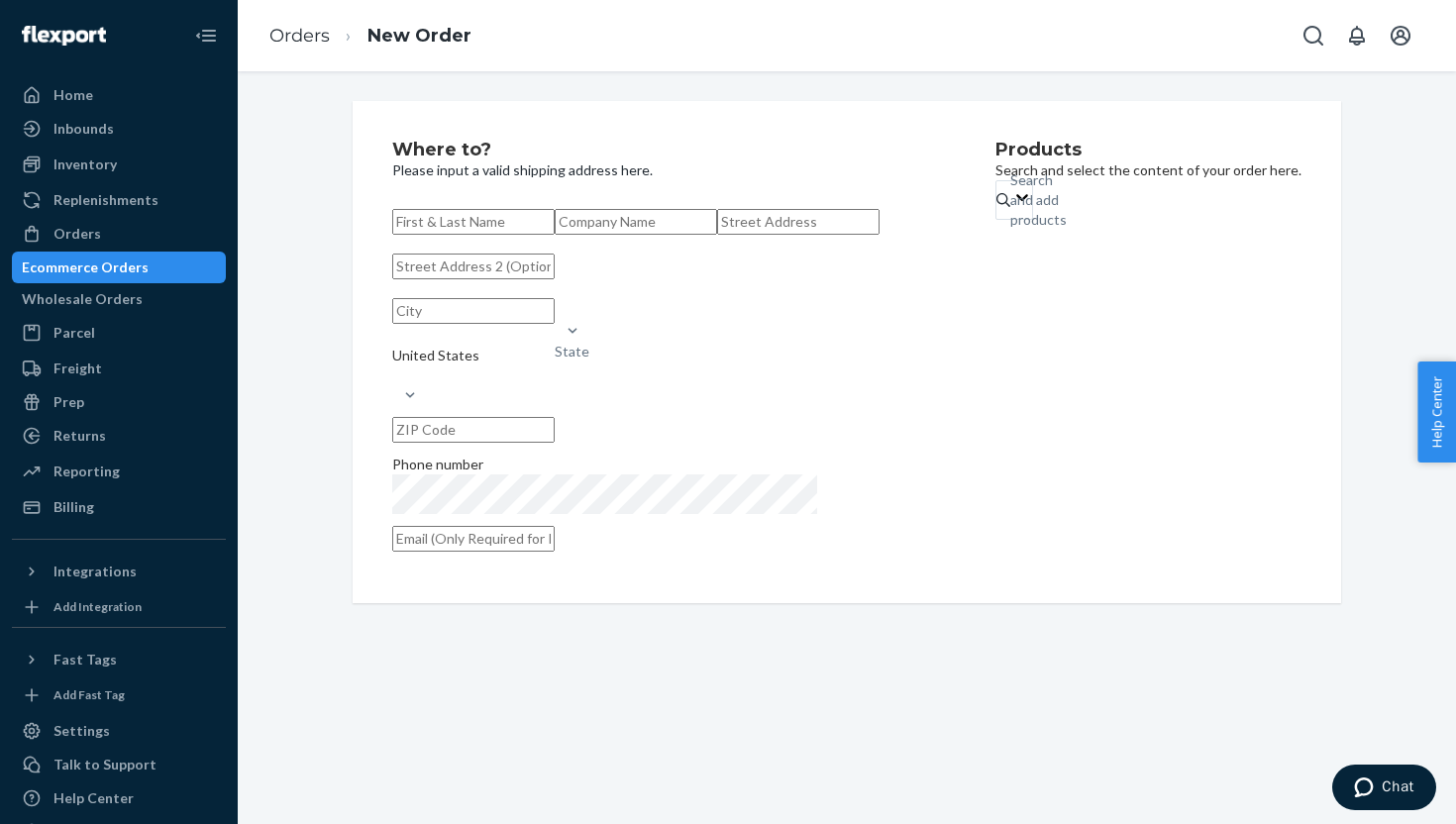 click on "United States" at bounding box center [436, 356] 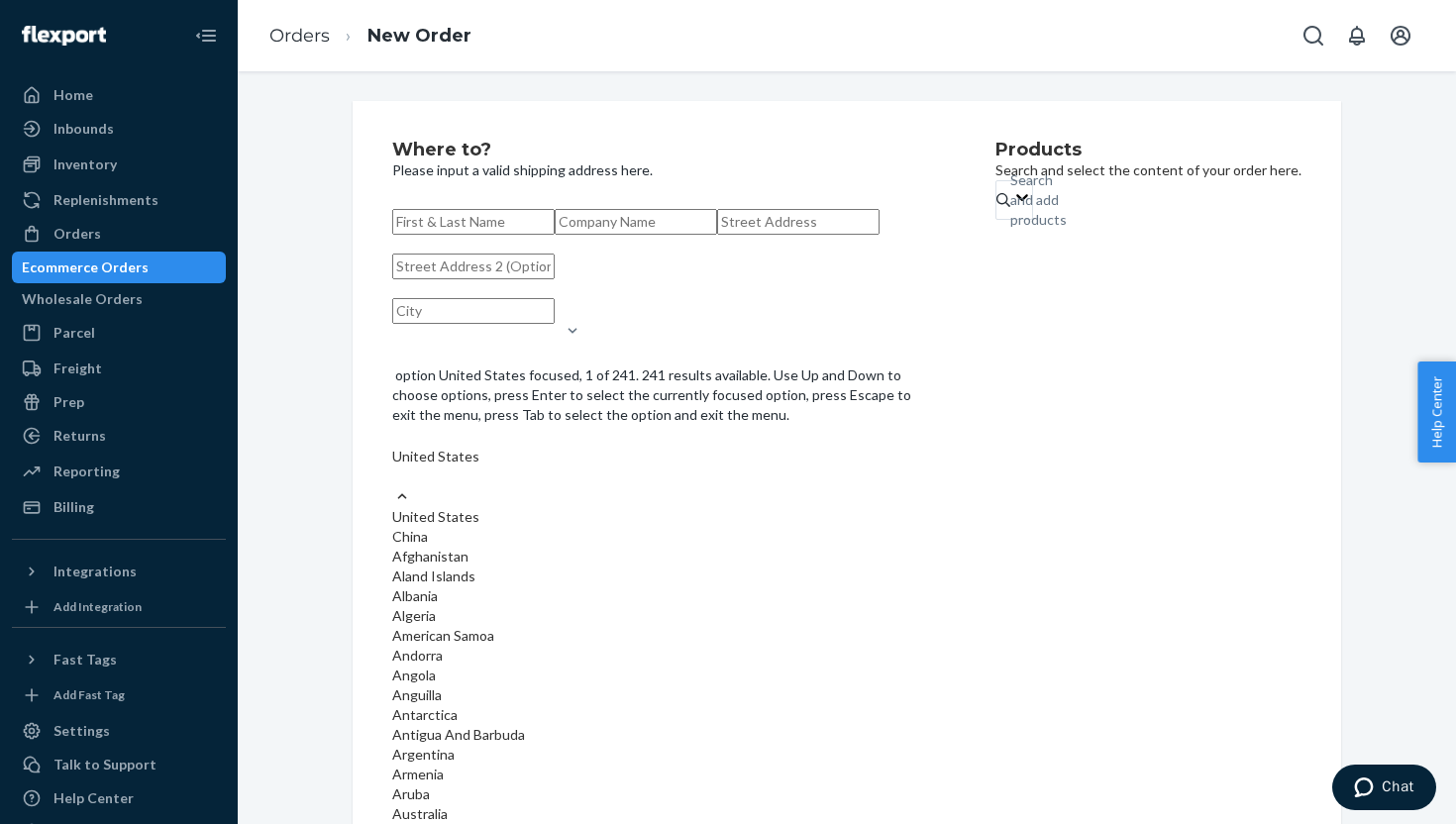 scroll, scrollTop: 140, scrollLeft: 0, axis: vertical 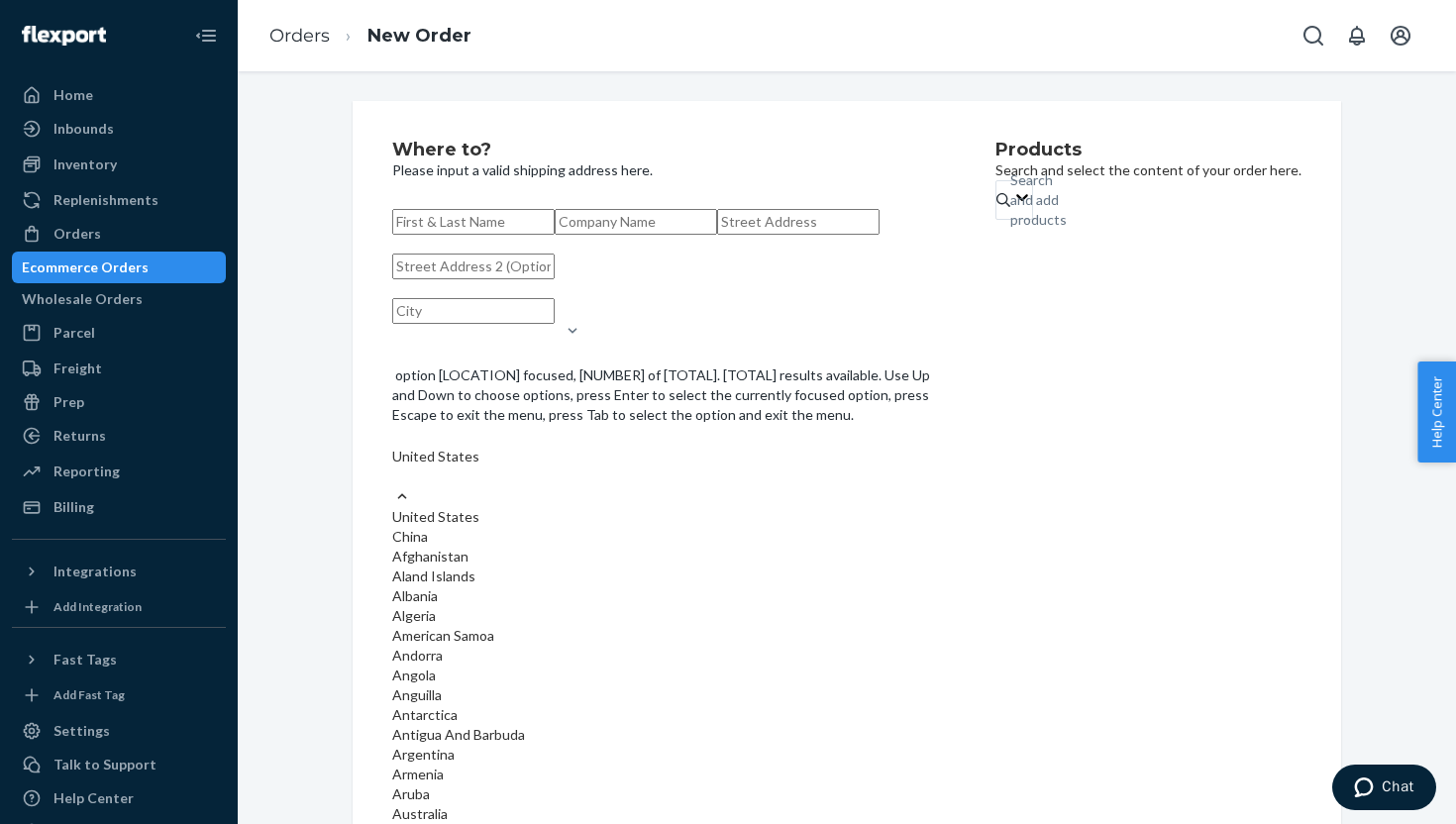 click at bounding box center [473, 266] 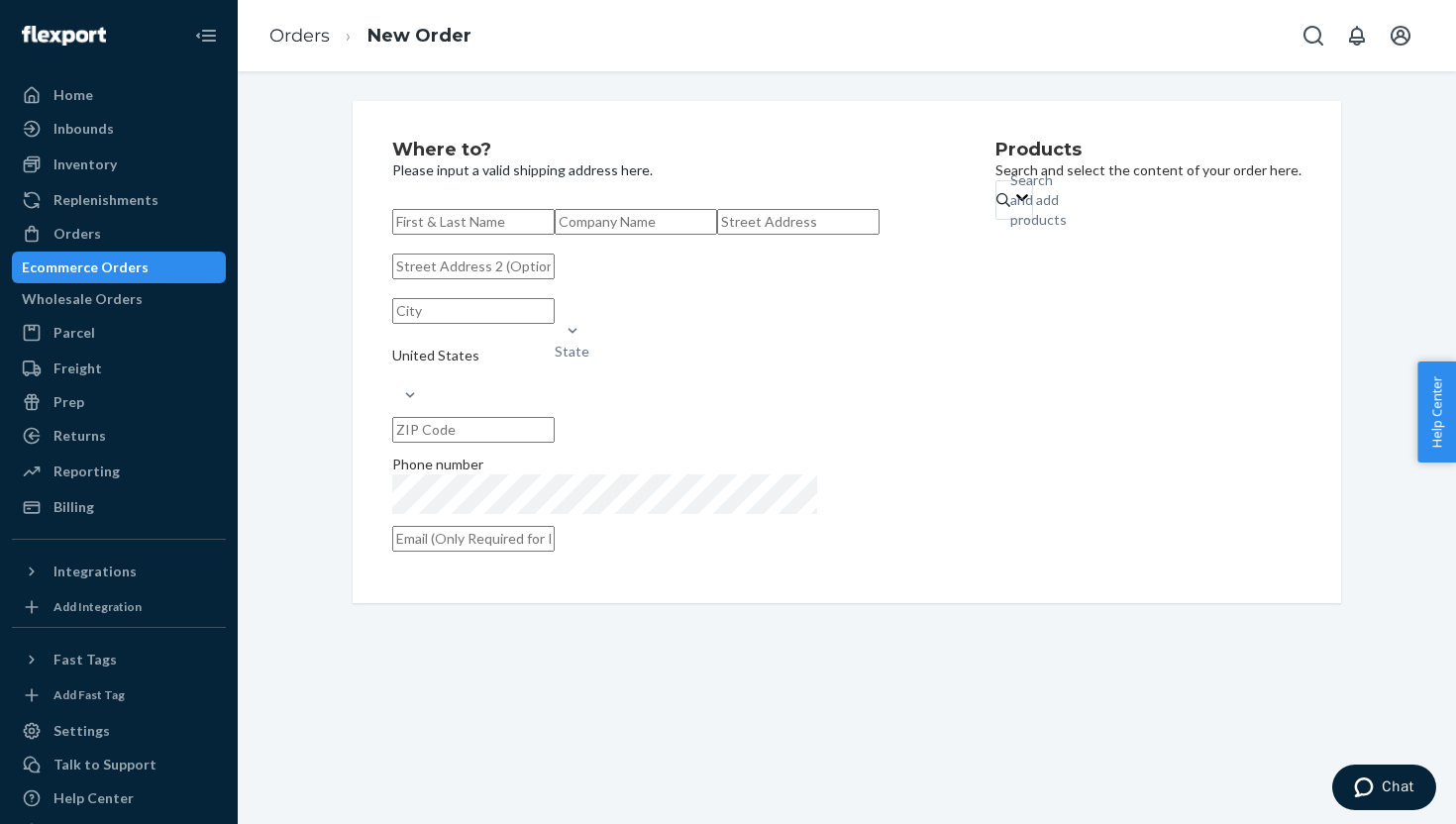click at bounding box center [798, 222] 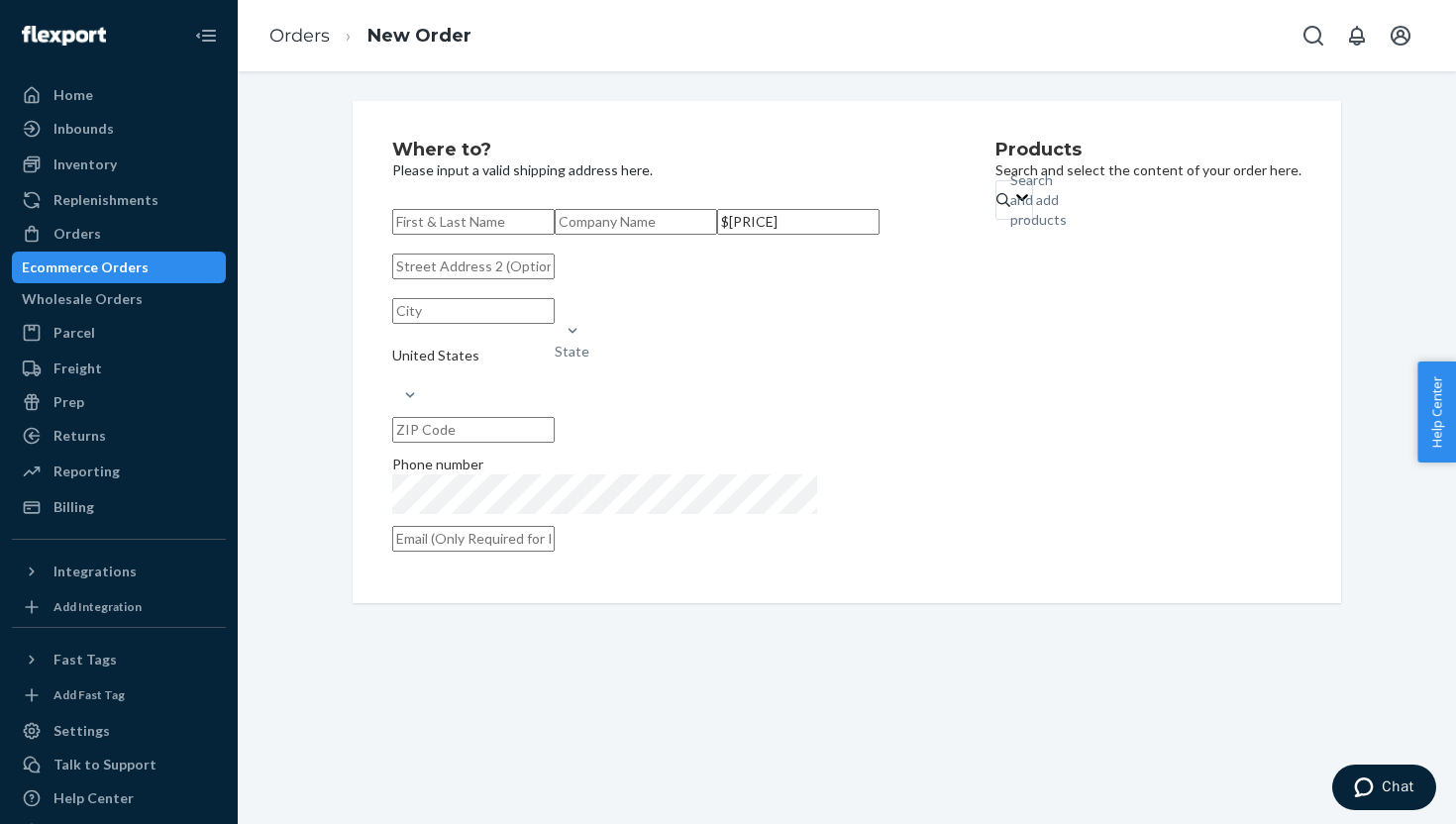 type on "$[PRICE]" 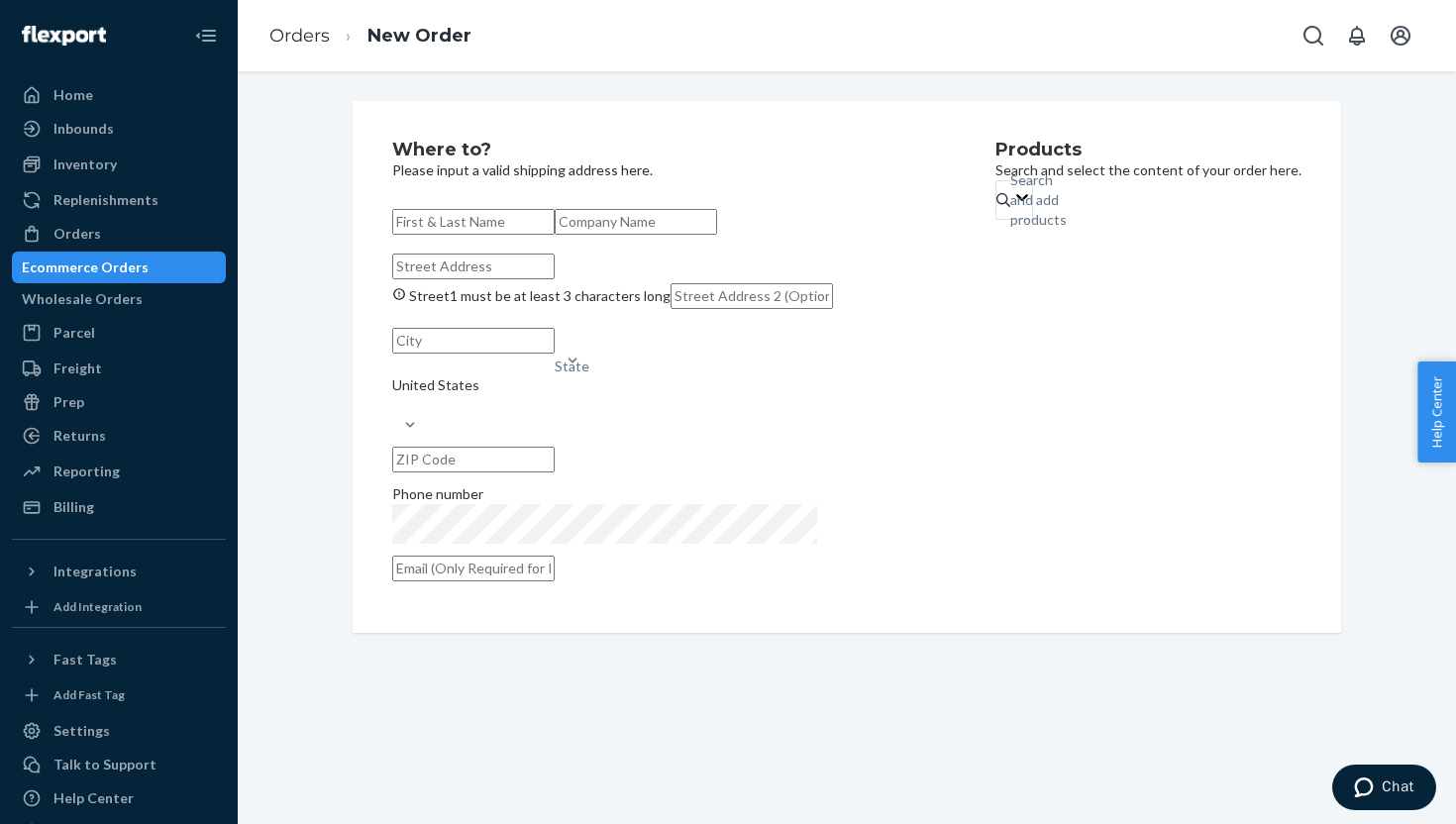 paste on "[NUMBER] [STREET] [CITY], [STATE]" 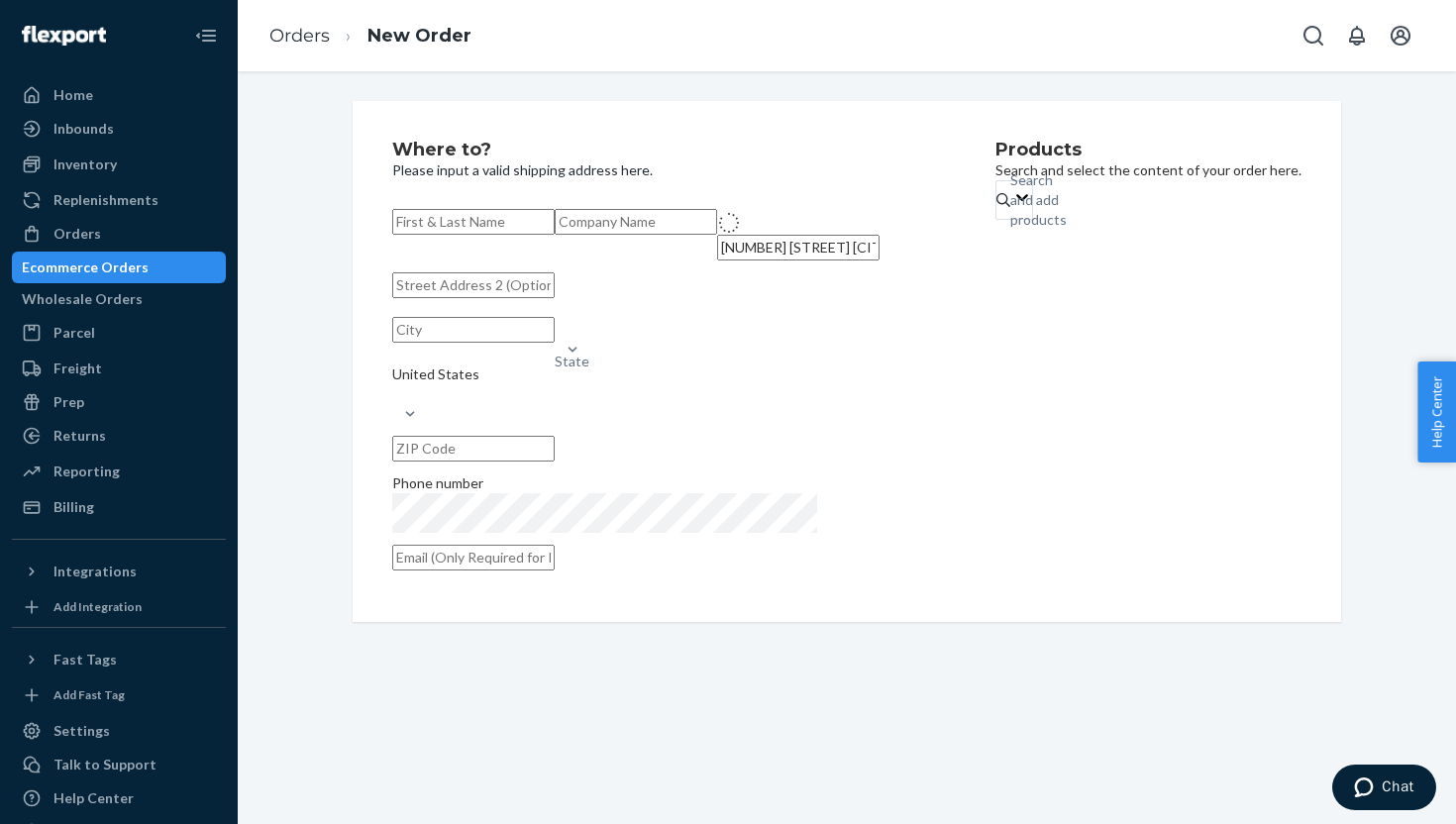 type on "[NUMBER] [STREET]" 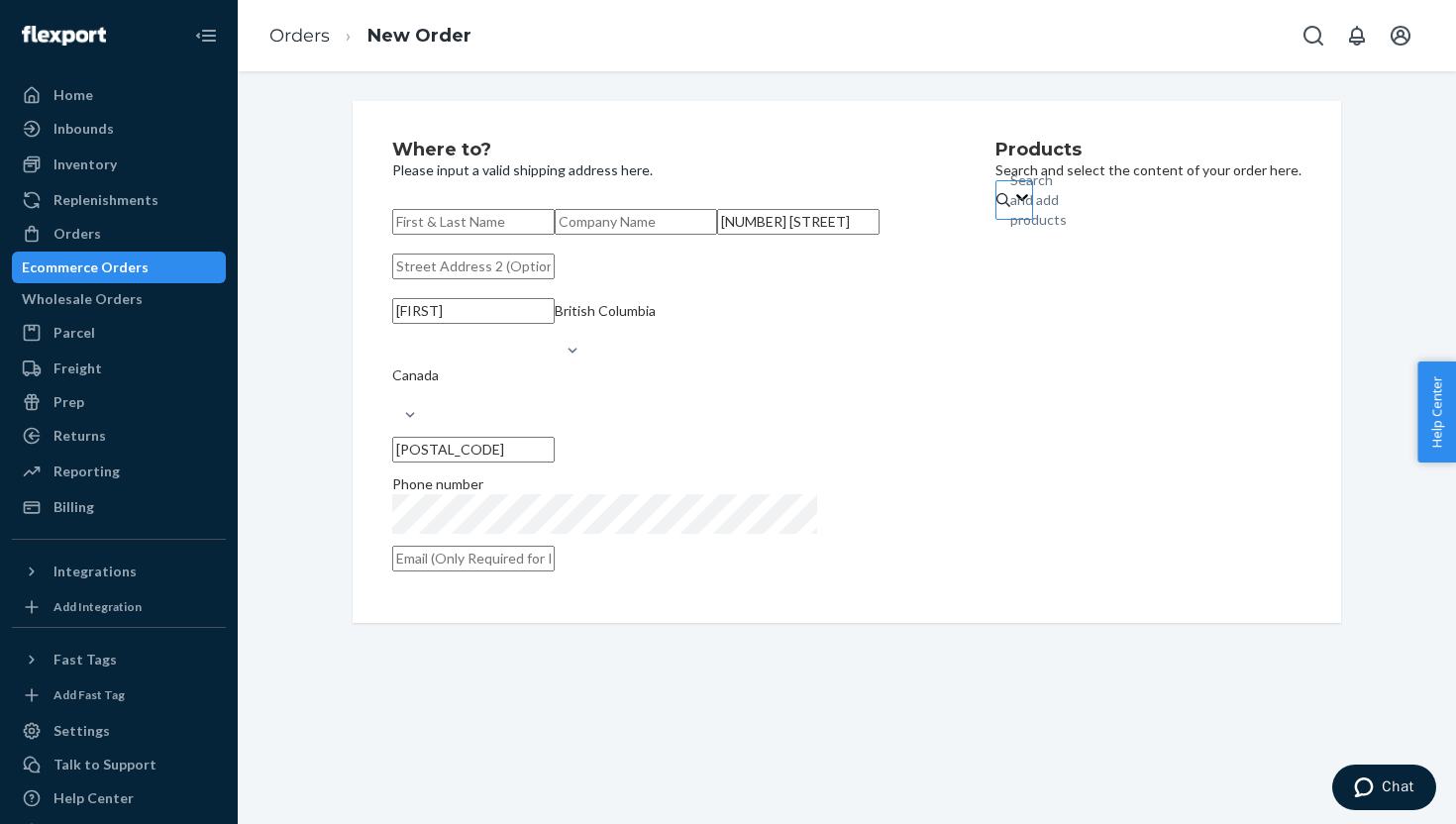click on "Search and add products" at bounding box center (1038, 200) 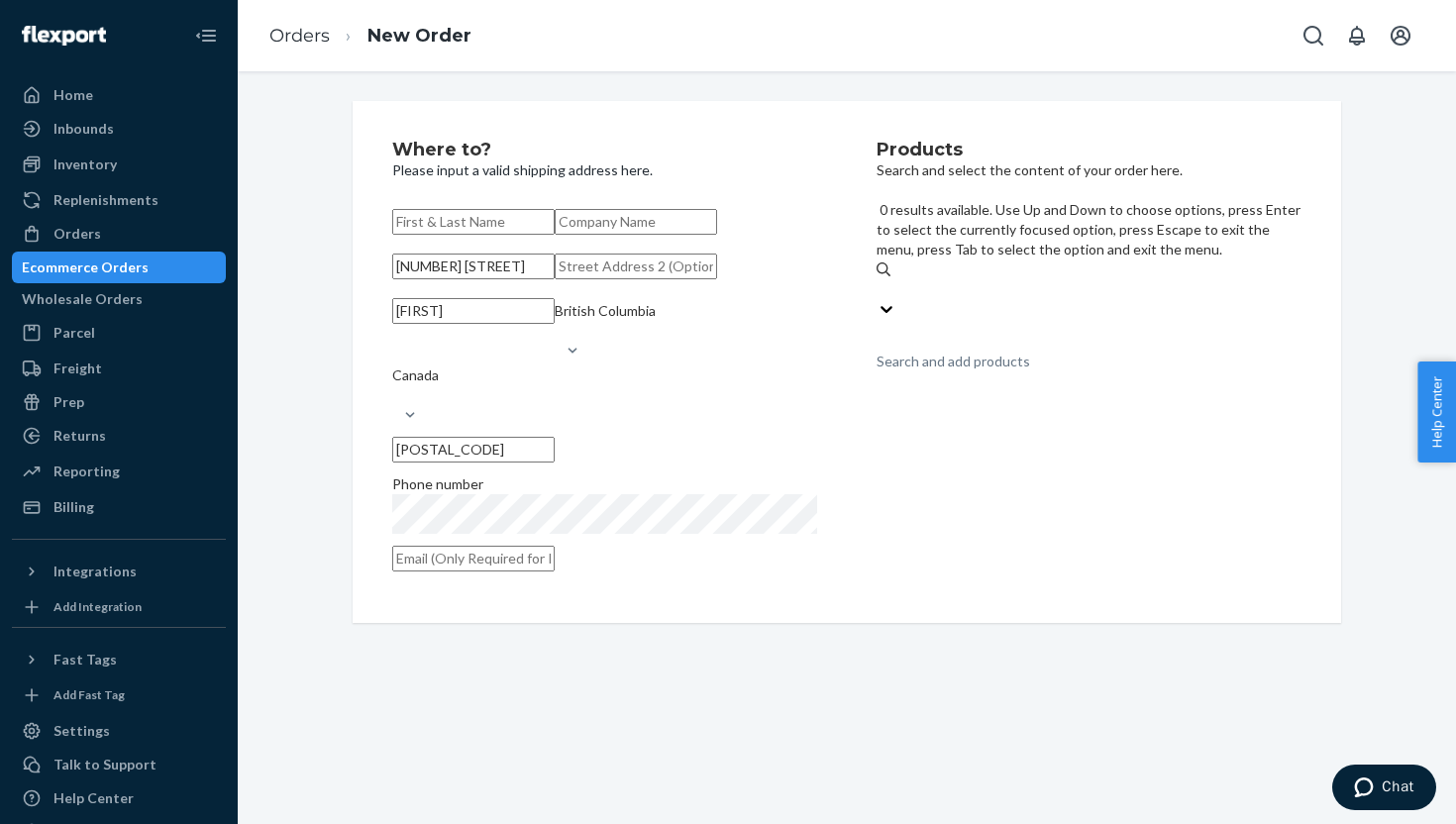 type on "l" 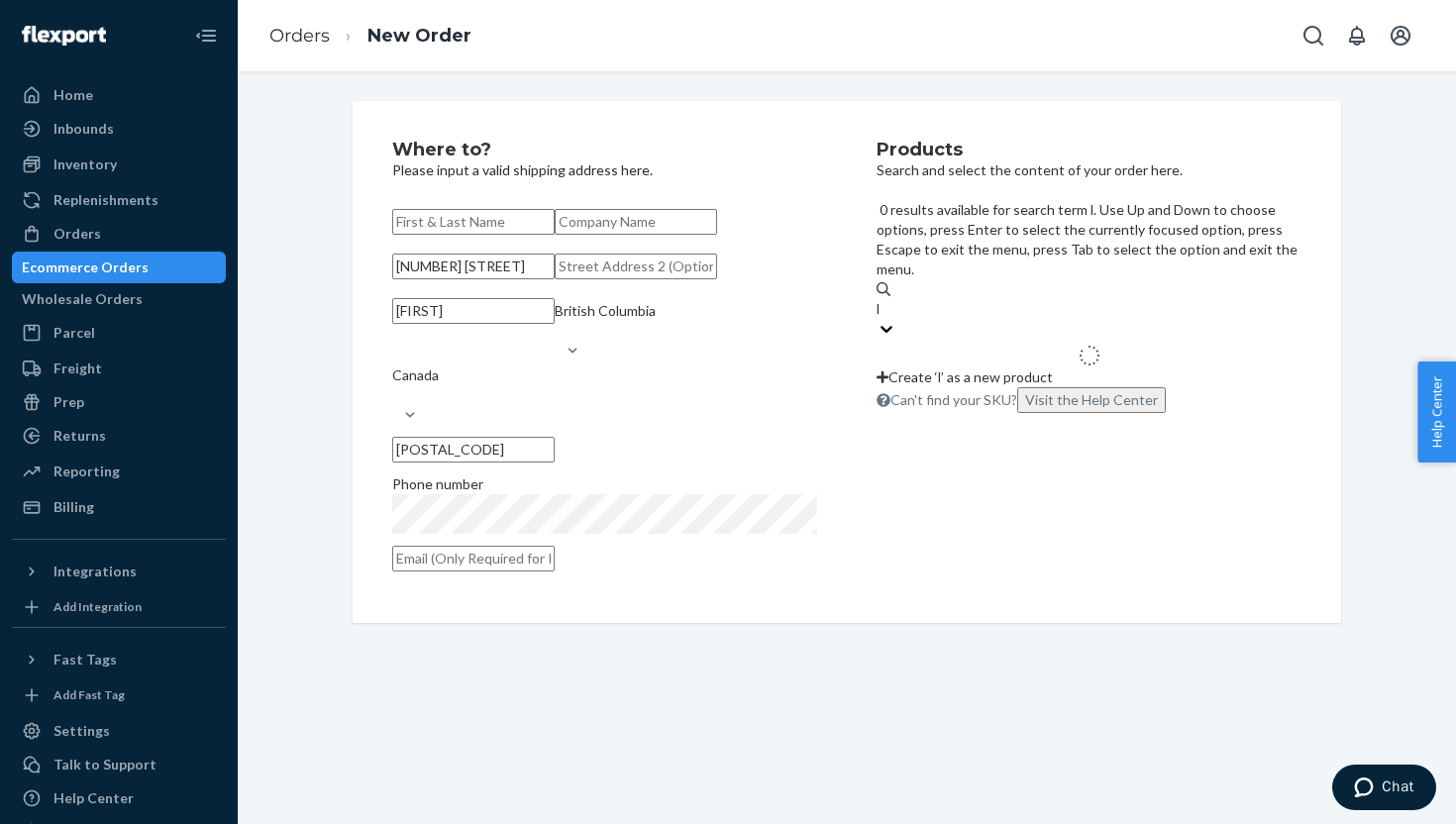 type 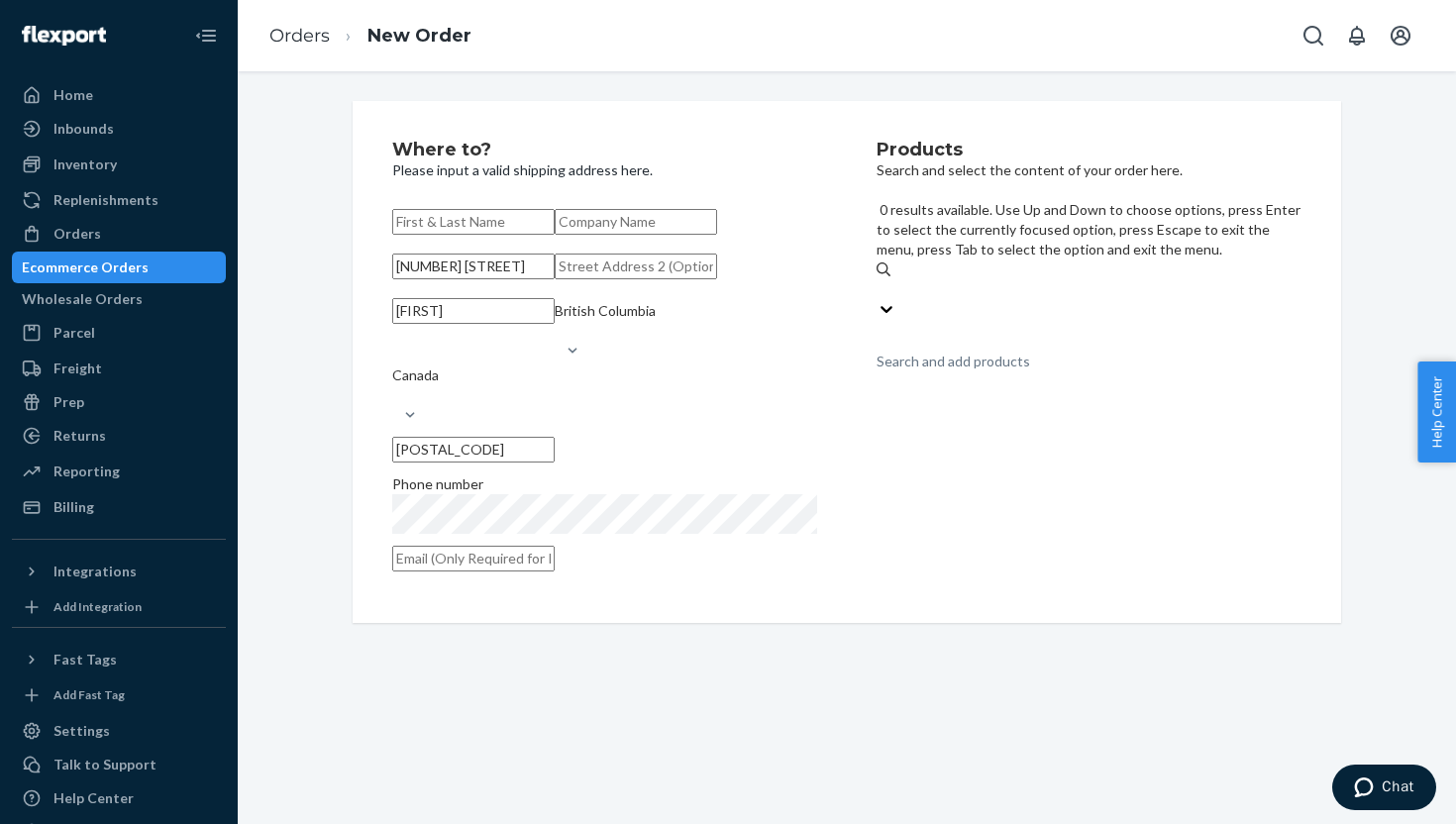 click on "[NUMBER] [STREET]" at bounding box center [473, 266] 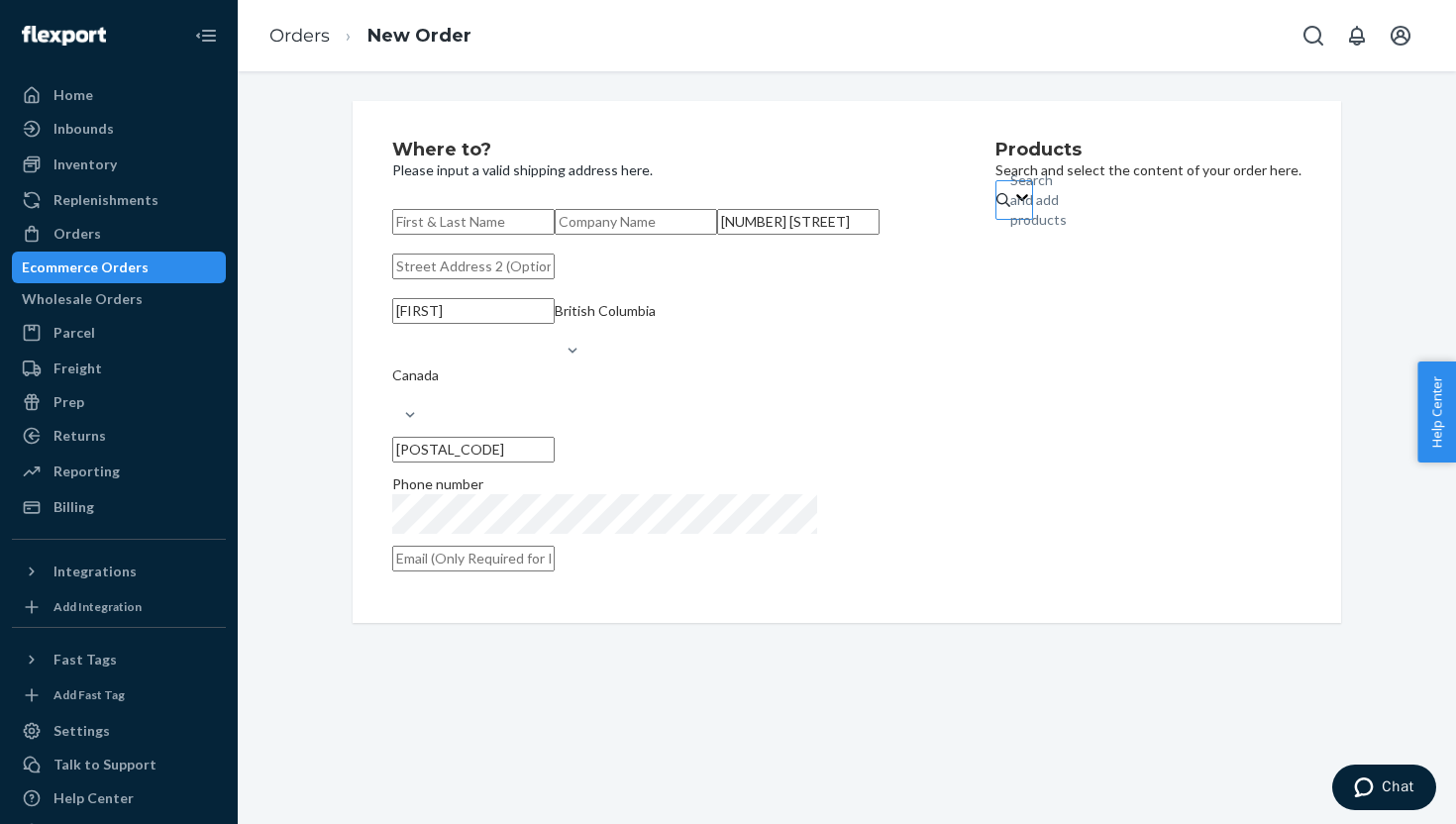 click on "[NUMBER] [STREET]" at bounding box center (798, 222) 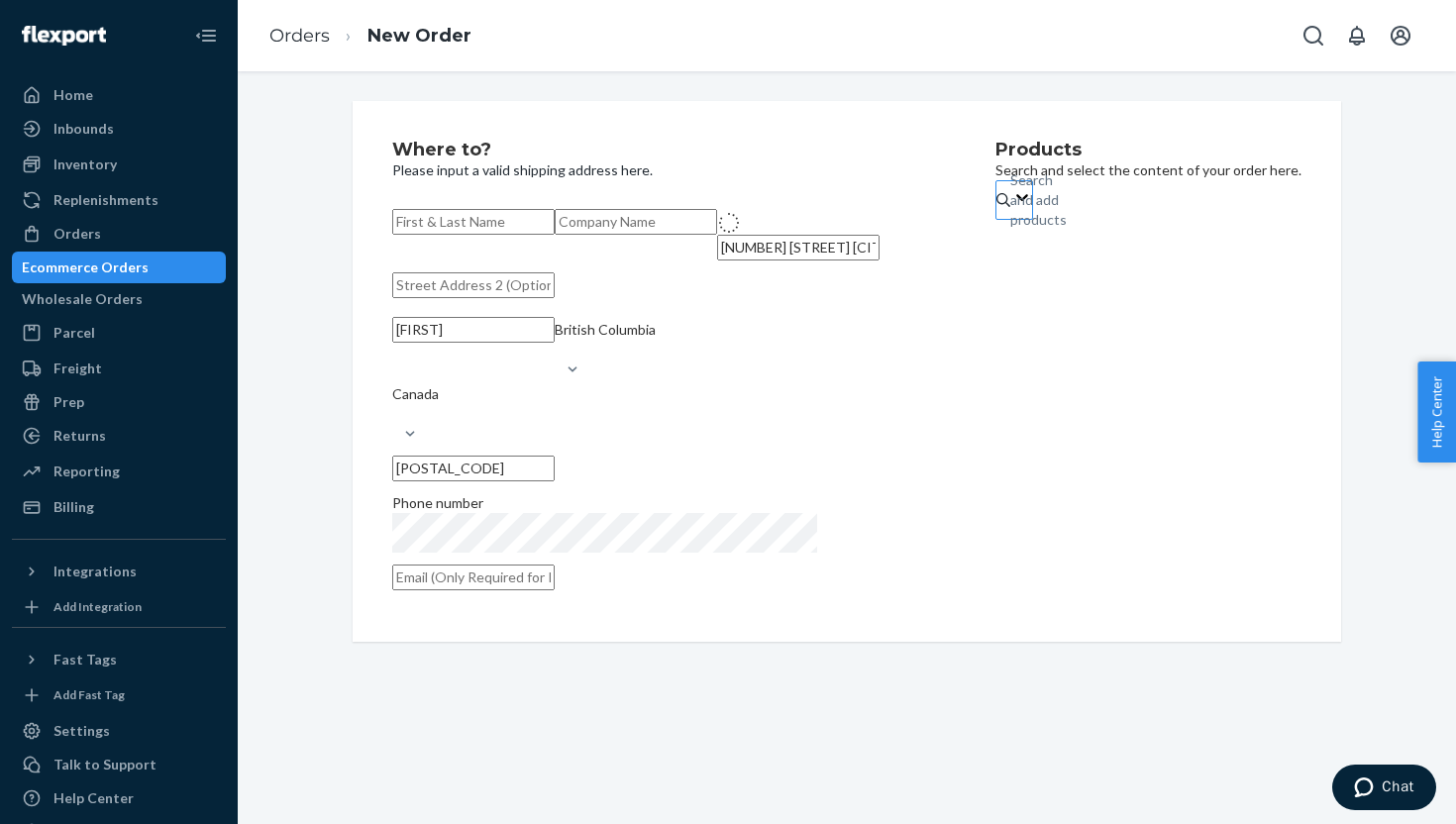 type on "[NUMBER] [STREET]" 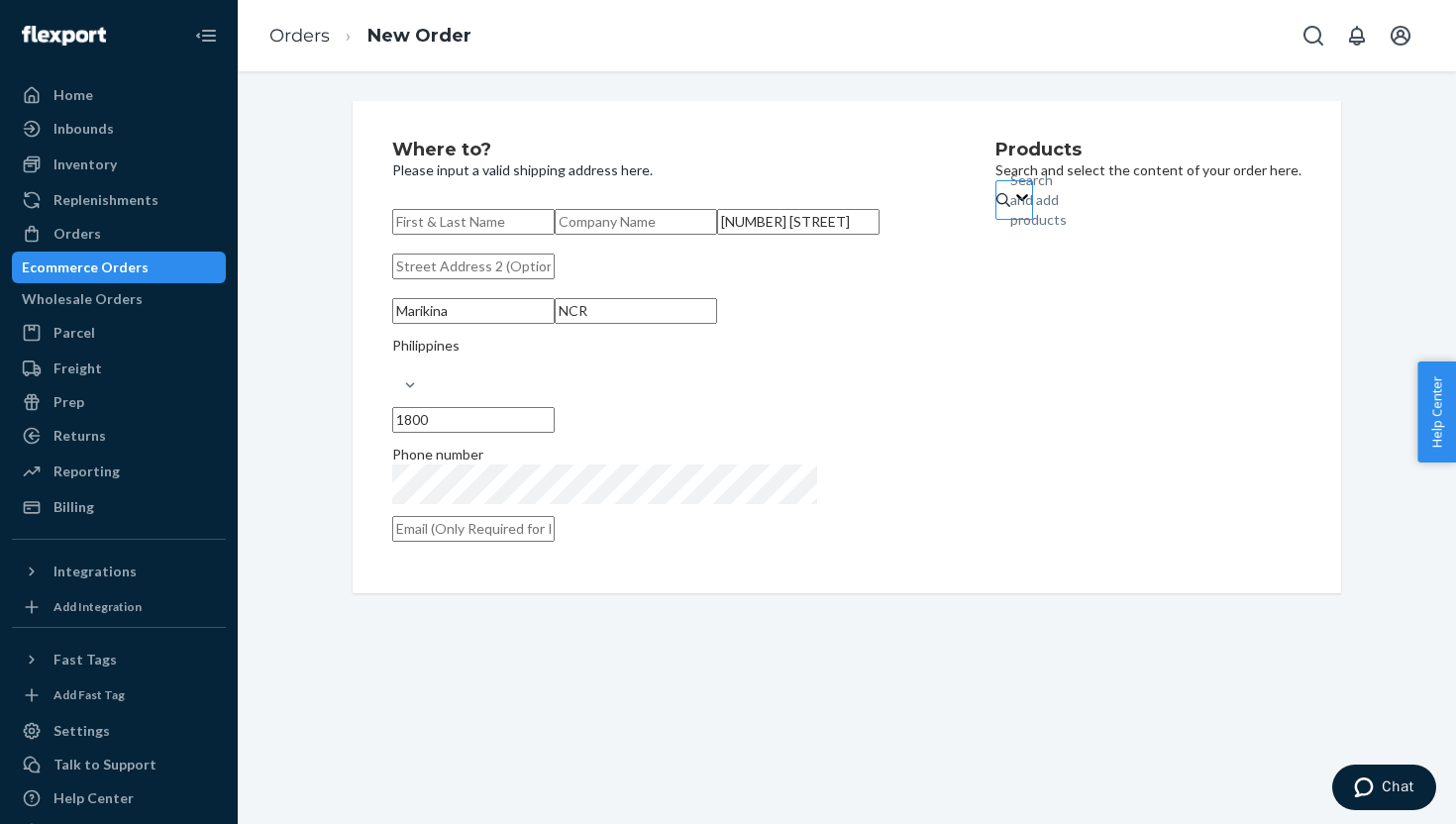 click on "Search and add products" at bounding box center (1148, 202) 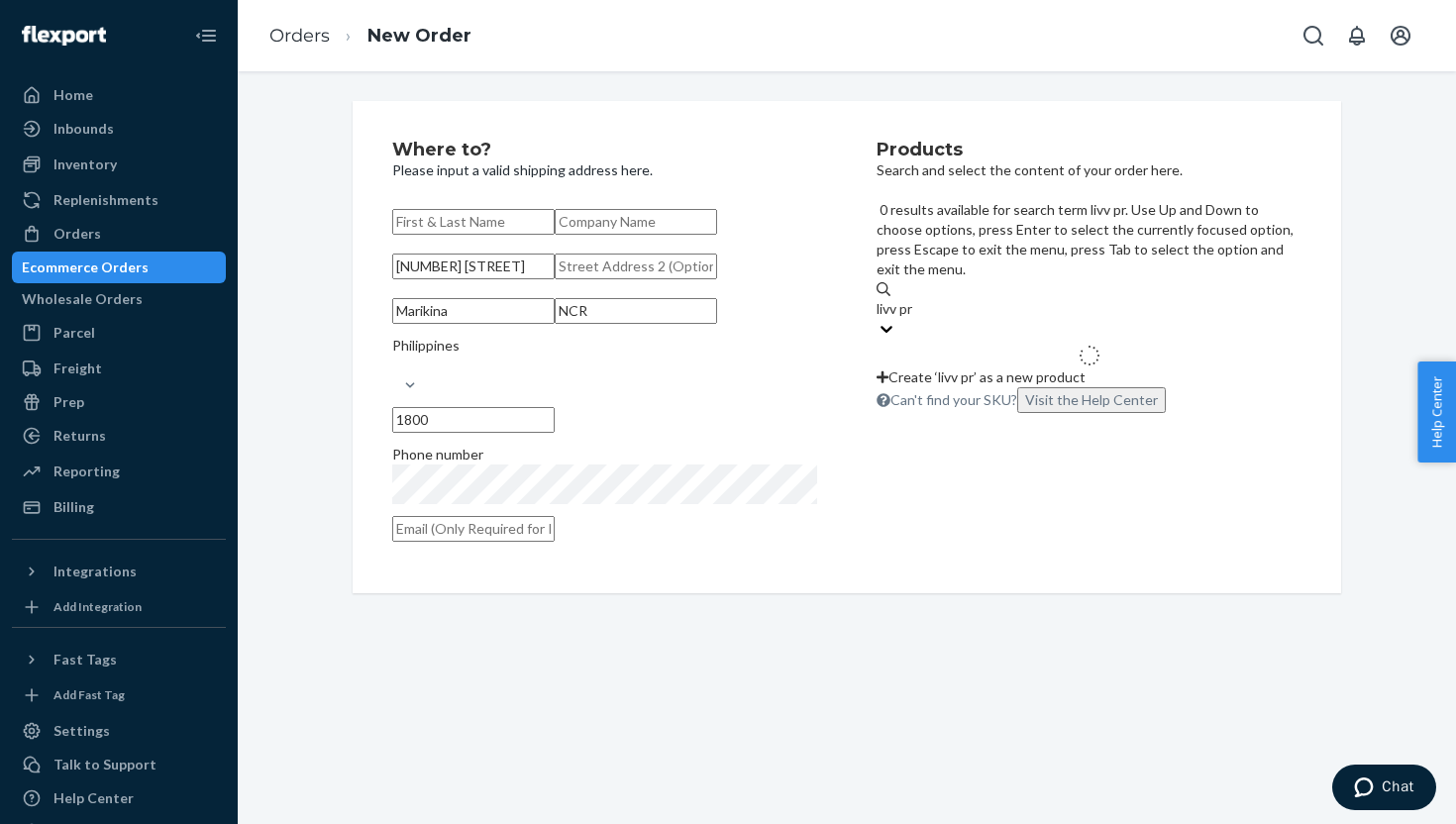 type on "livv pro" 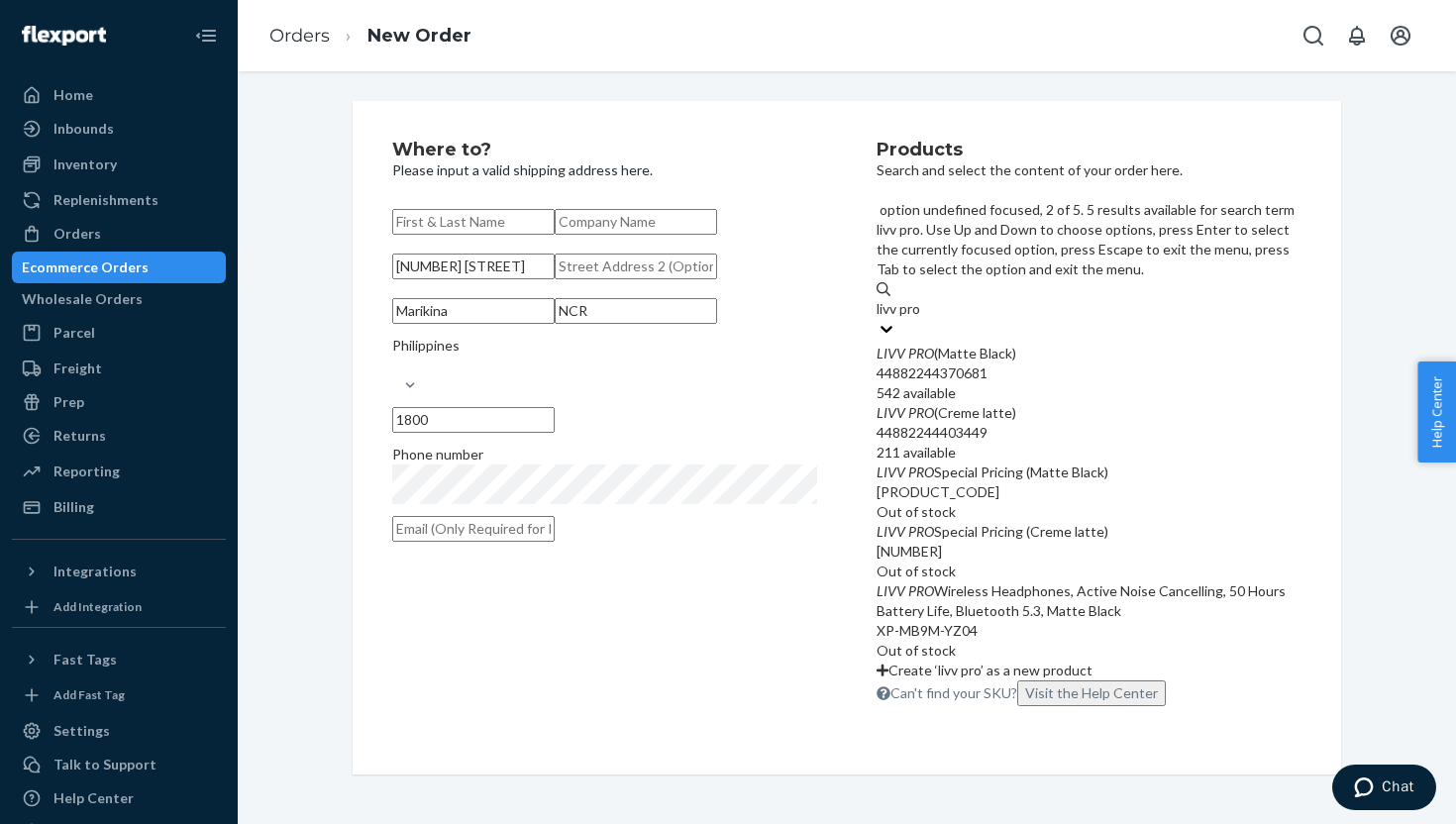 click on "LIVV   PRO  (Creme latte)" at bounding box center (1089, 413) 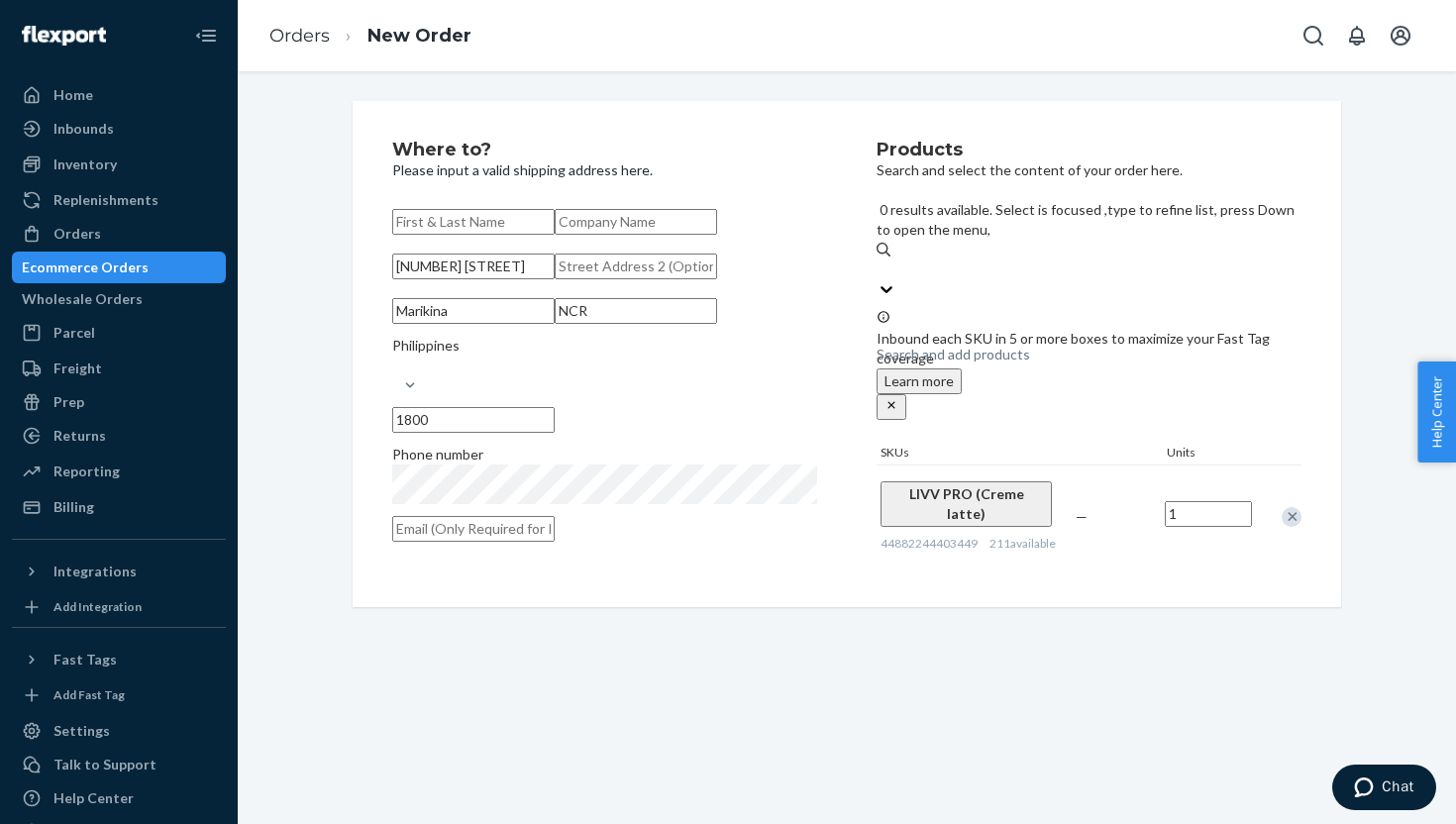 click at bounding box center [473, 222] 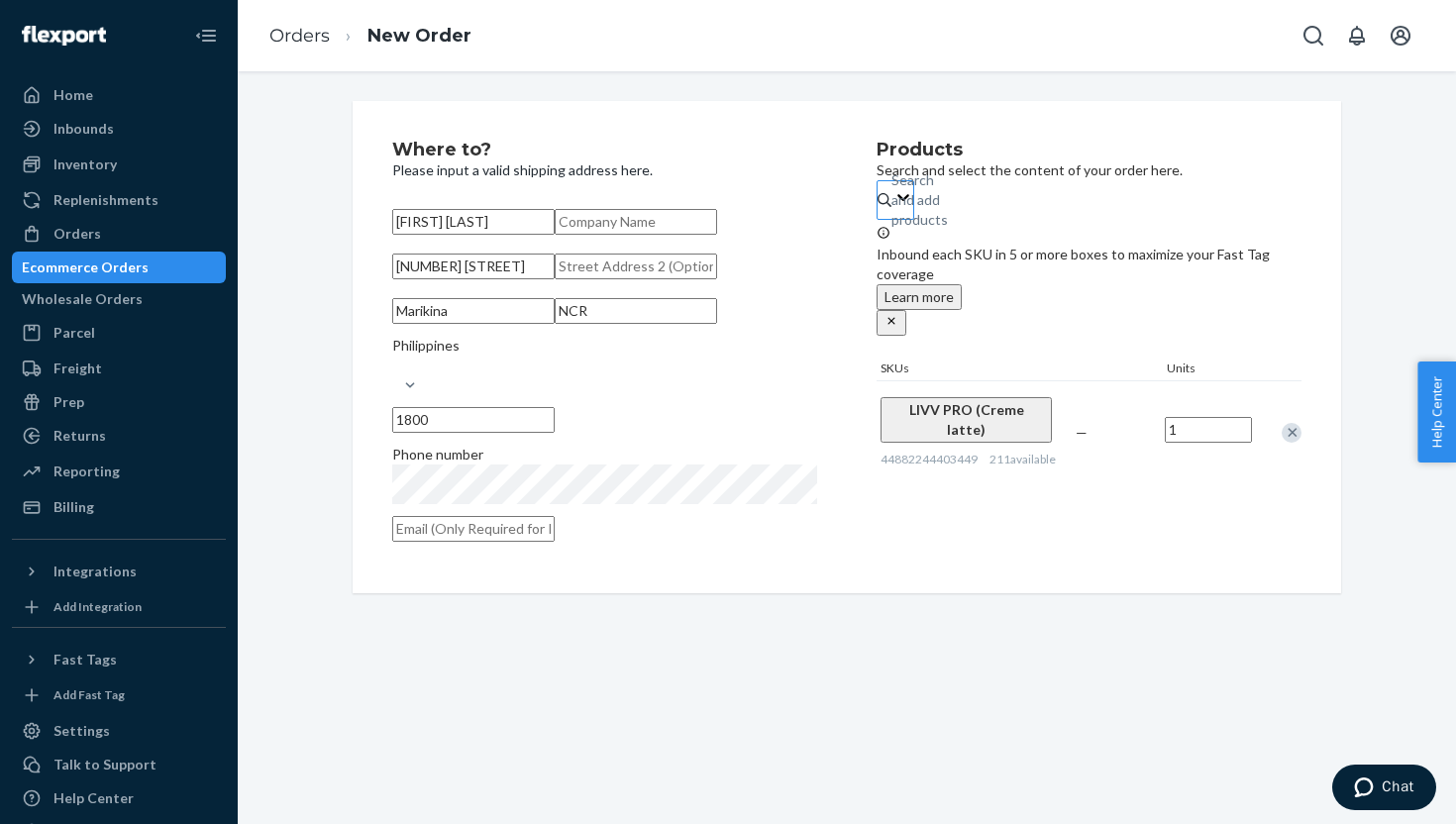 type on "[FIRST] [LAST]" 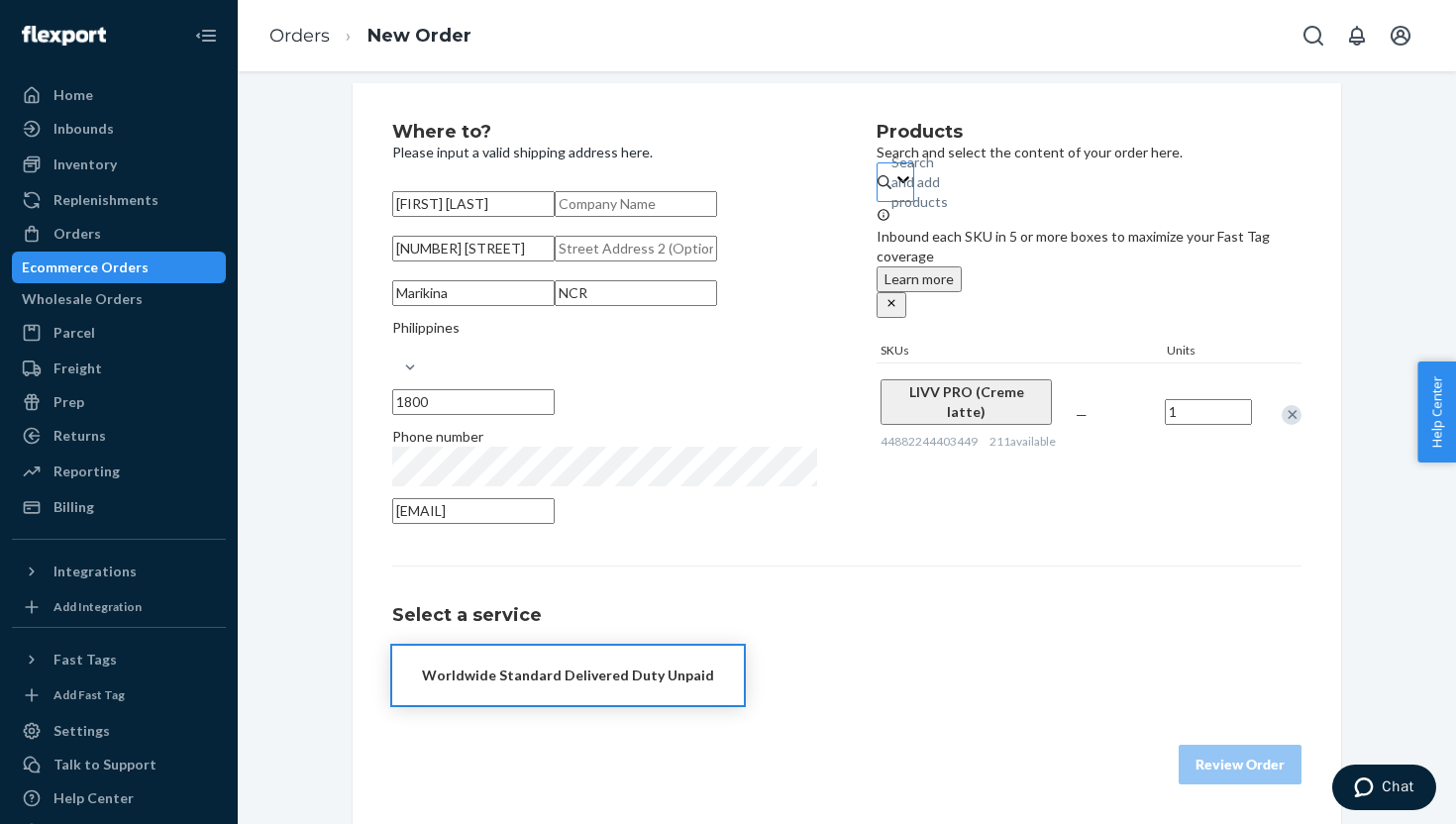 scroll, scrollTop: 156, scrollLeft: 0, axis: vertical 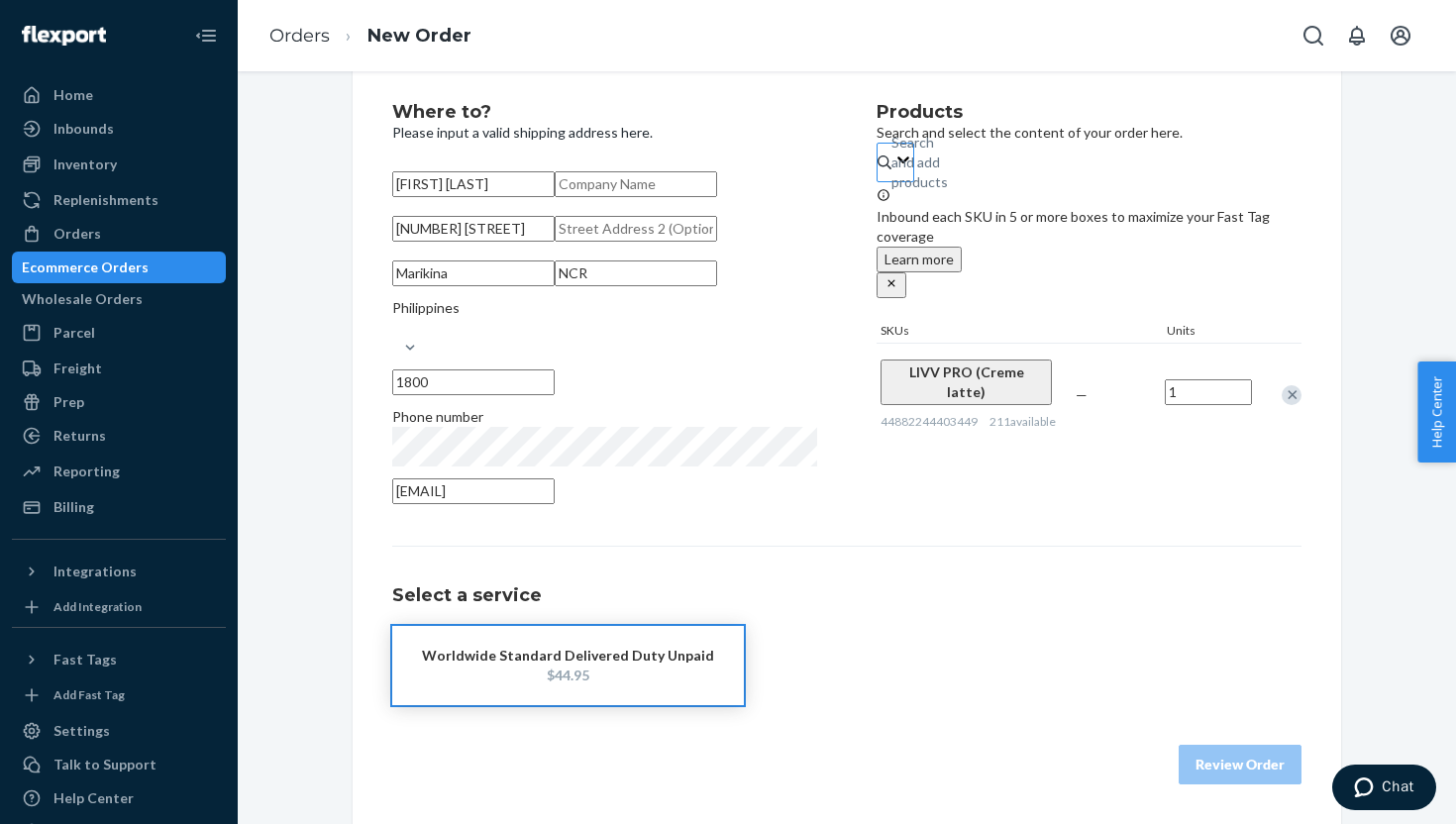 type on "[EMAIL]" 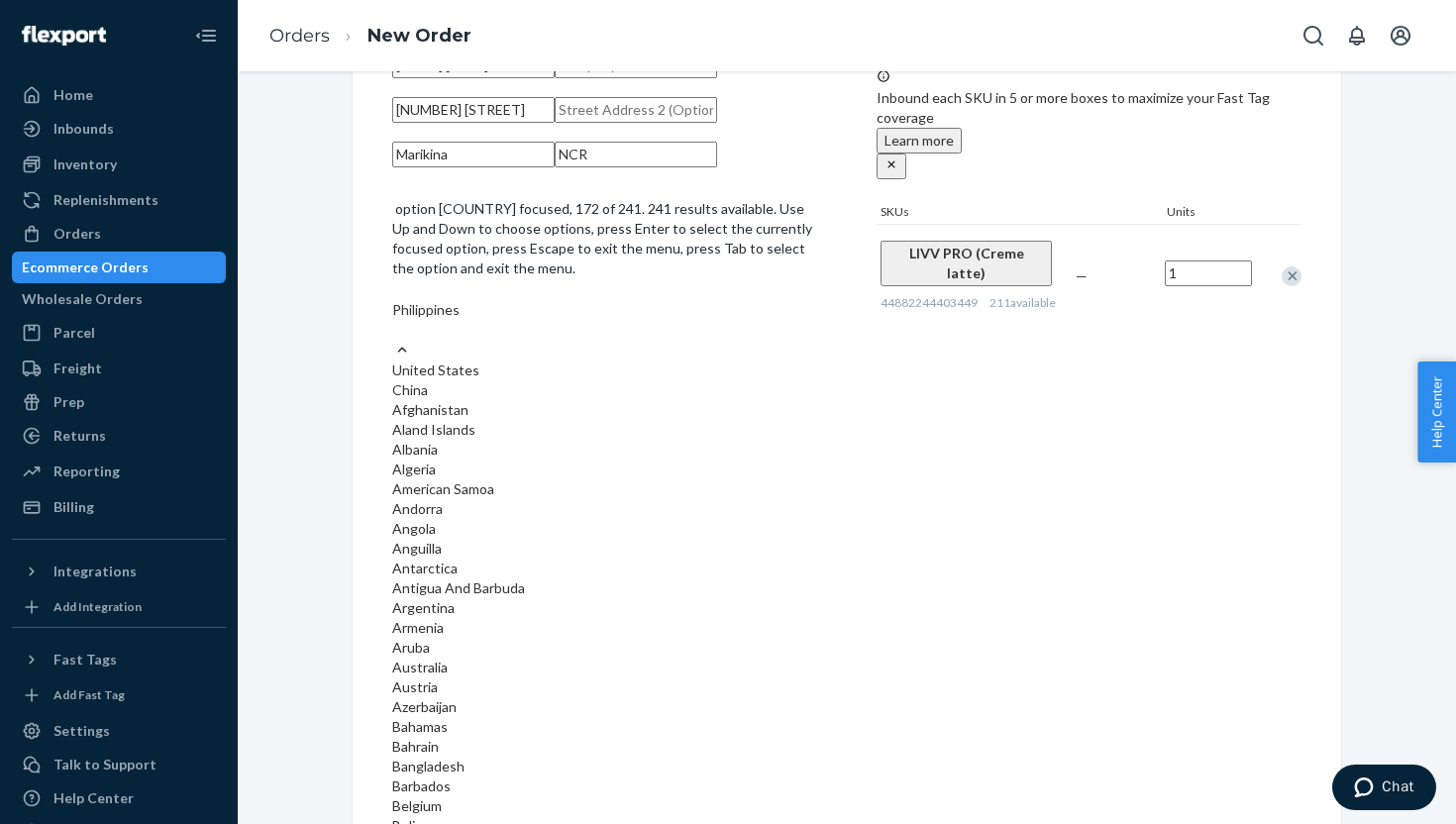 scroll, scrollTop: 6712, scrollLeft: 0, axis: vertical 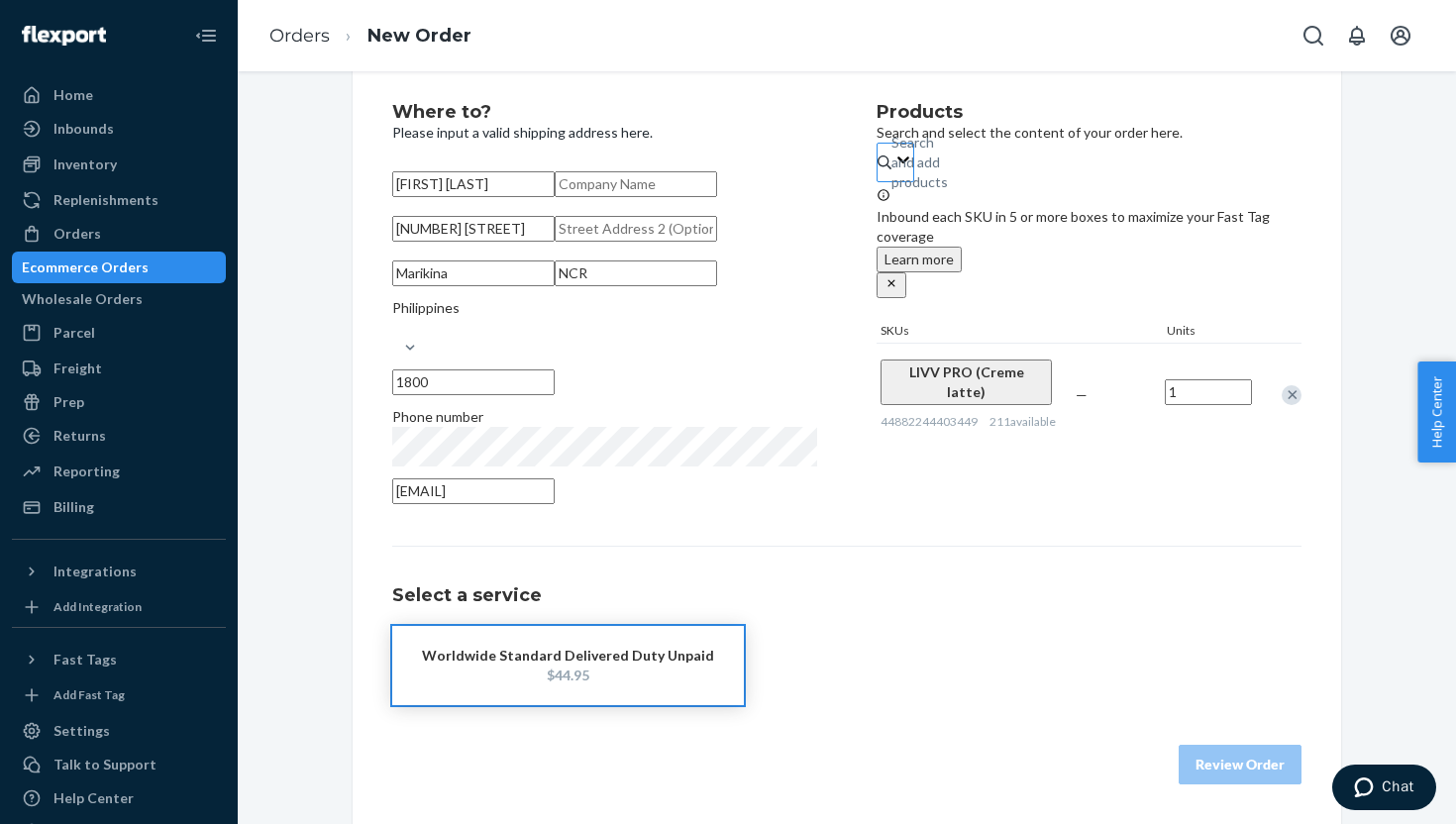 click on "Products Search and select the content of your order here. Search and add products Inbound each SKU in 5 or more boxes to maximize your Fast Tag coverage Learn more SKUs Units LIVV PRO (Creme latte) [NUMBER] [NUMBER] available — 1" at bounding box center (1089, 309) 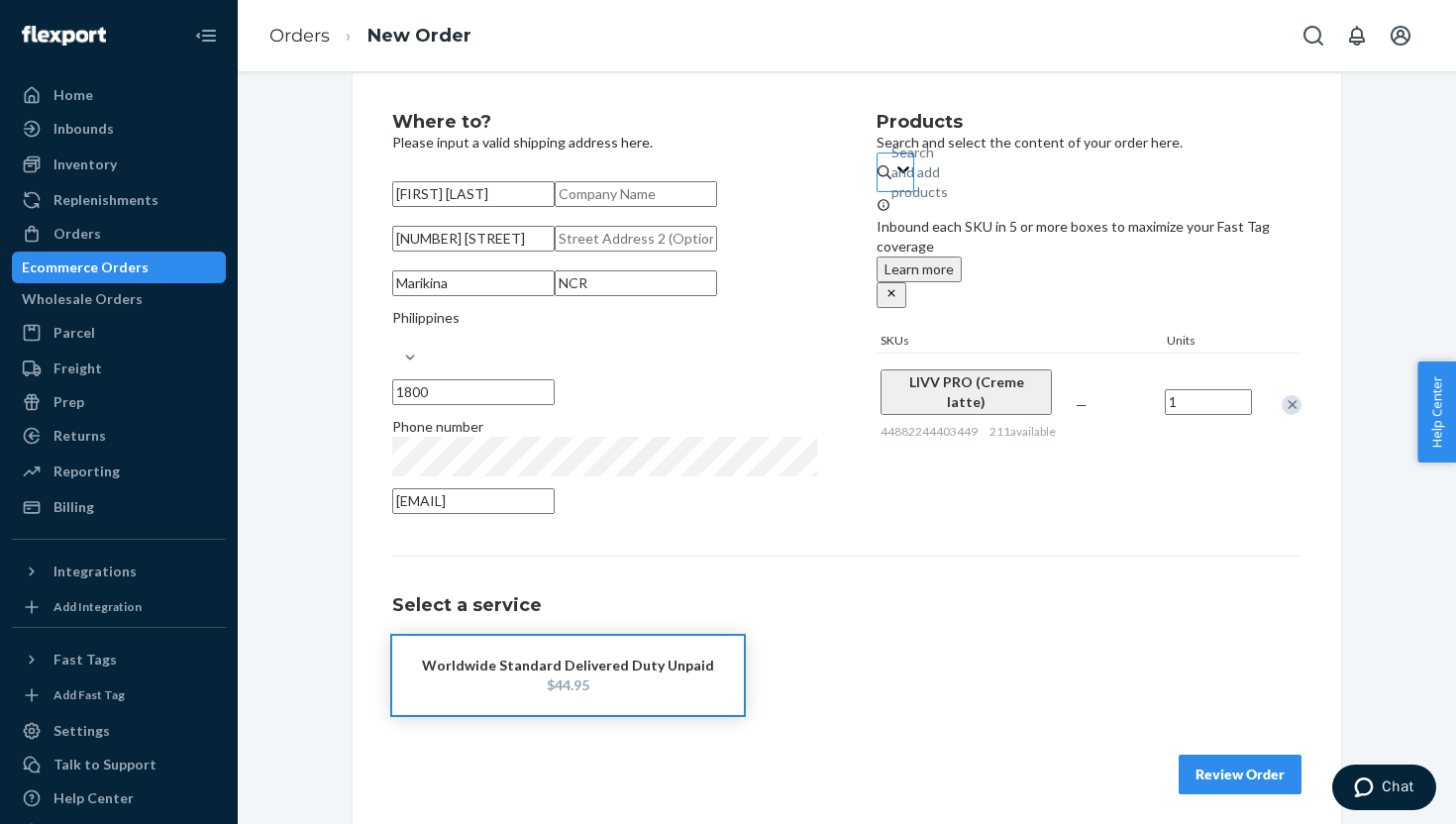scroll, scrollTop: 0, scrollLeft: 0, axis: both 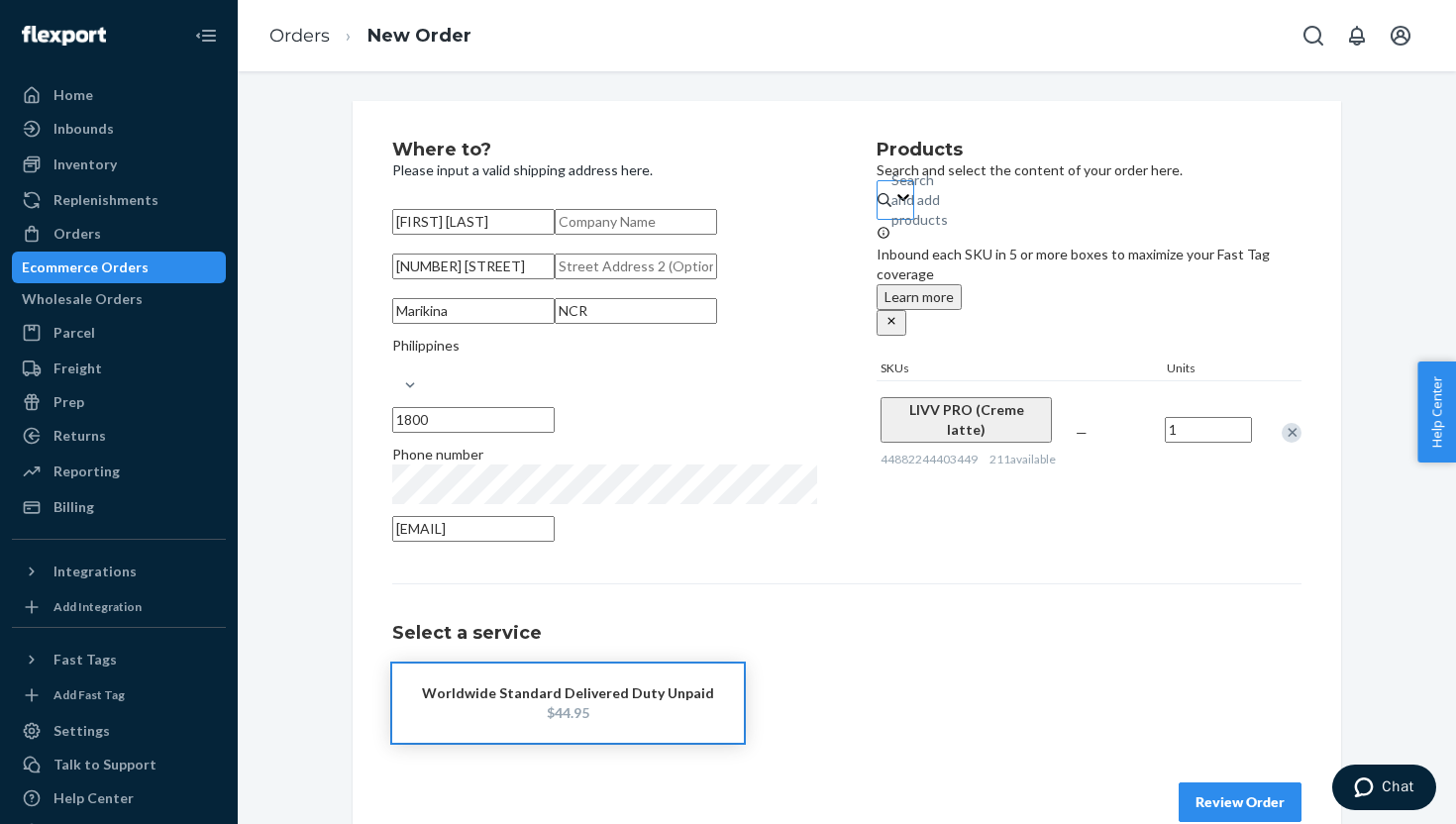 click at bounding box center (1292, 433) 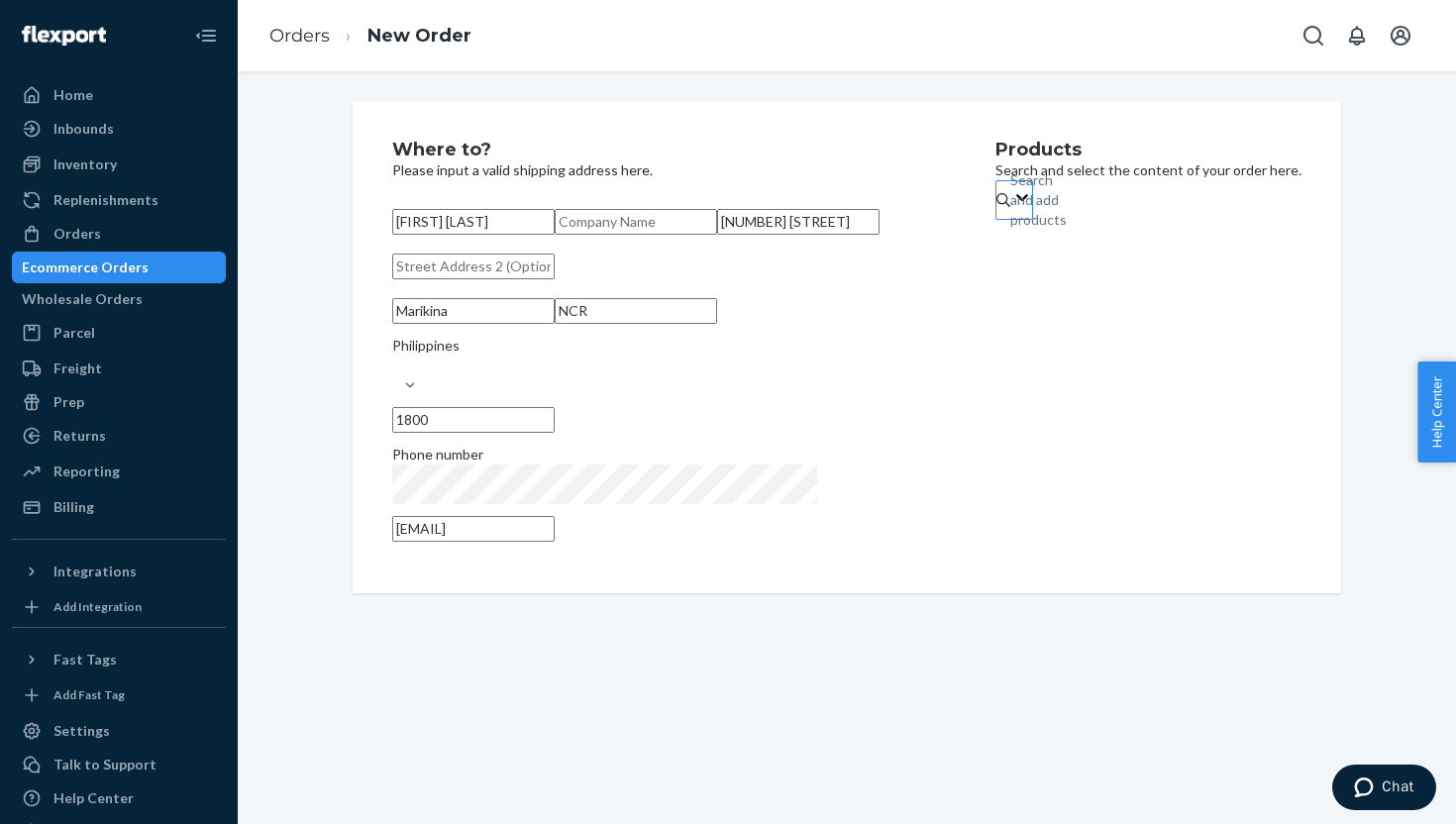 click on "[NUMBER] [STREET]" at bounding box center (798, 222) 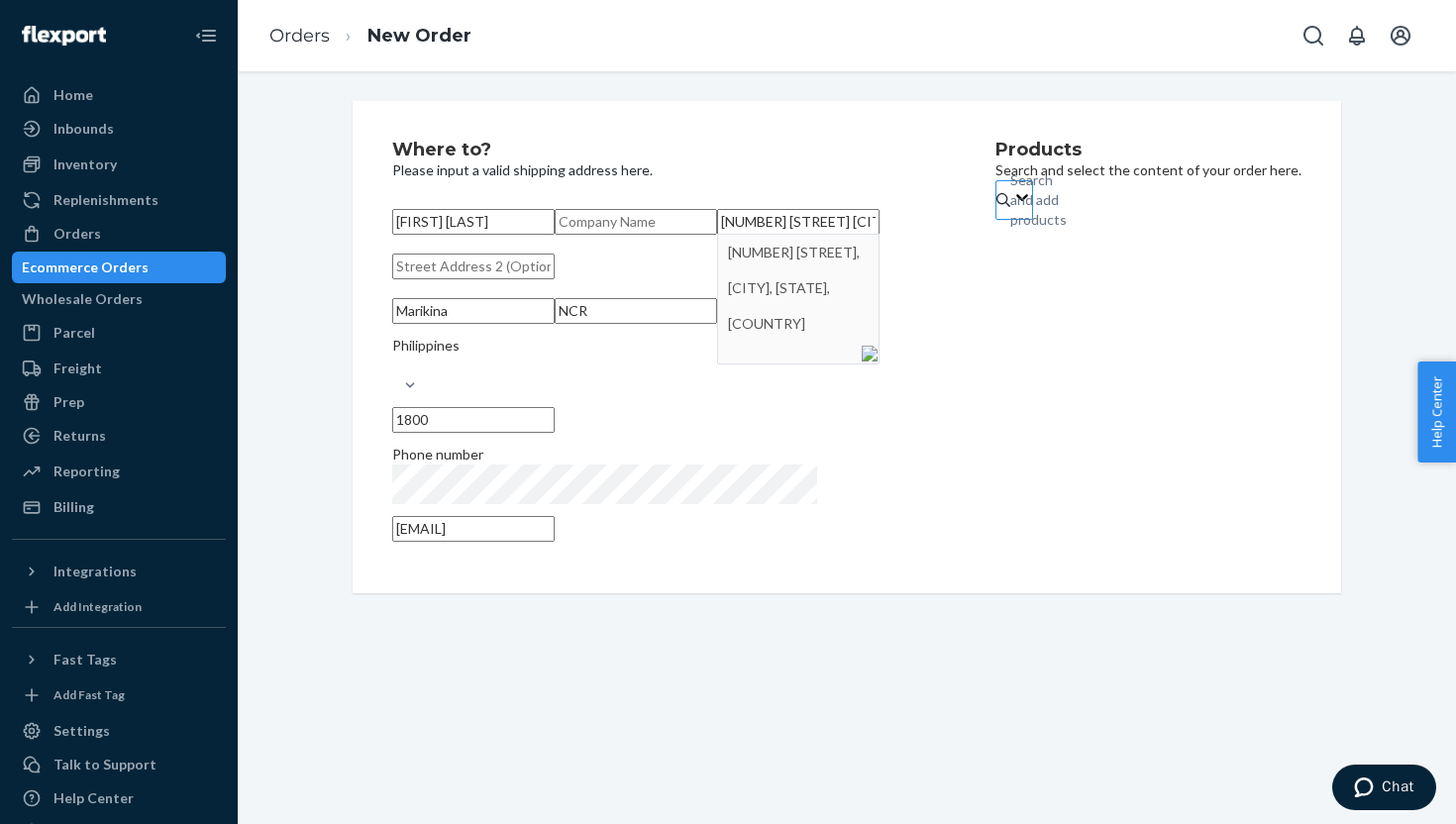 type on "[NUMBER] [STREET]" 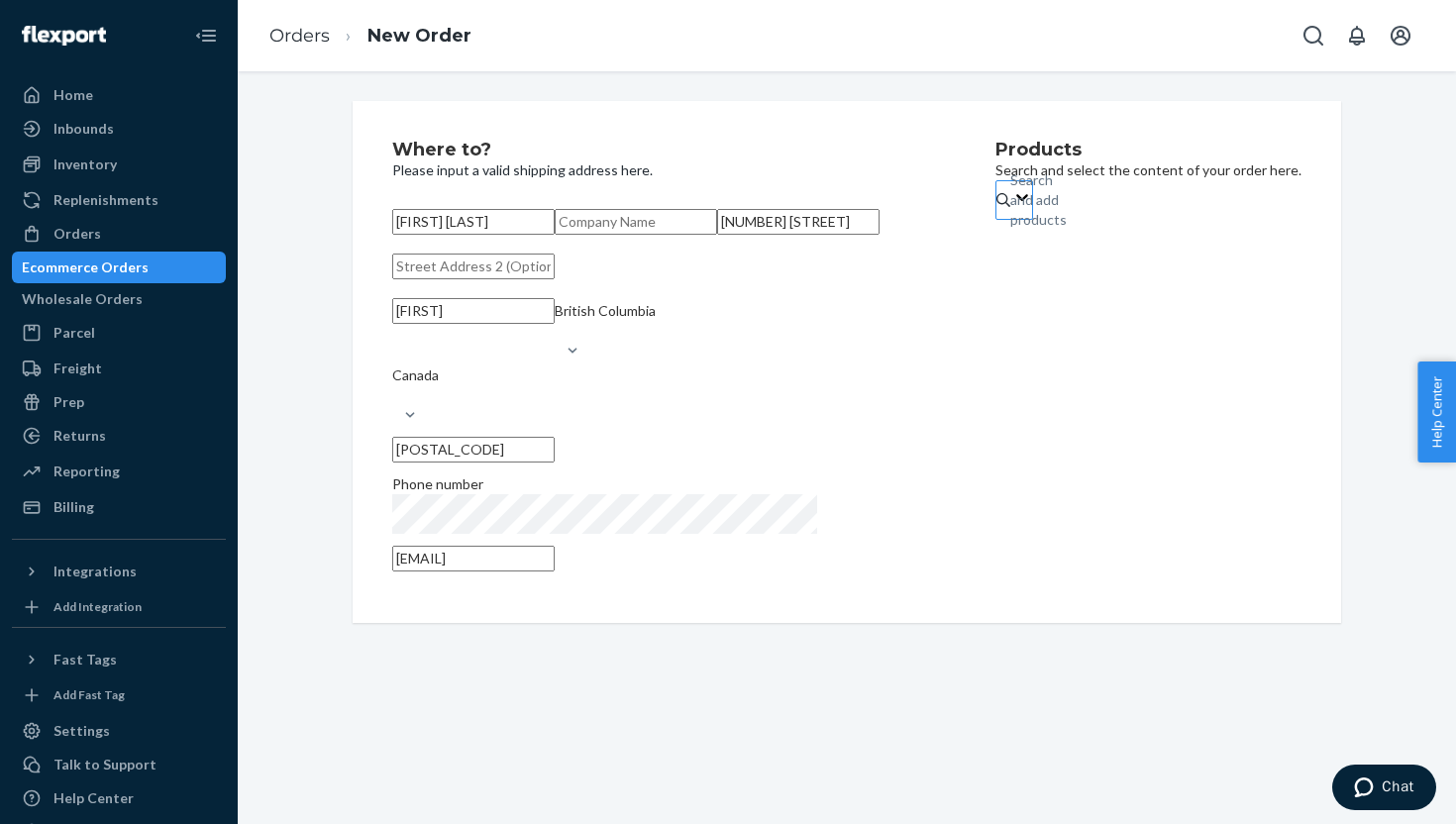 click on "Search and add products" at bounding box center [1011, 200] 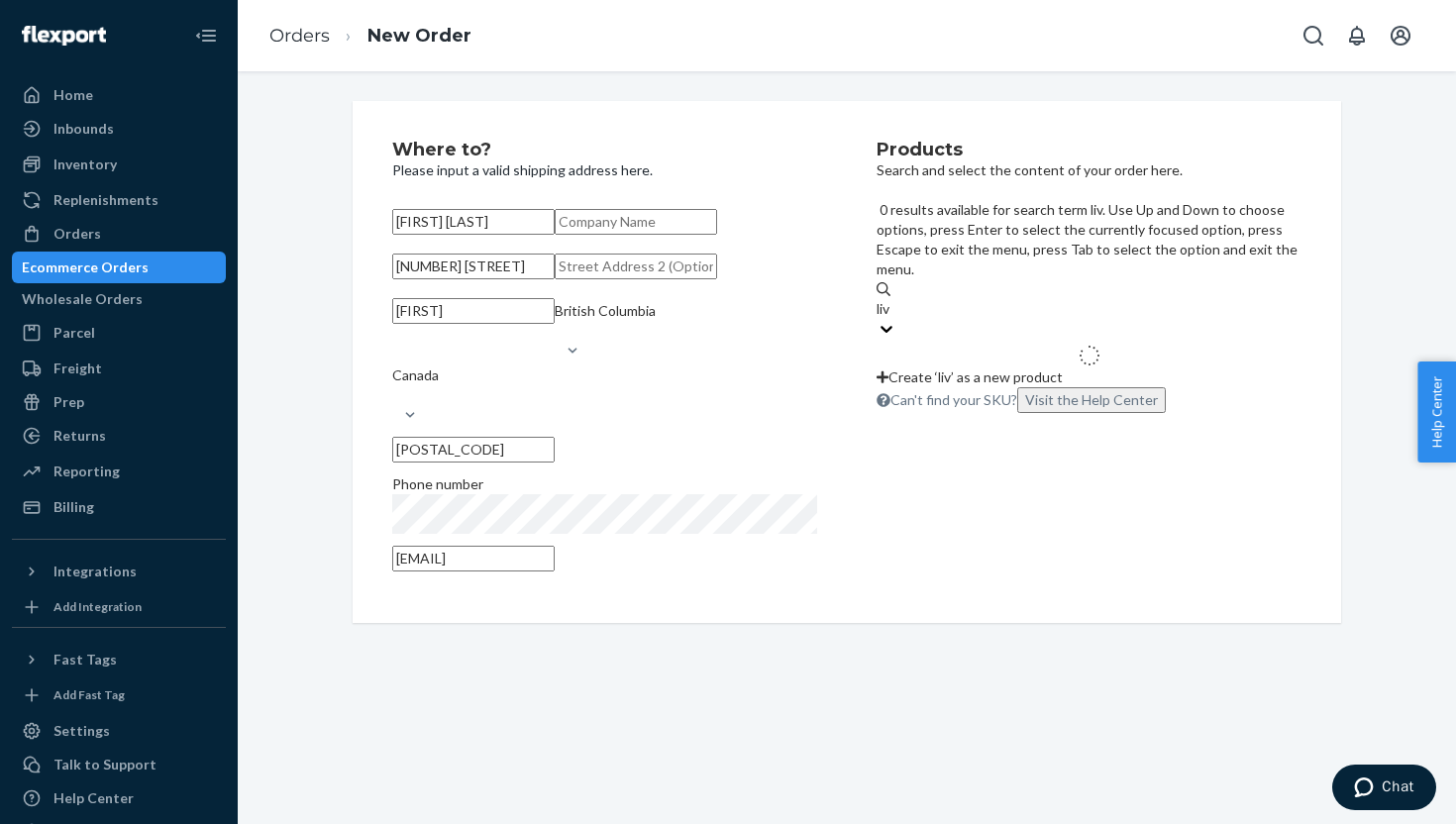 type on "livv" 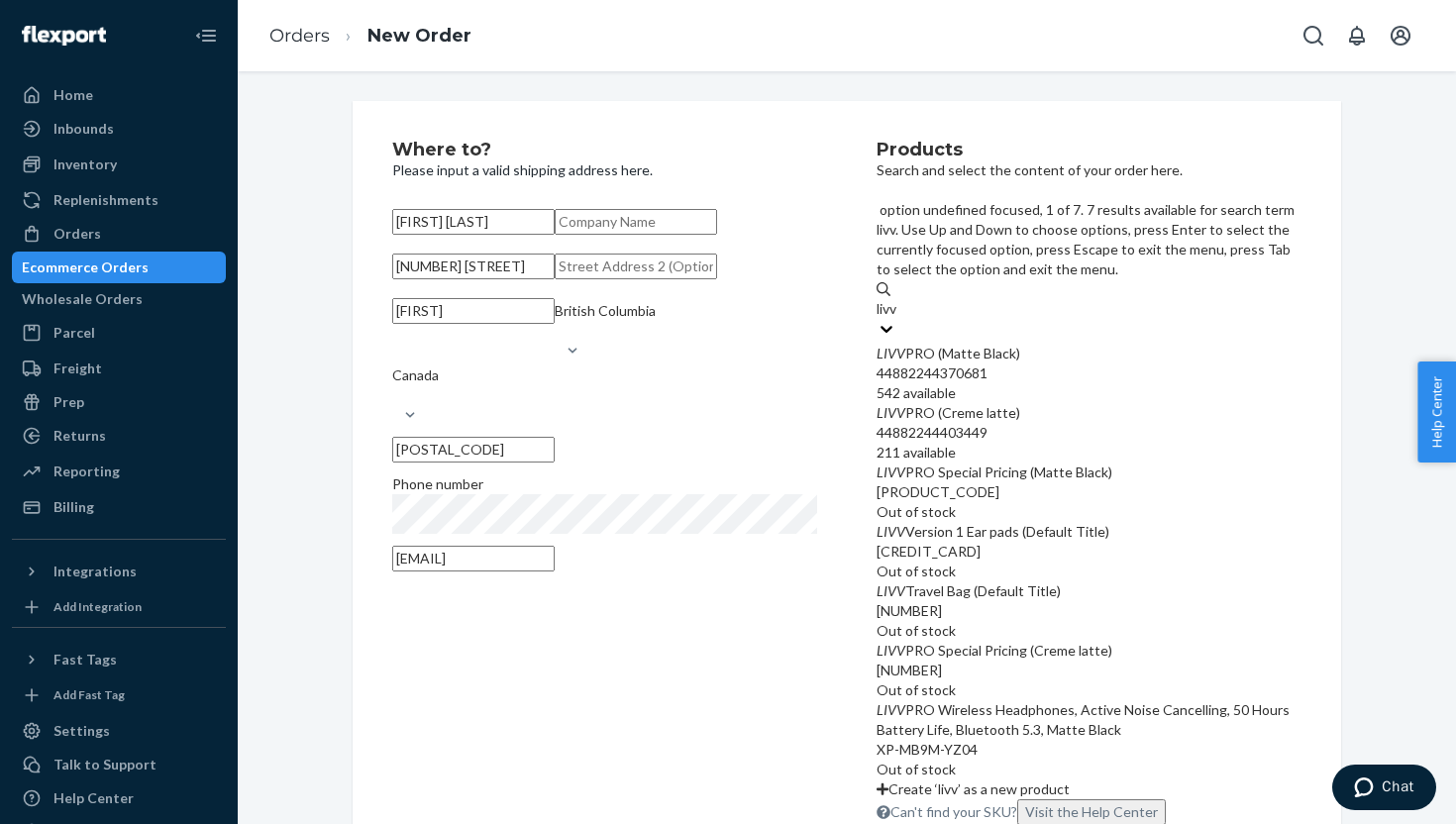 click on "LIVV  PRO (Matte Black)" at bounding box center [1089, 354] 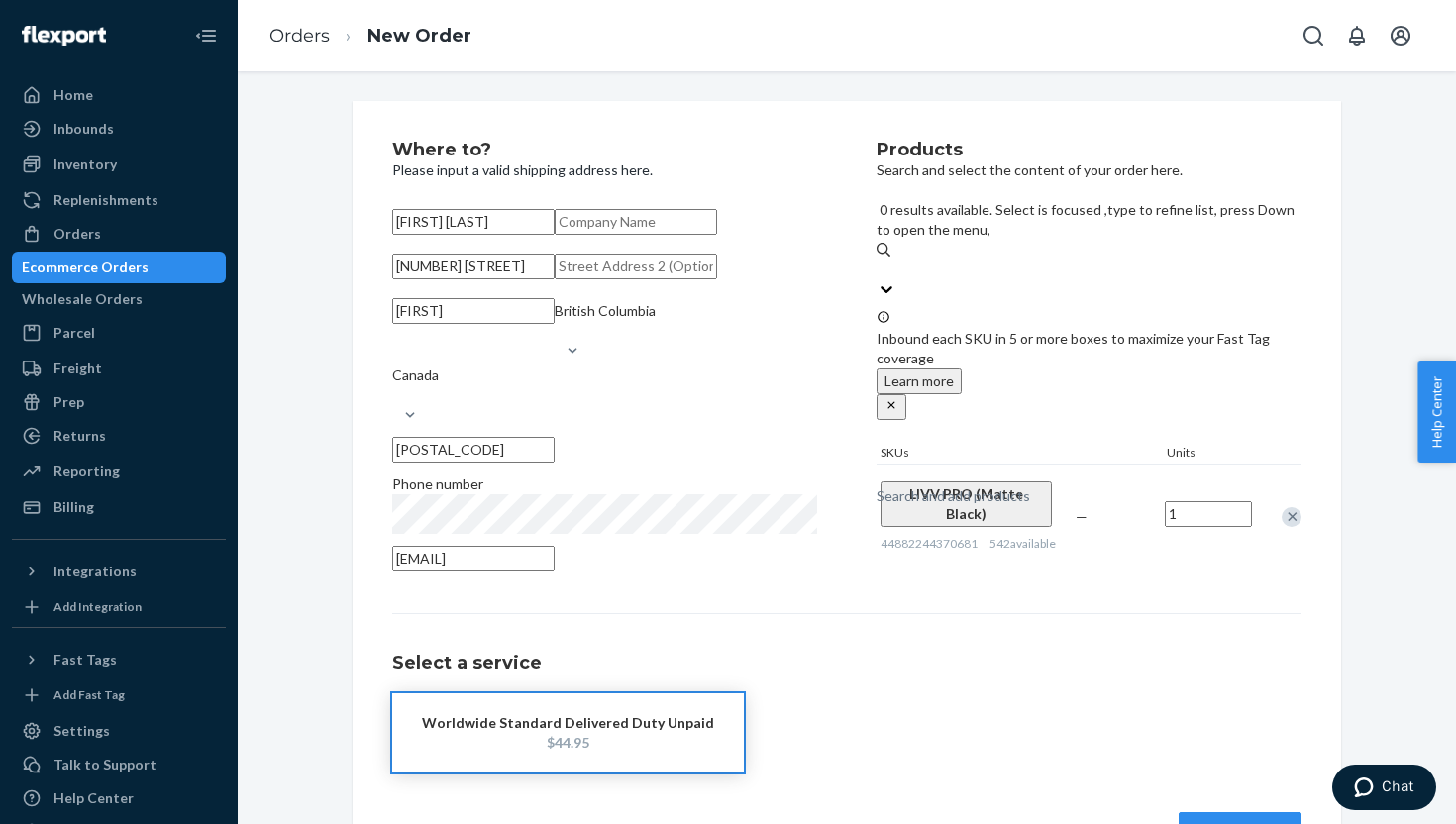 click on "[FIRST] [LAST]" at bounding box center [473, 222] 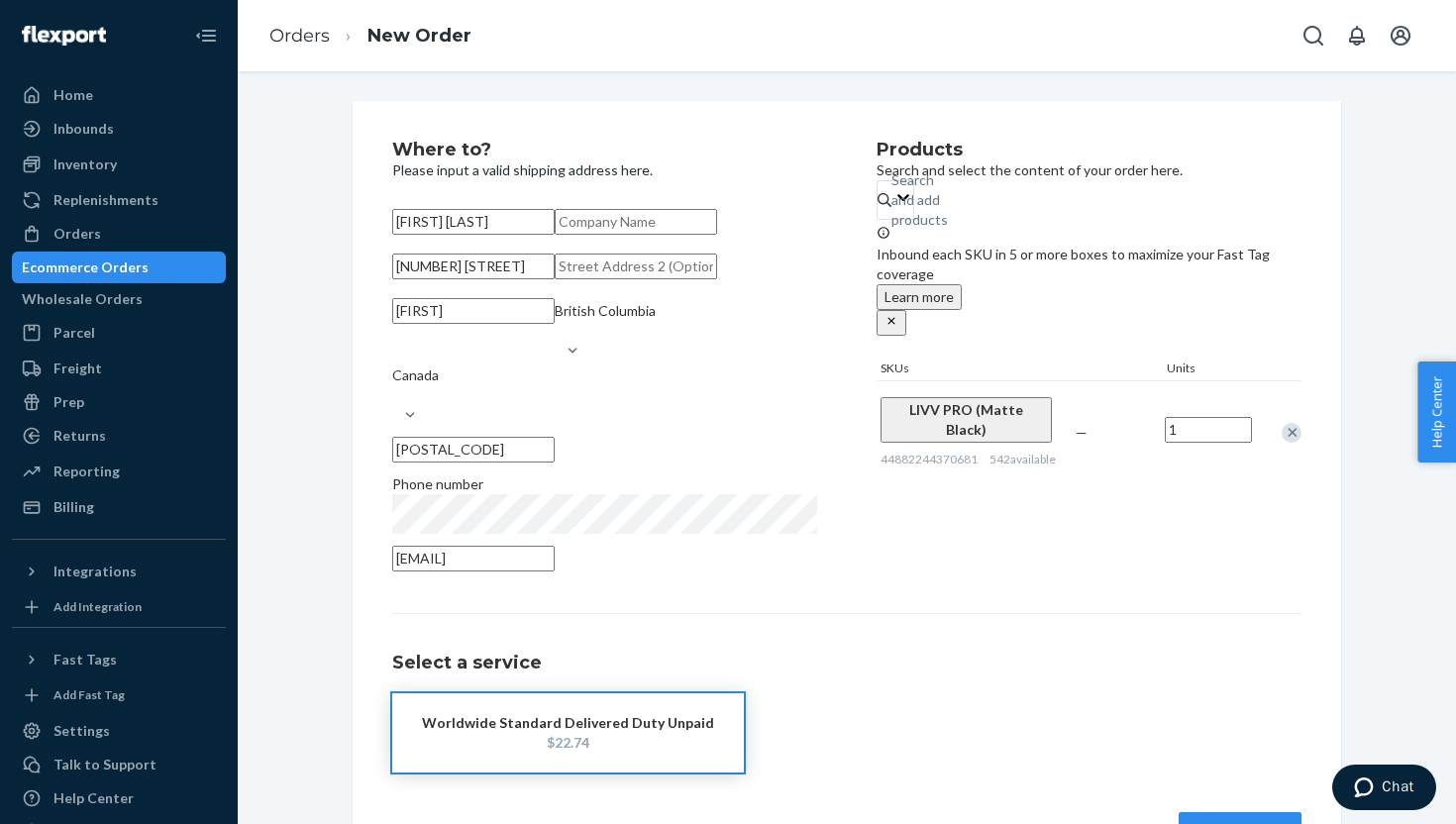 click on "[FIRST] [LAST]" at bounding box center [473, 222] 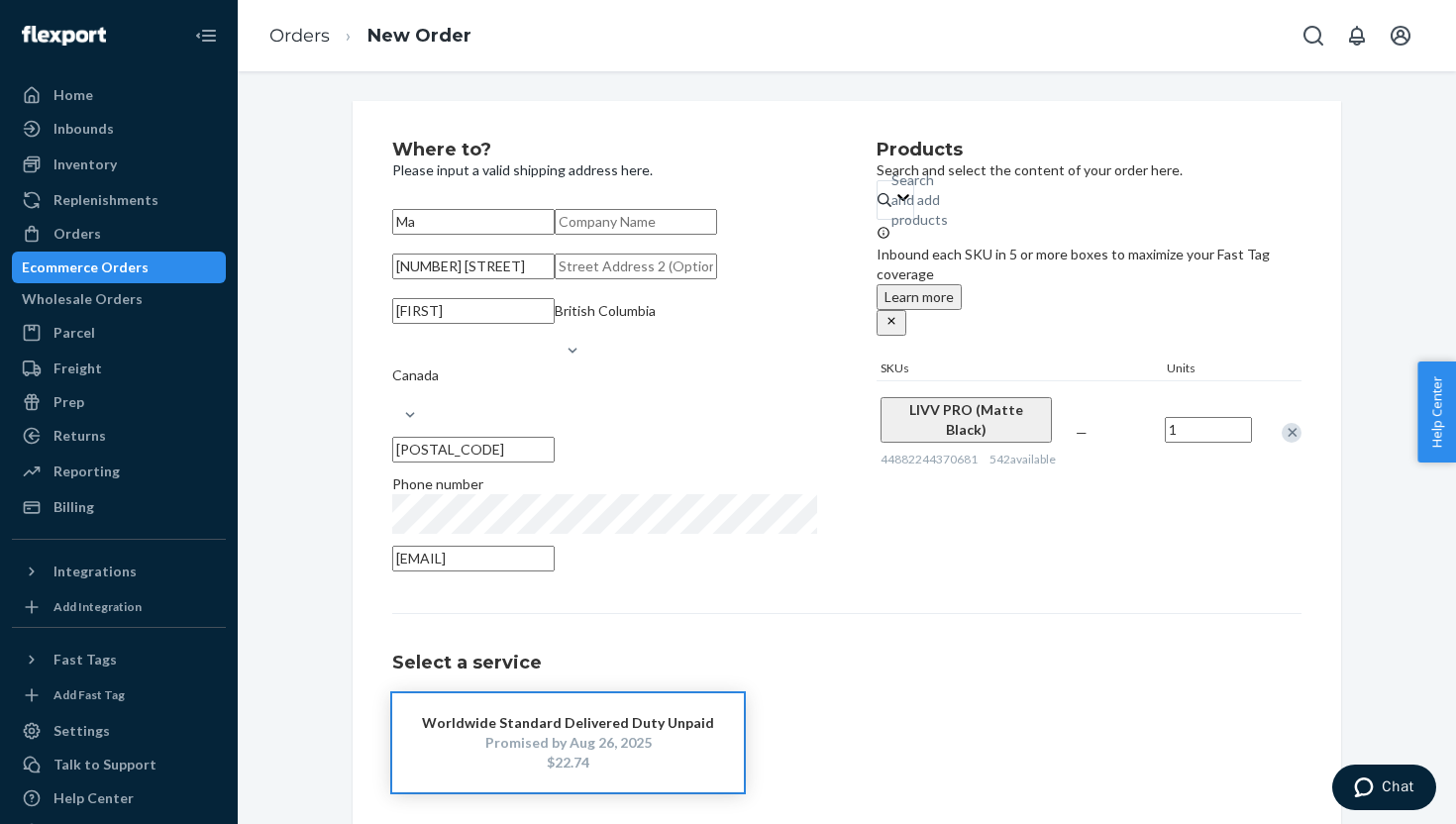 type on "M" 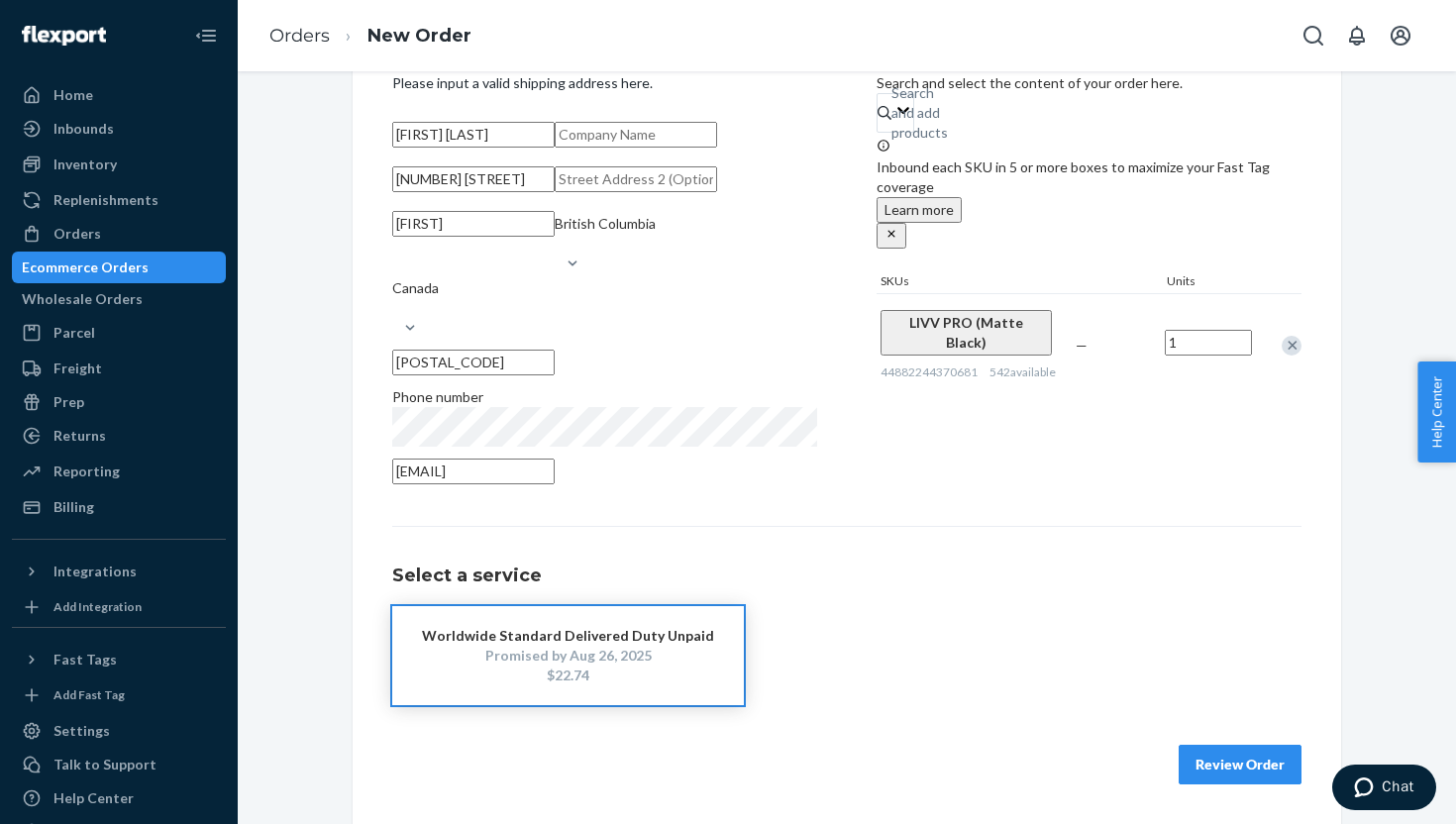 scroll, scrollTop: 176, scrollLeft: 0, axis: vertical 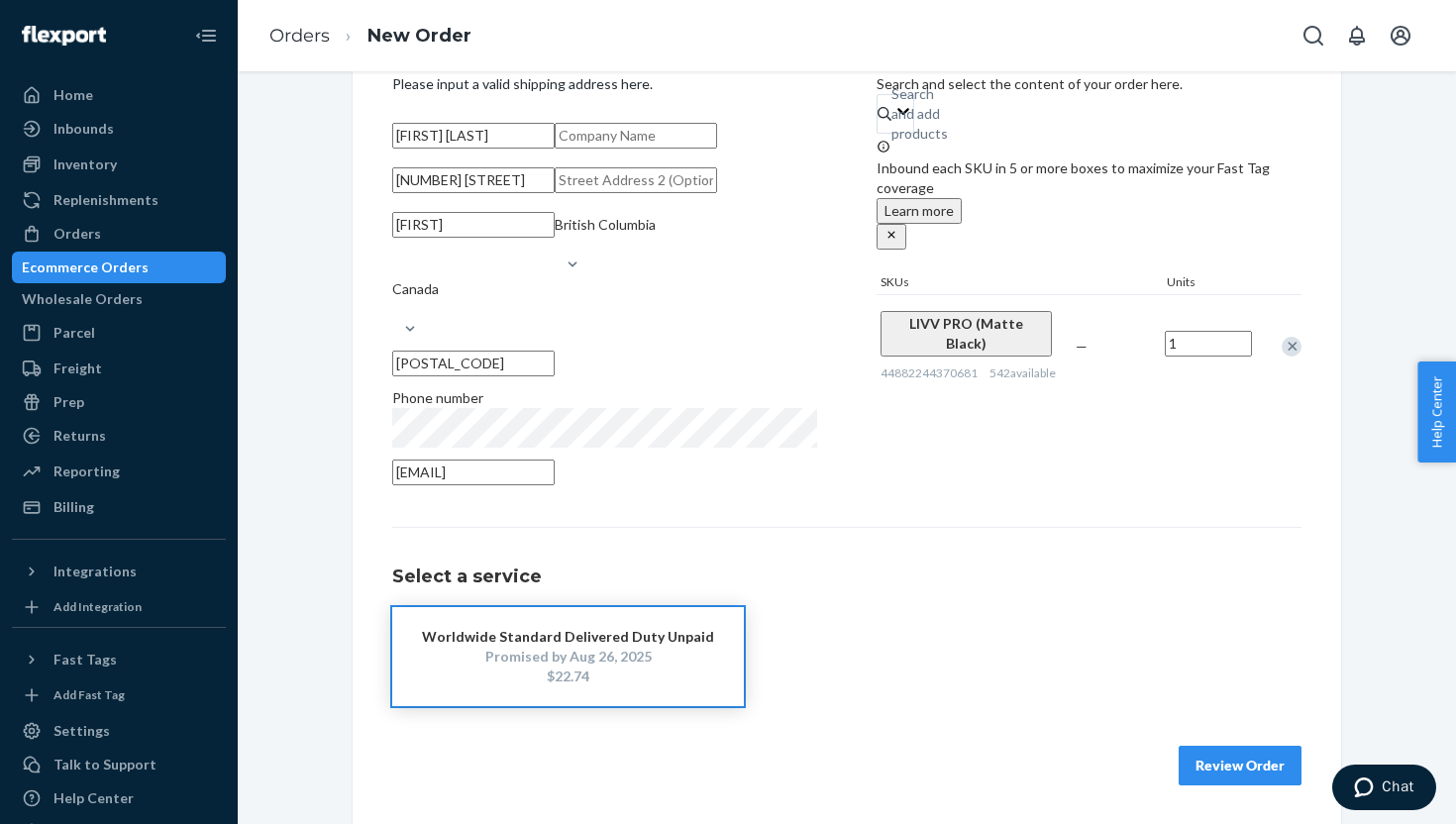 click on "[EMAIL]" at bounding box center (473, 472) 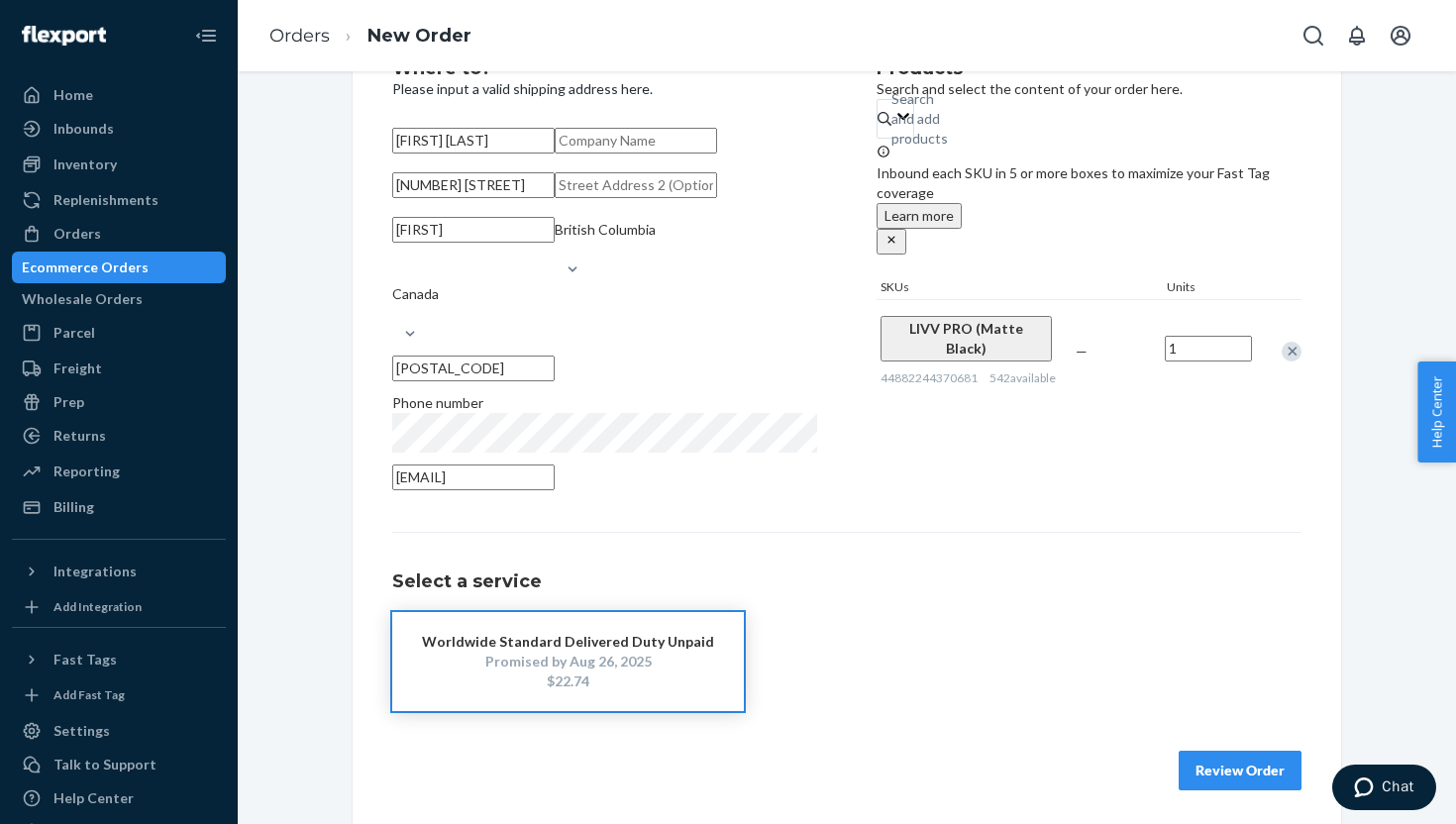 scroll, scrollTop: 91, scrollLeft: 0, axis: vertical 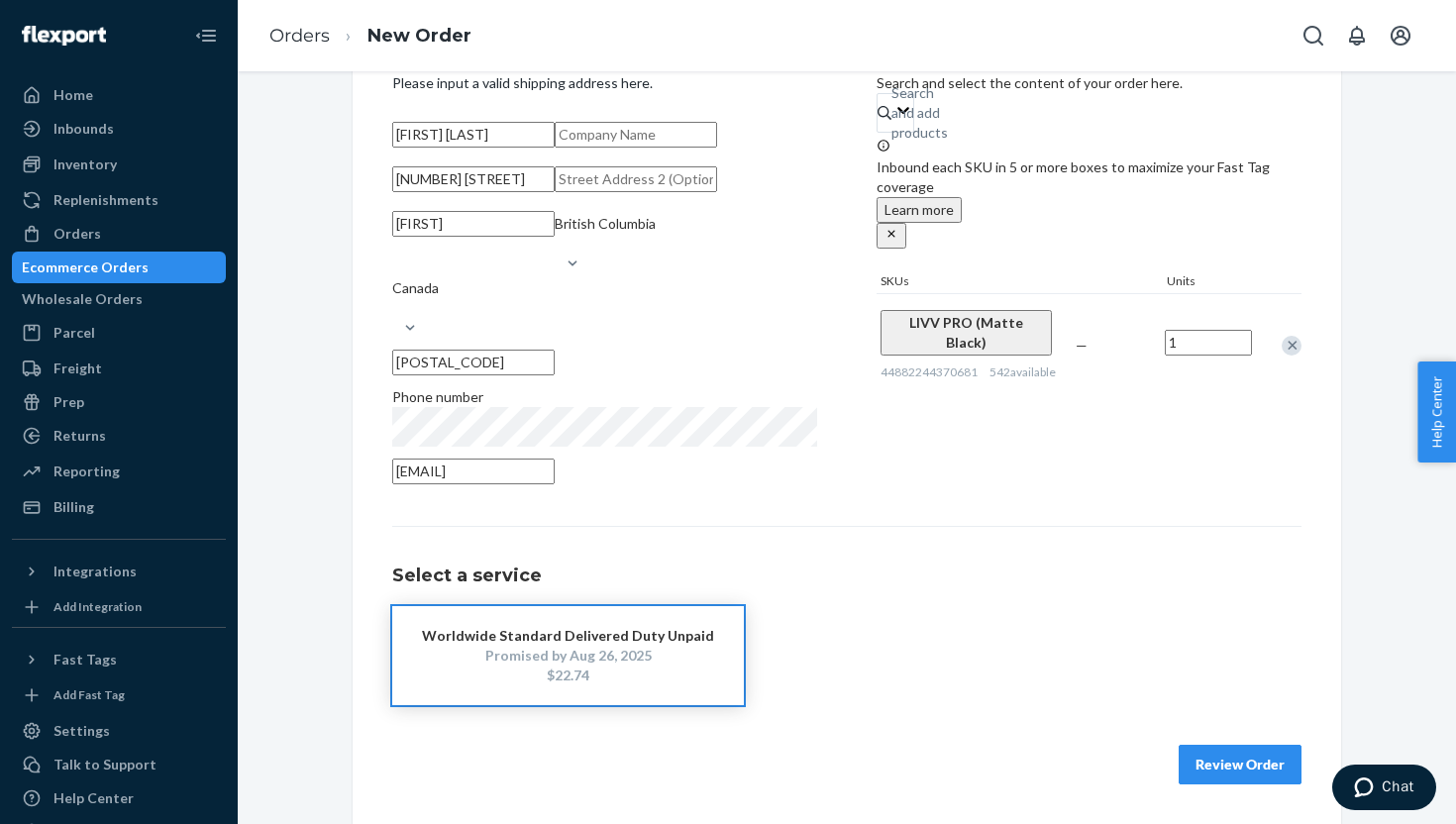 type on "[EMAIL]" 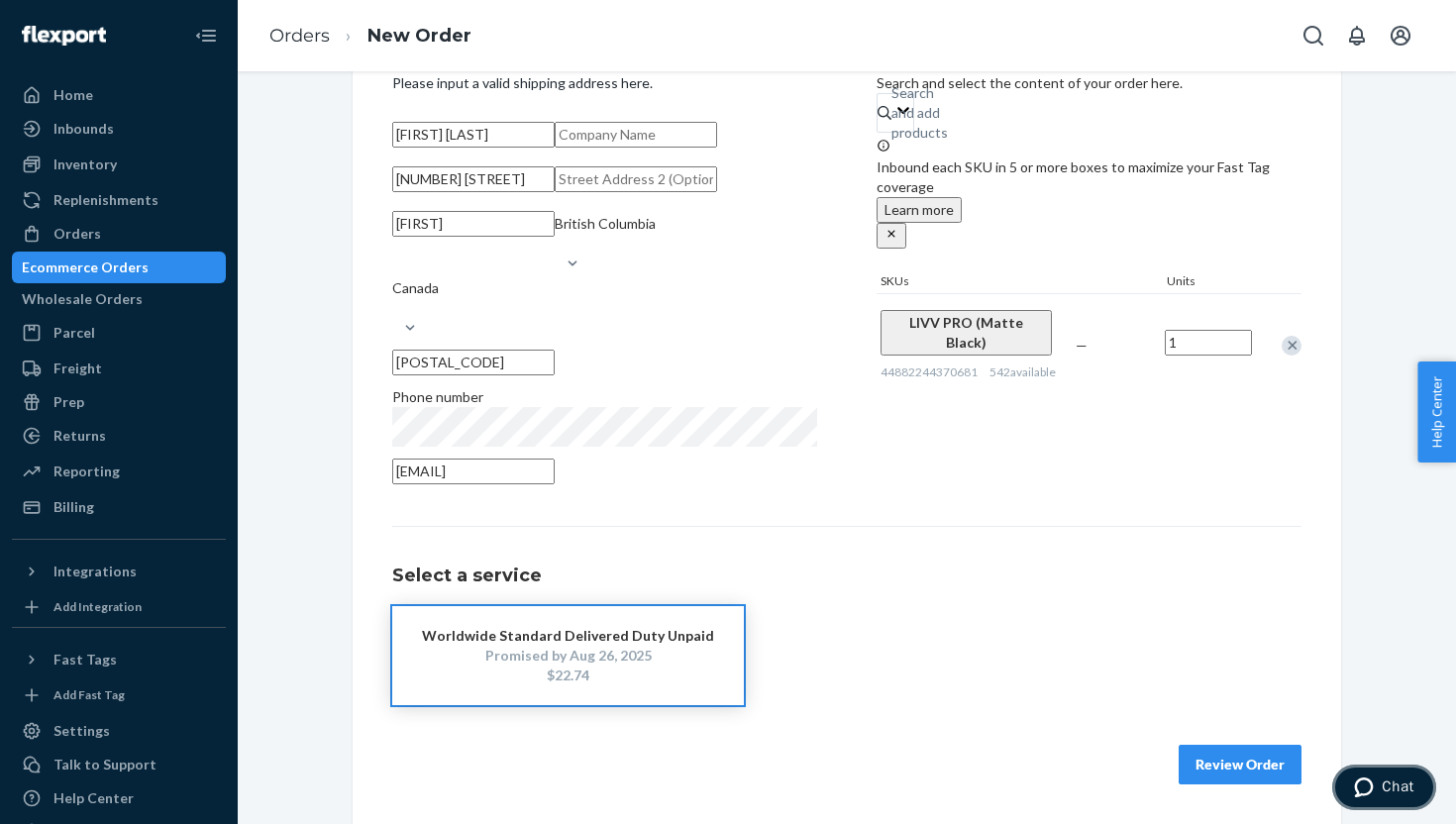 click on "Chat" at bounding box center (1384, 787) 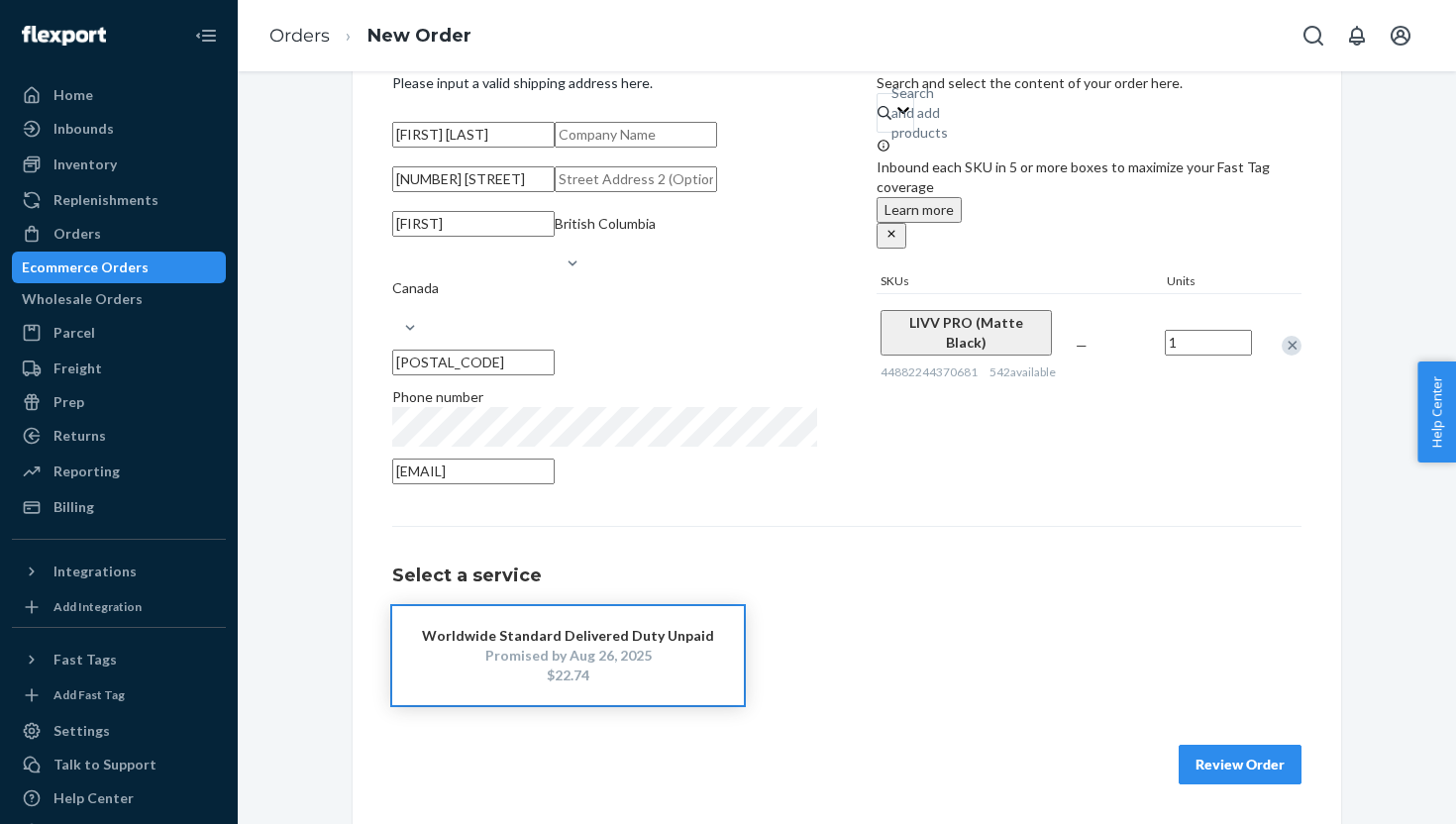 scroll, scrollTop: 0, scrollLeft: 0, axis: both 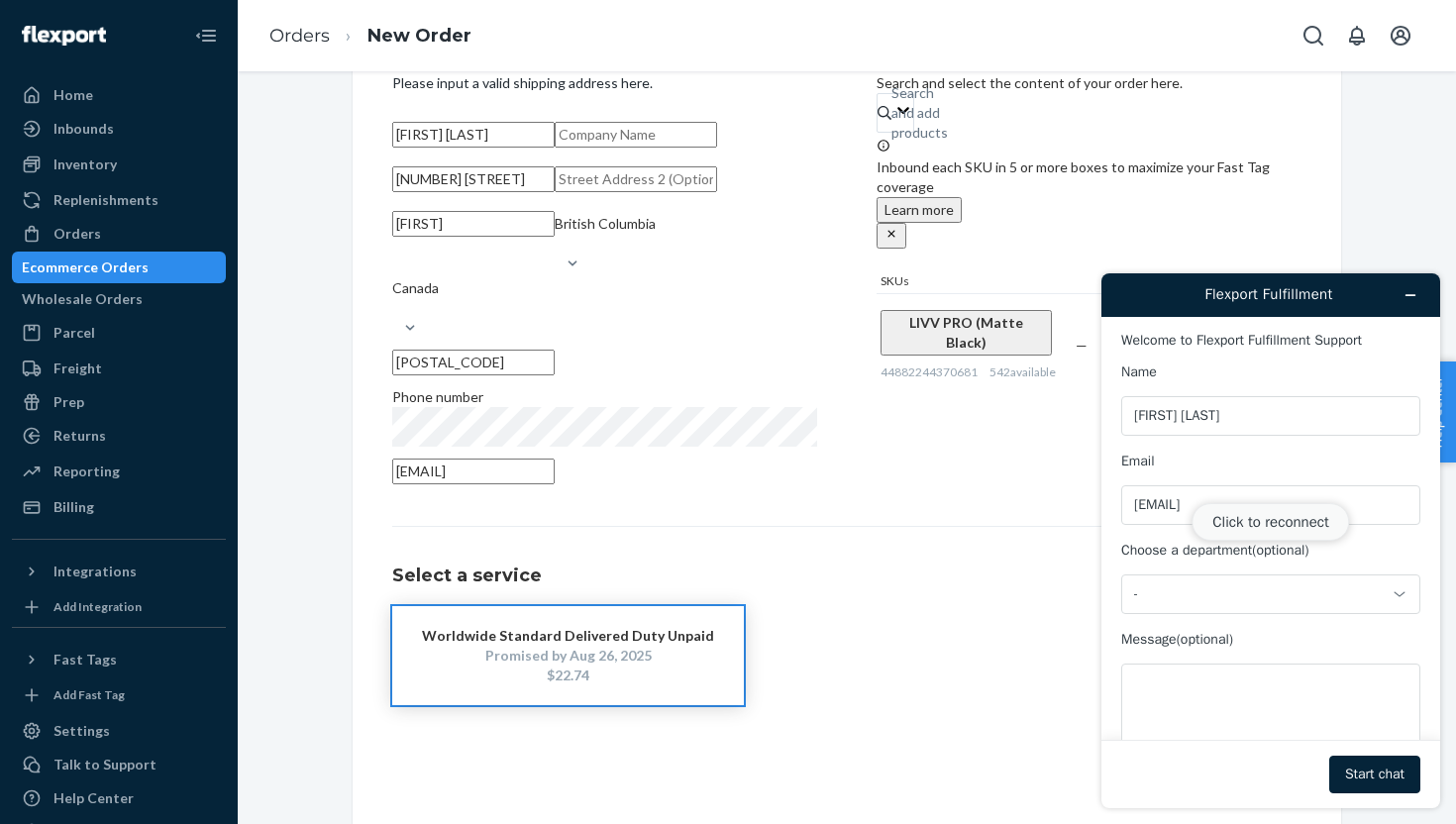 click on "Click to reconnect" at bounding box center (1270, 522) 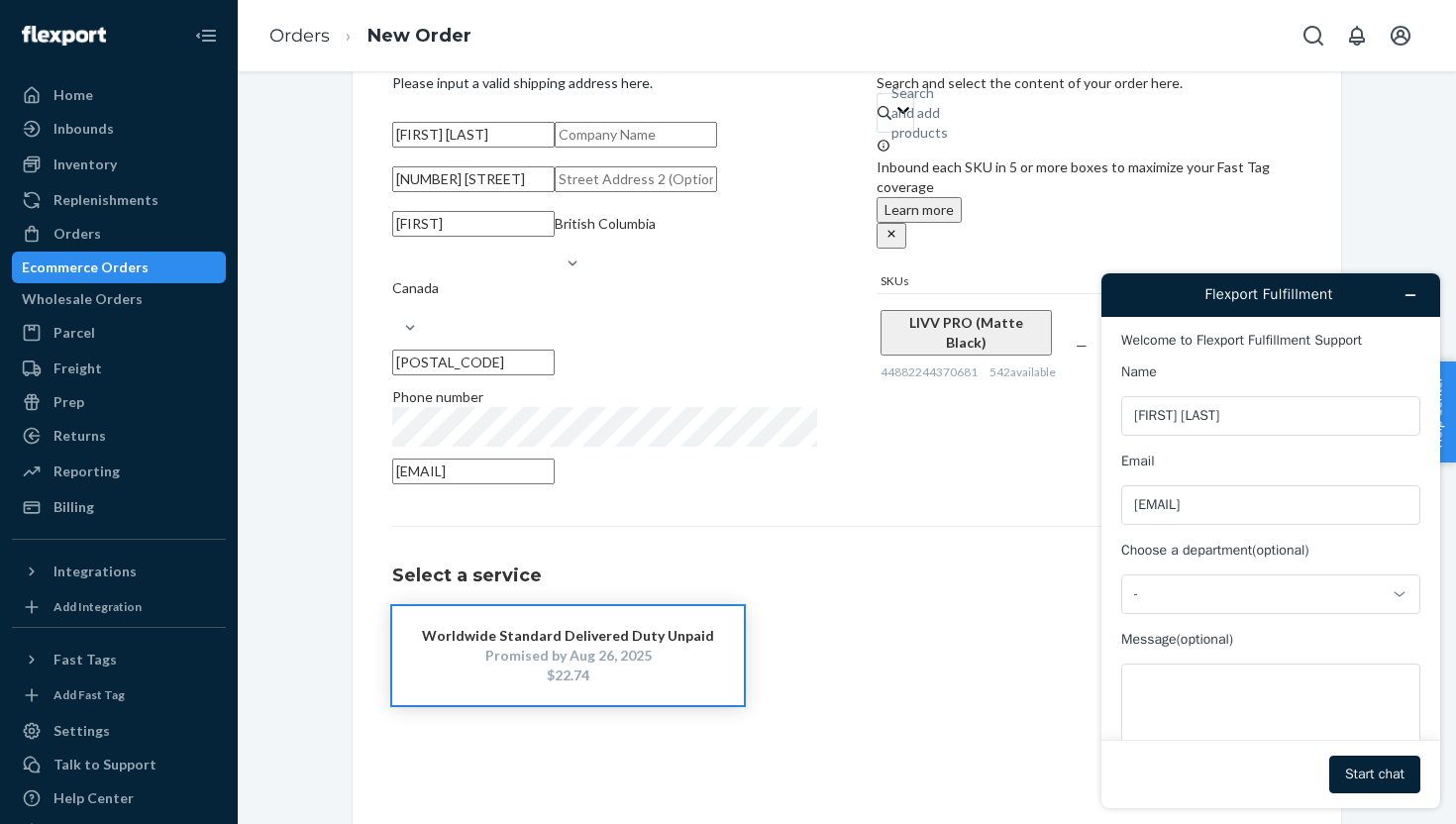 scroll, scrollTop: 62, scrollLeft: 0, axis: vertical 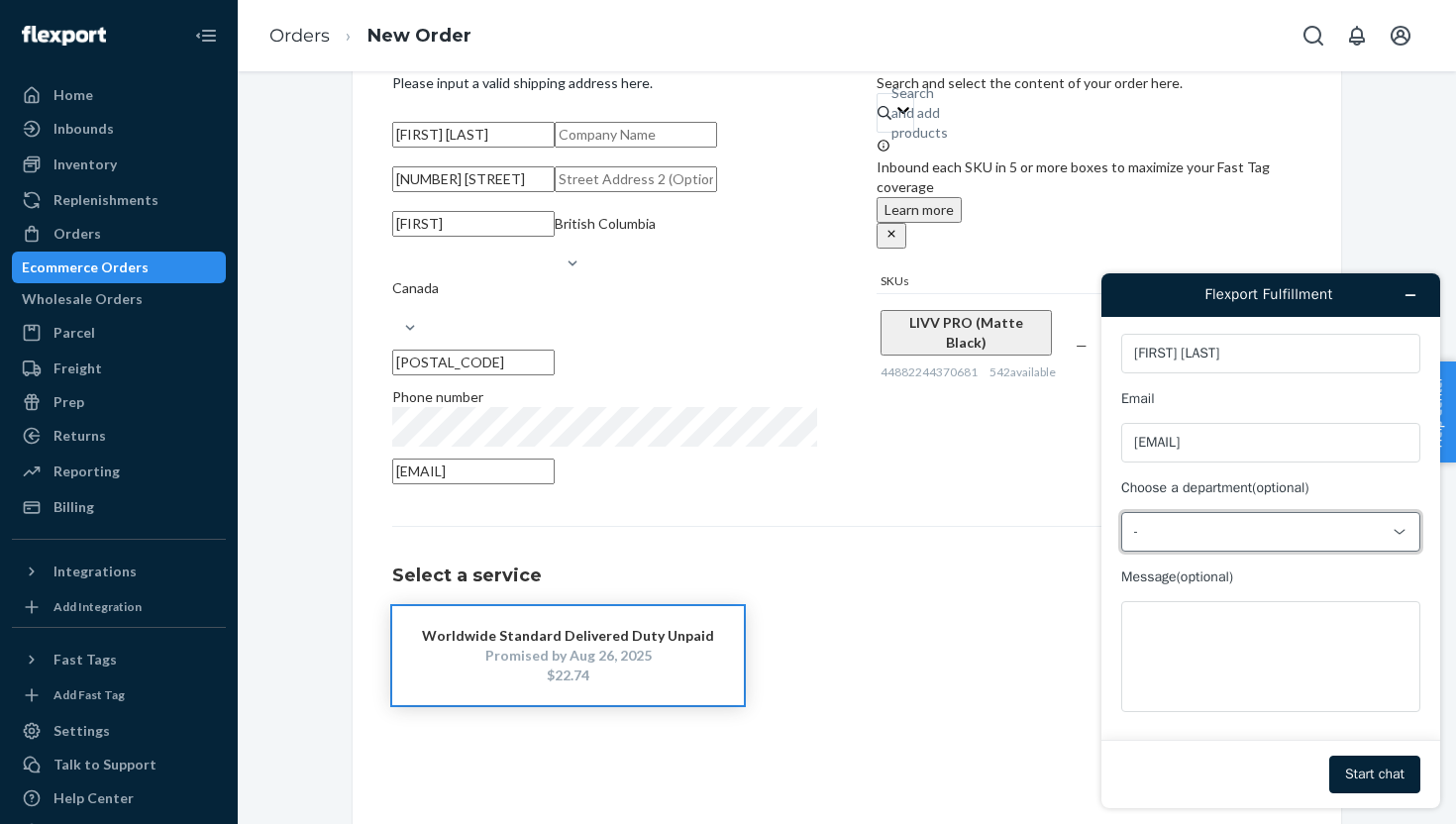 click on "-" at bounding box center (1271, 532) 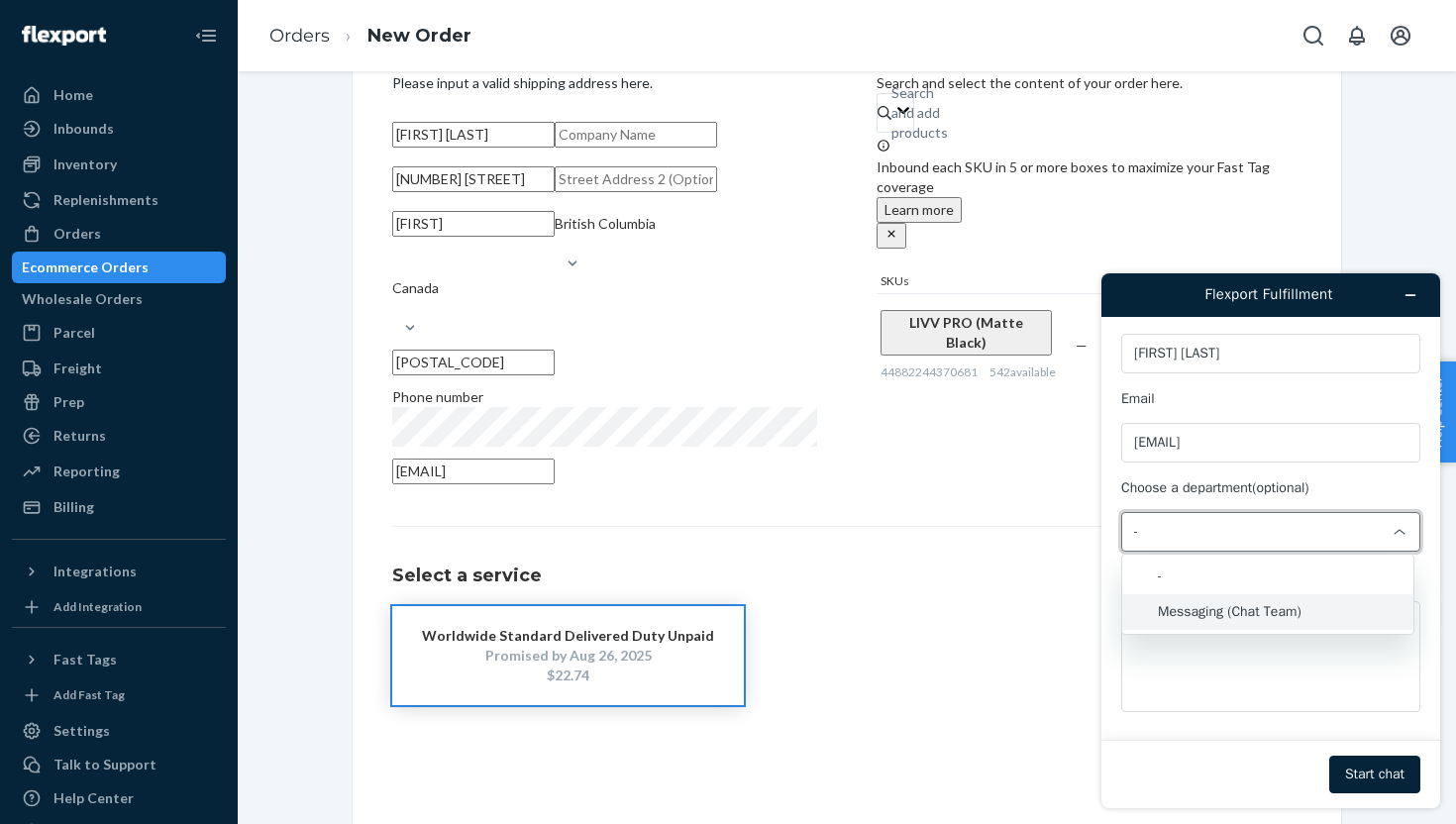 click on "Messaging (Chat Team)" at bounding box center (1268, 612) 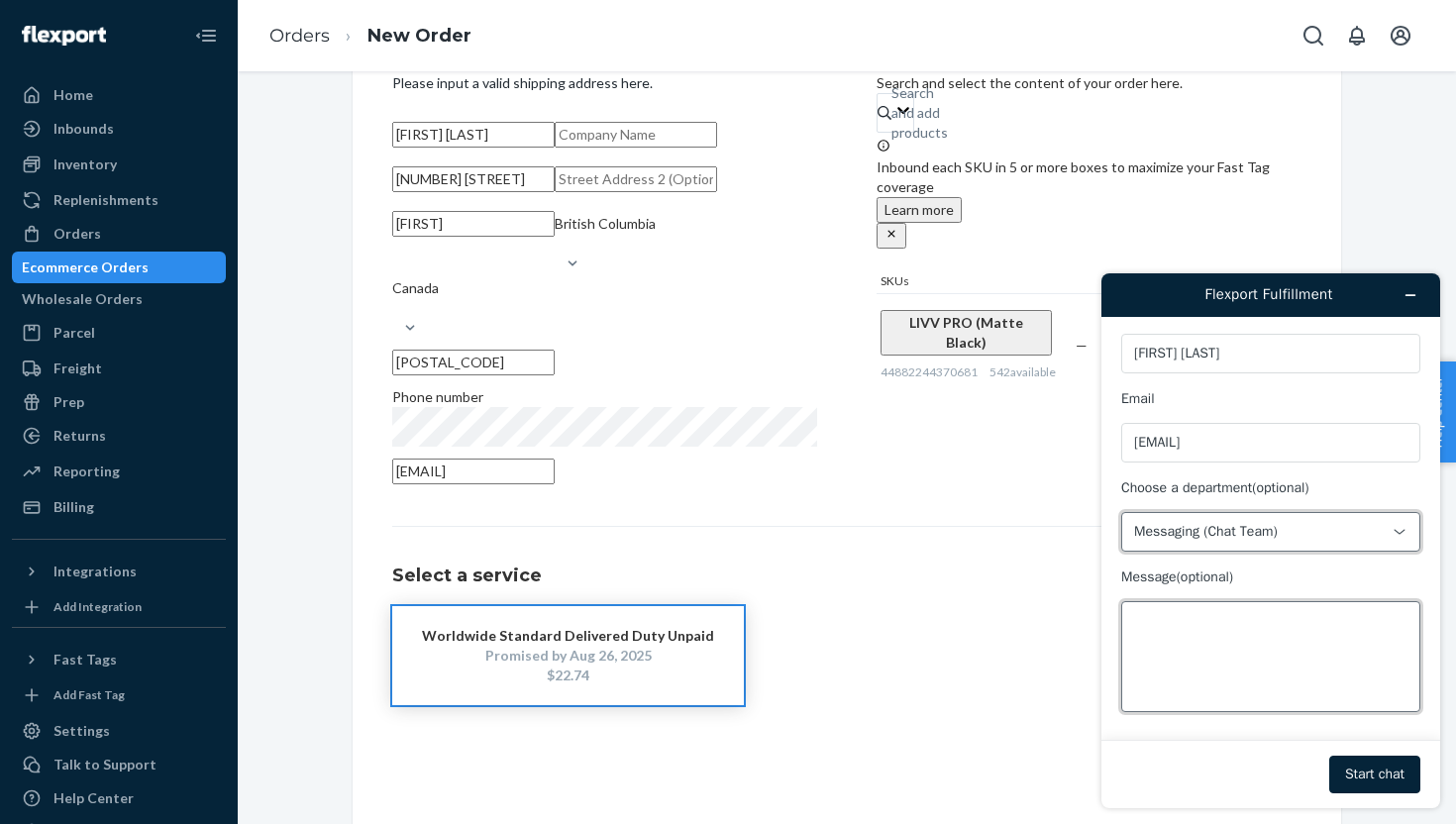 click on "Message  (optional)" at bounding box center (1271, 657) 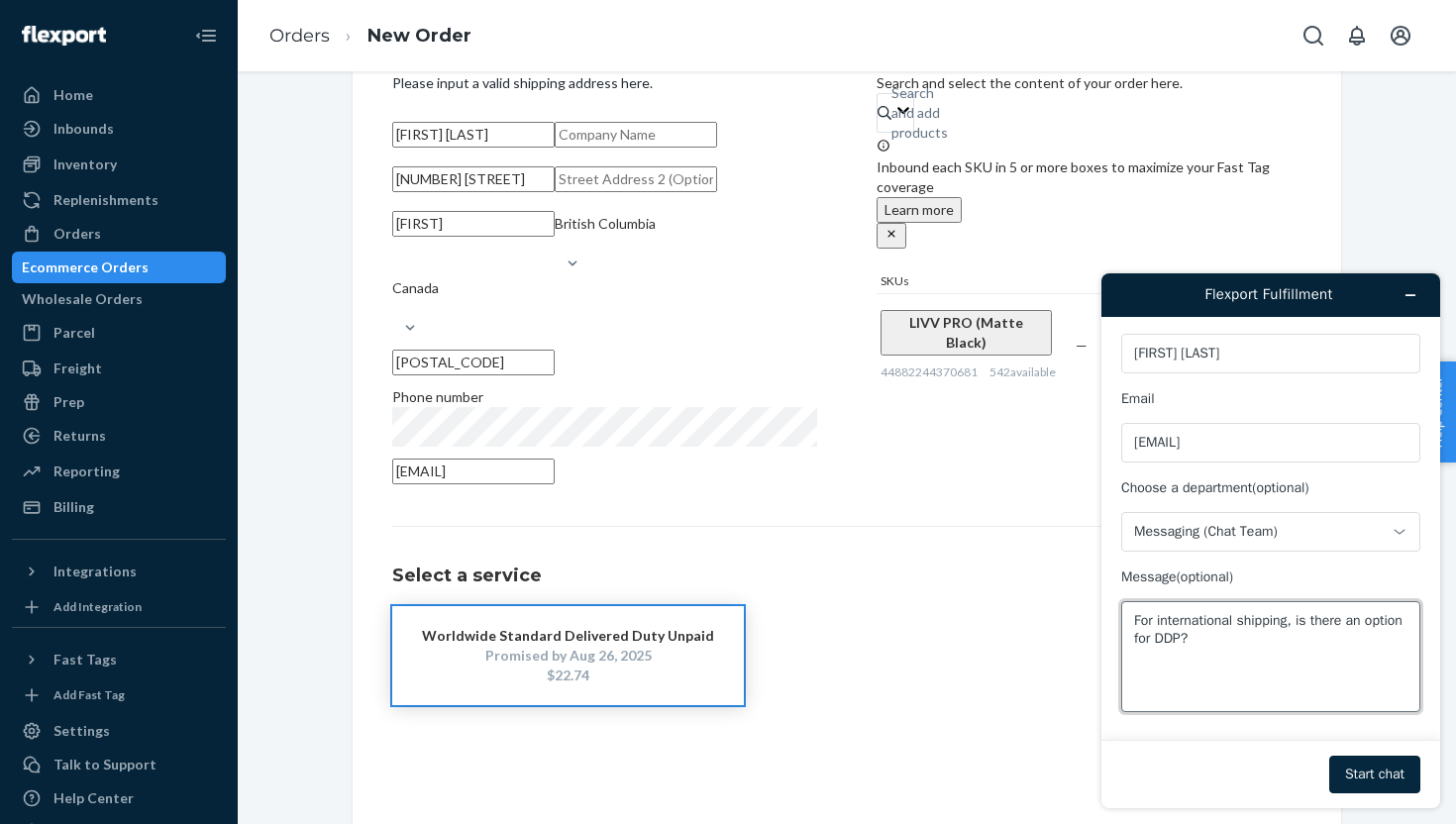 type on "For international shipping, is there an option for DDP?" 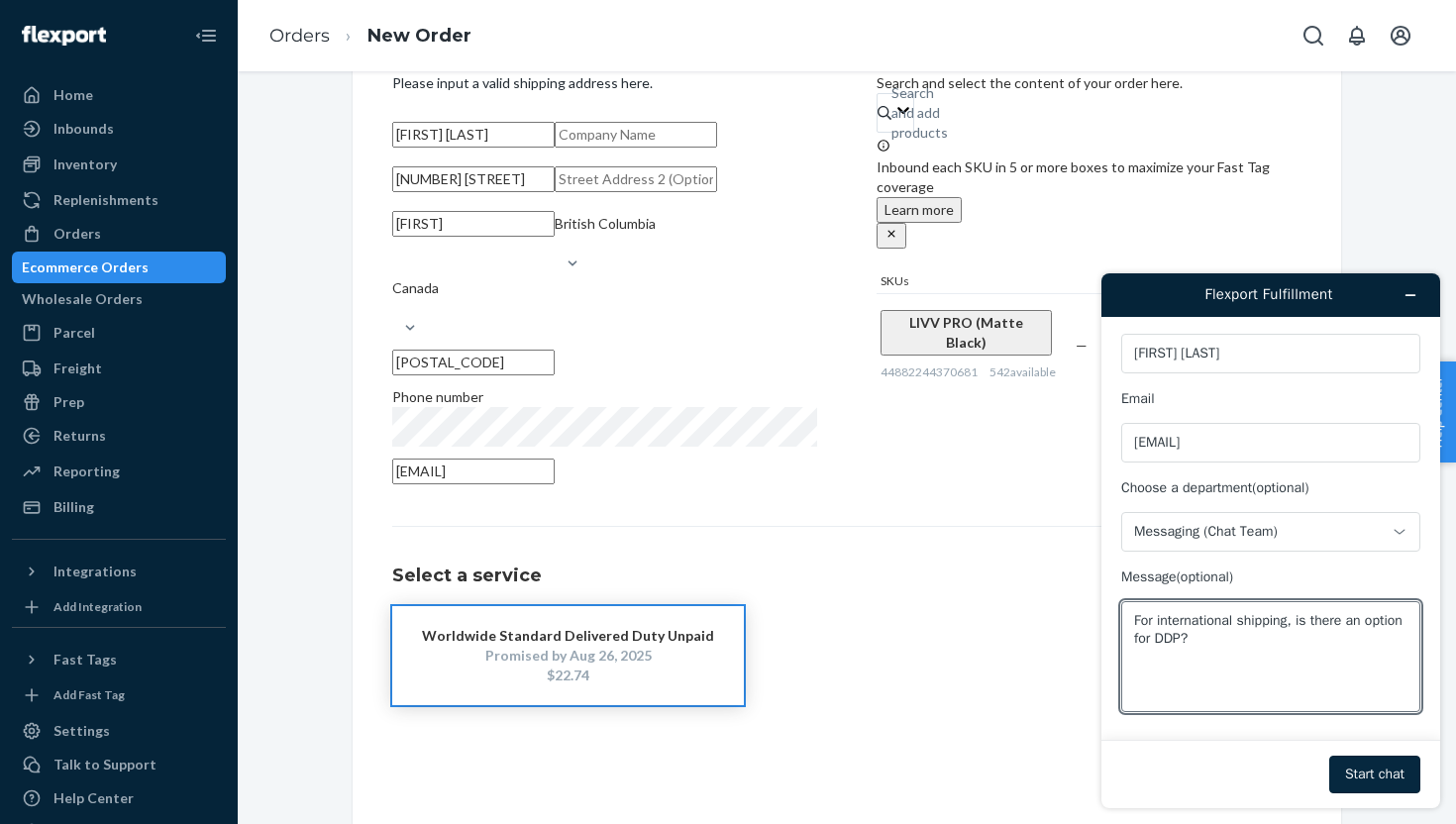 click on "Start chat" at bounding box center (1375, 774) 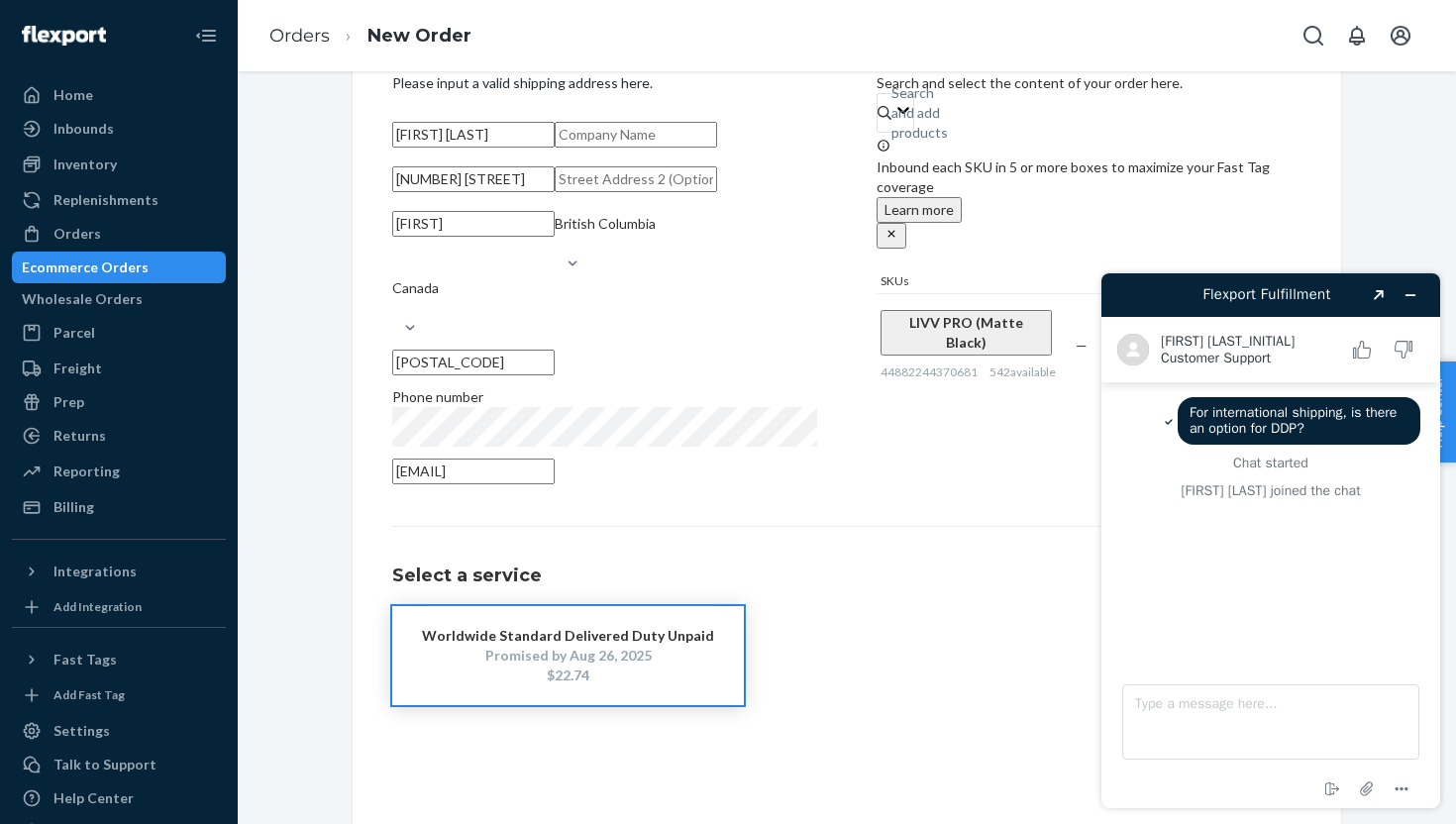 scroll, scrollTop: 101, scrollLeft: 0, axis: vertical 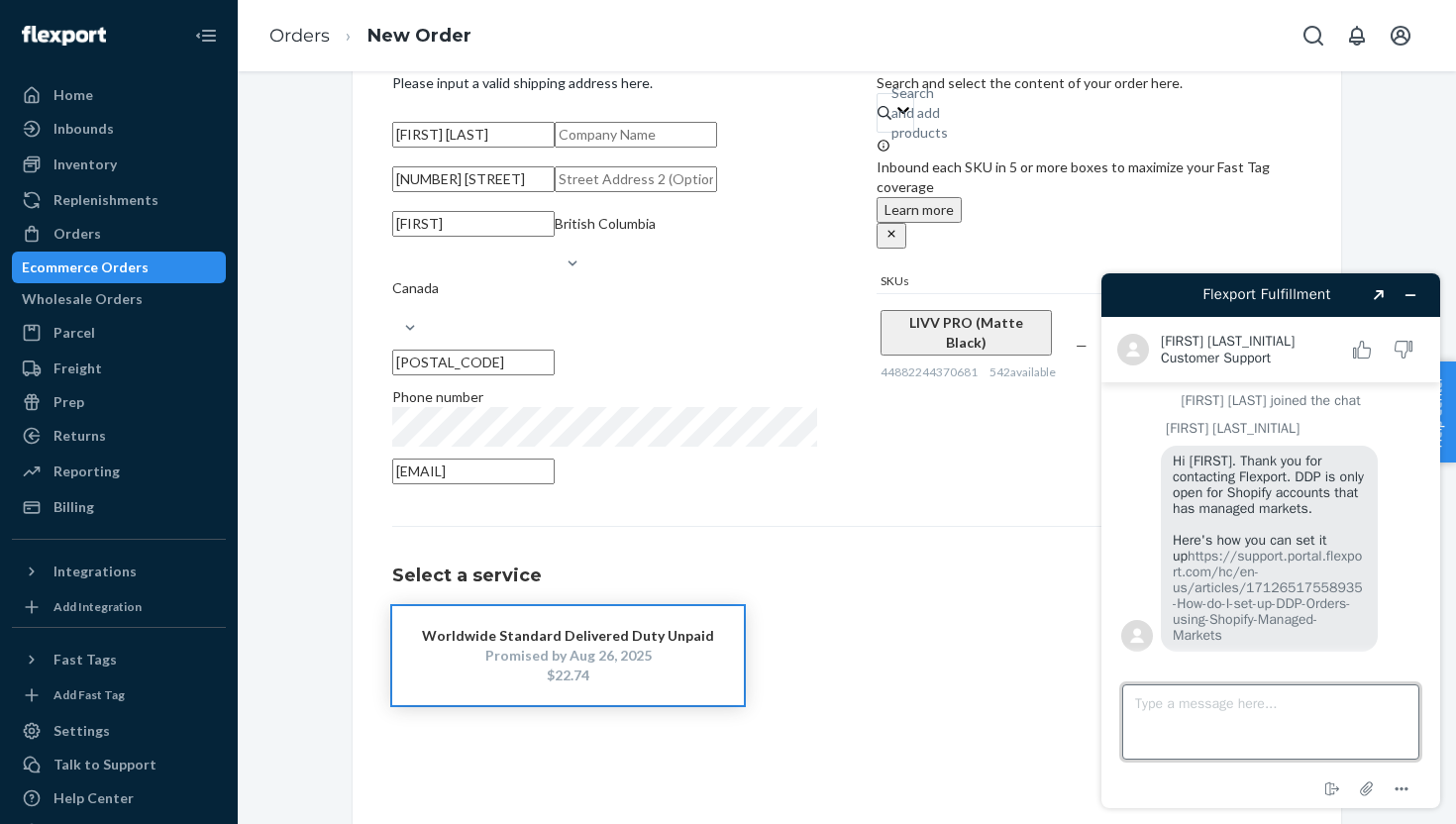 click on "Type a message here..." at bounding box center [1271, 722] 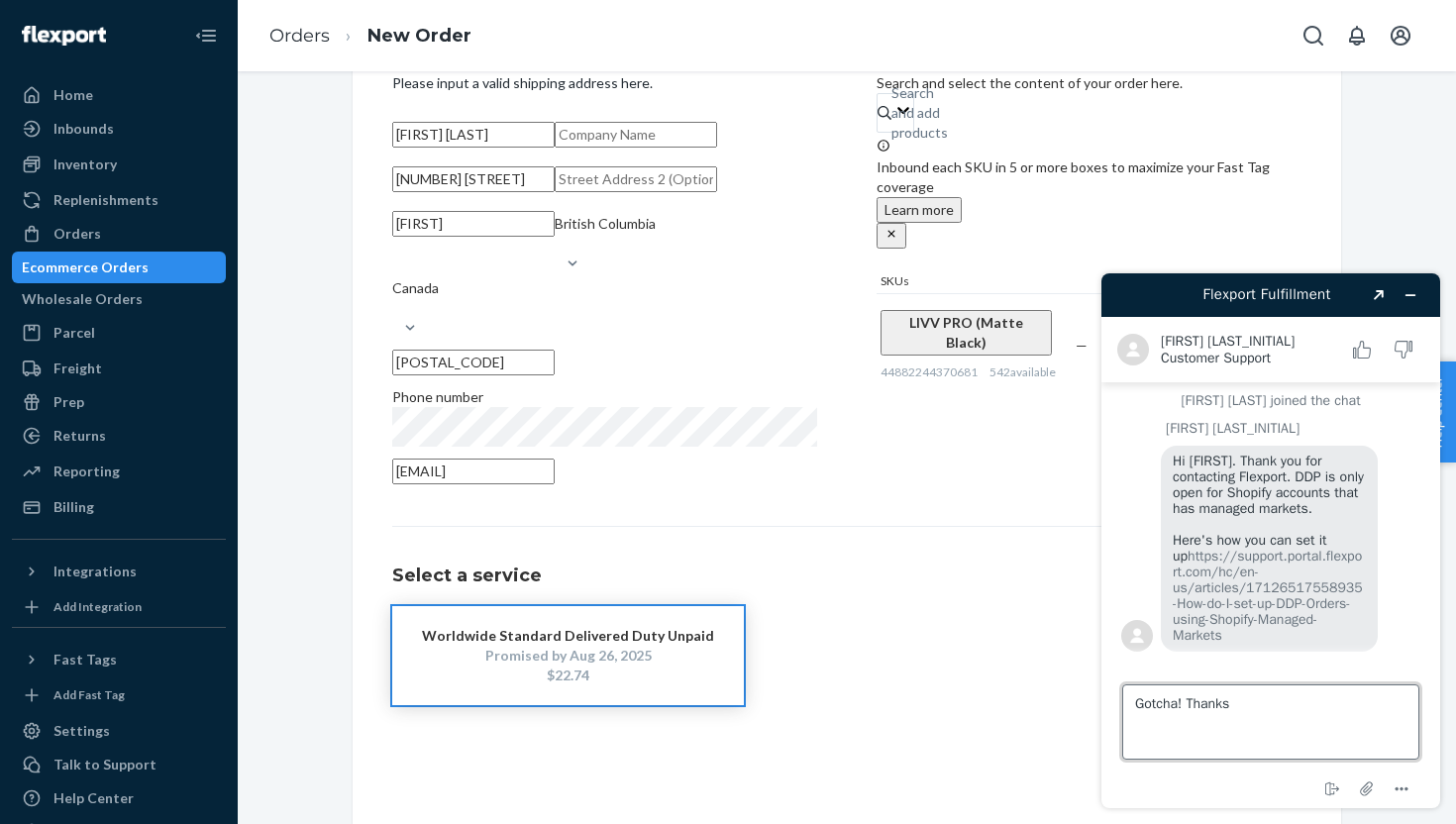 type on "Gotcha! Thanks!" 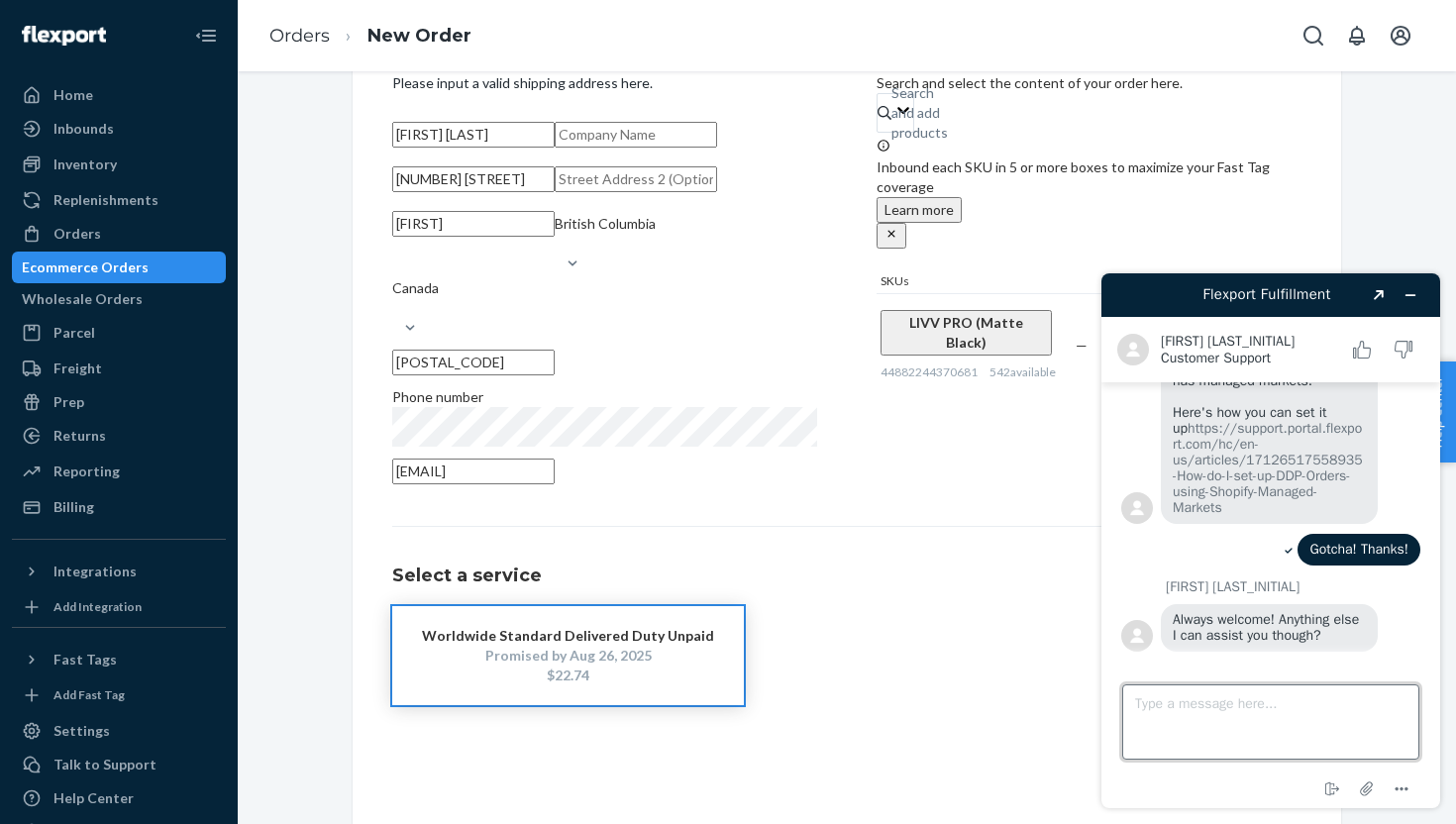 scroll, scrollTop: 228, scrollLeft: 0, axis: vertical 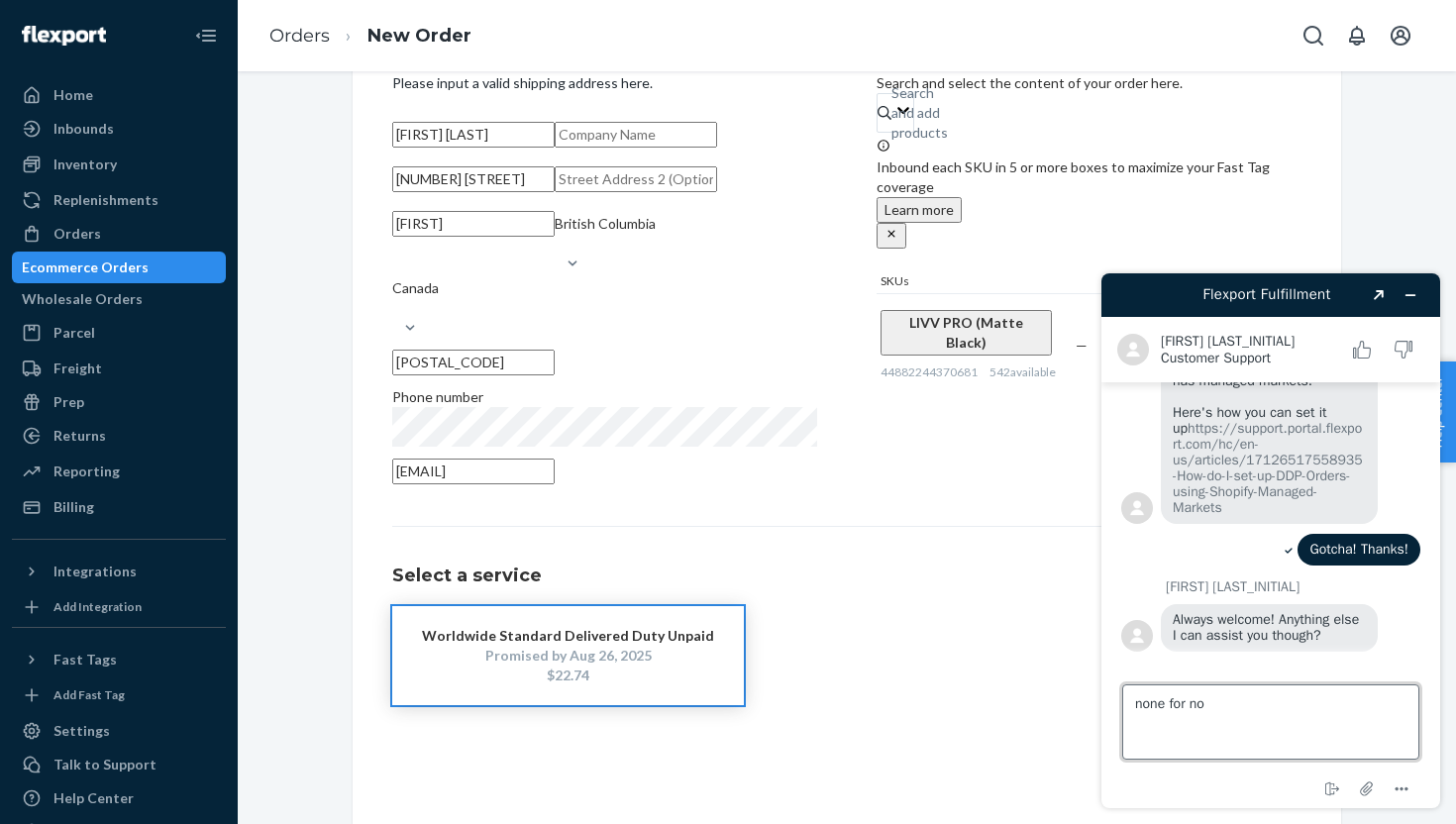 type on "none for now" 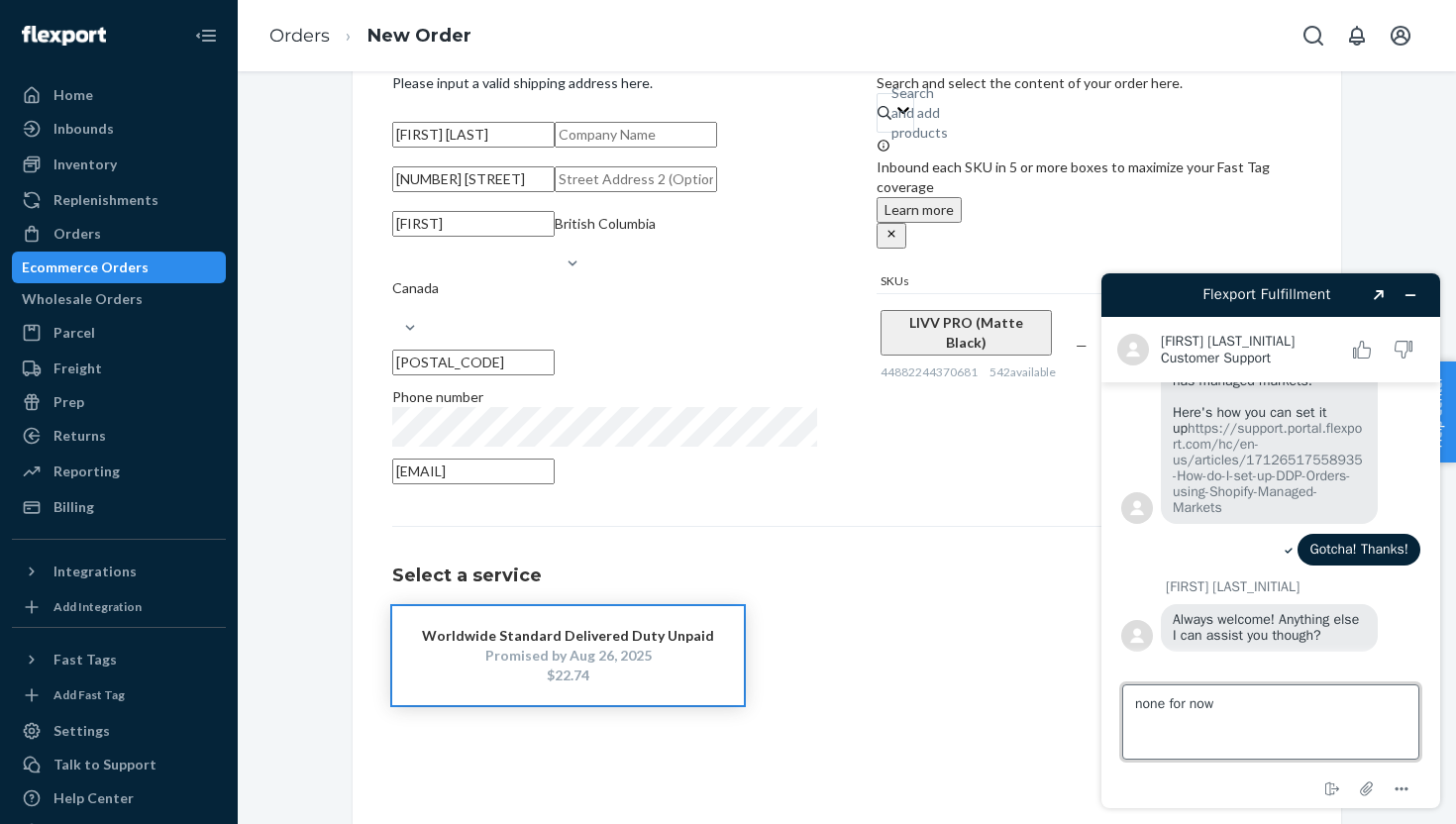 type 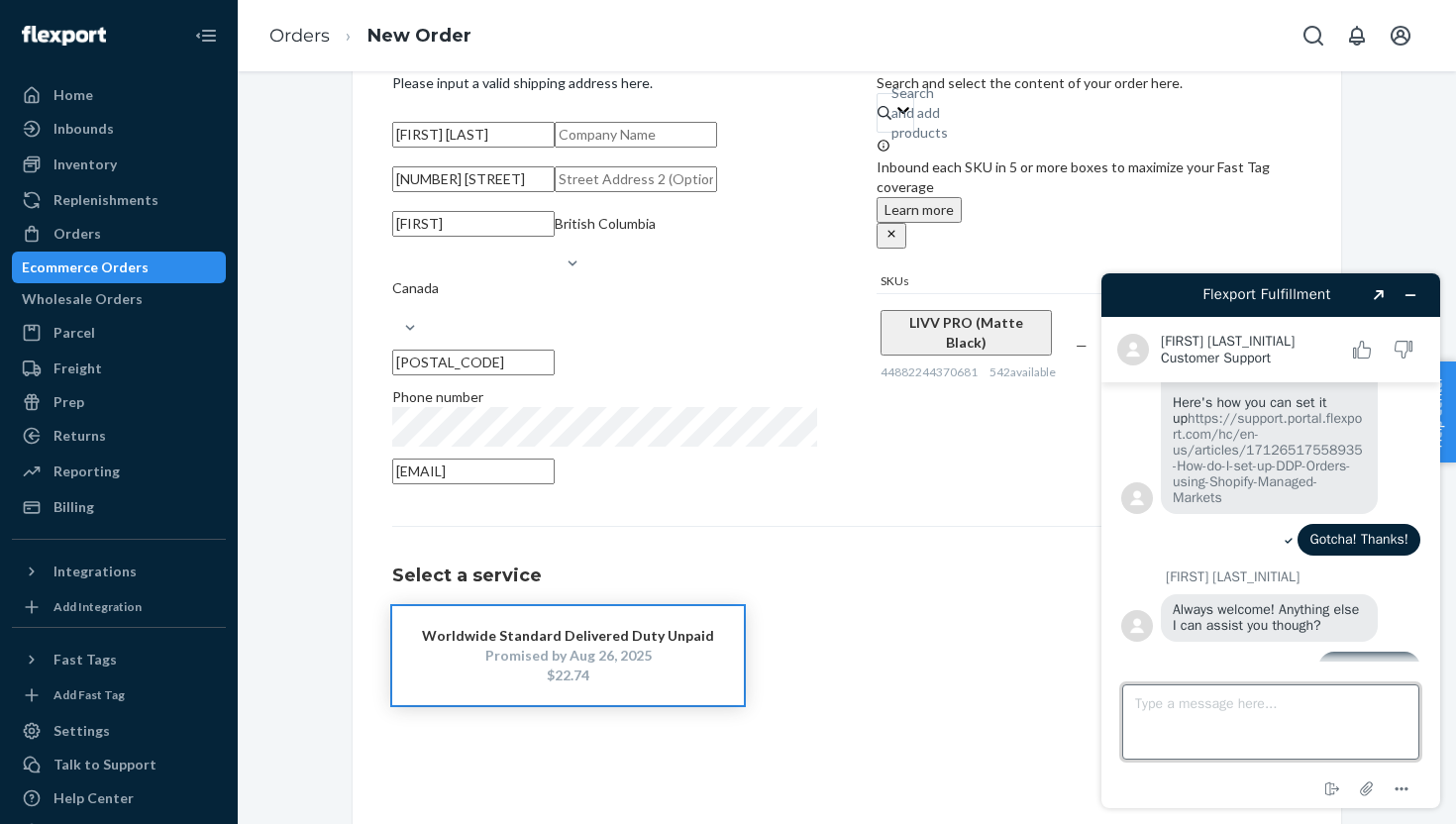 scroll, scrollTop: 269, scrollLeft: 0, axis: vertical 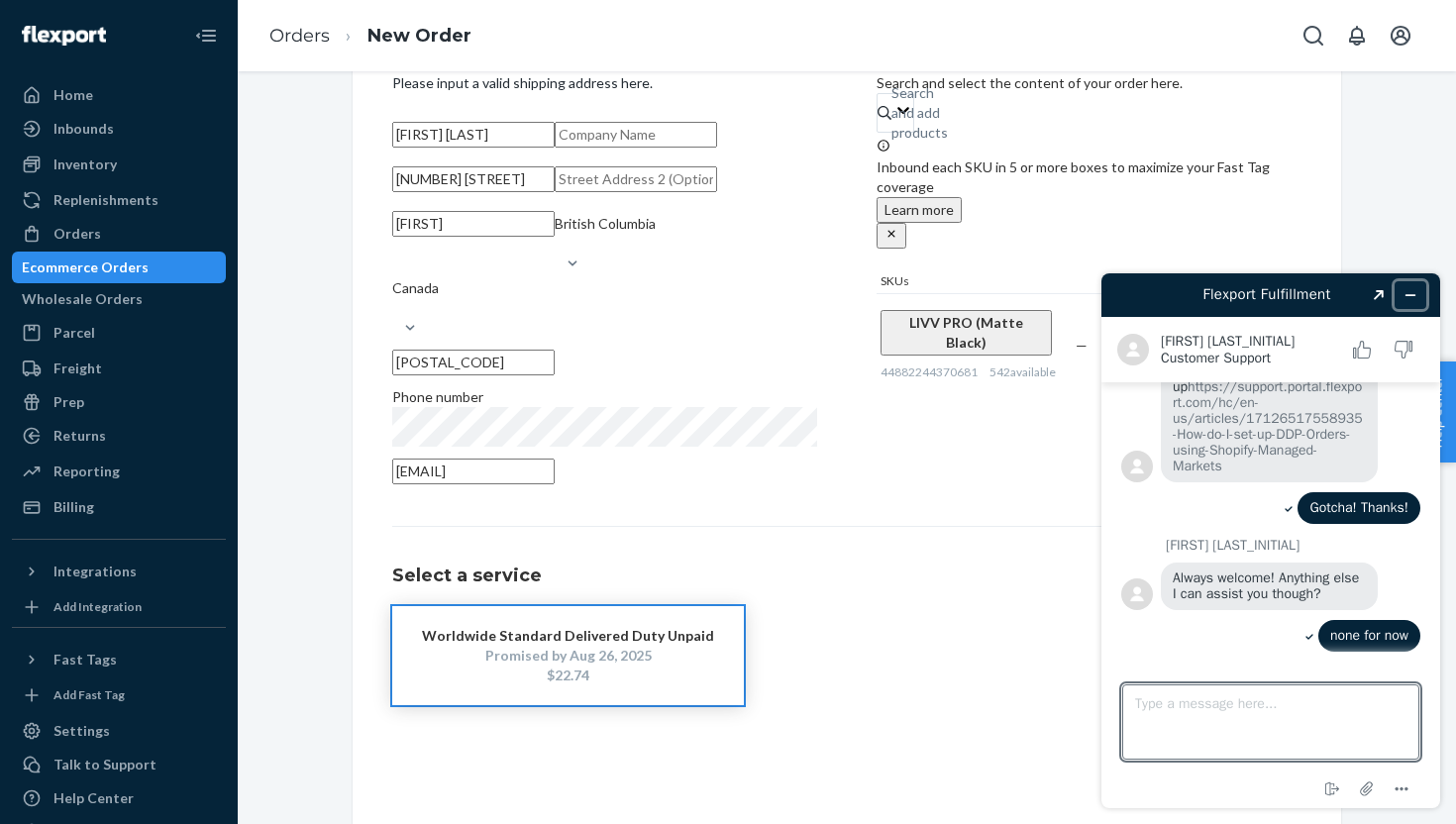 click 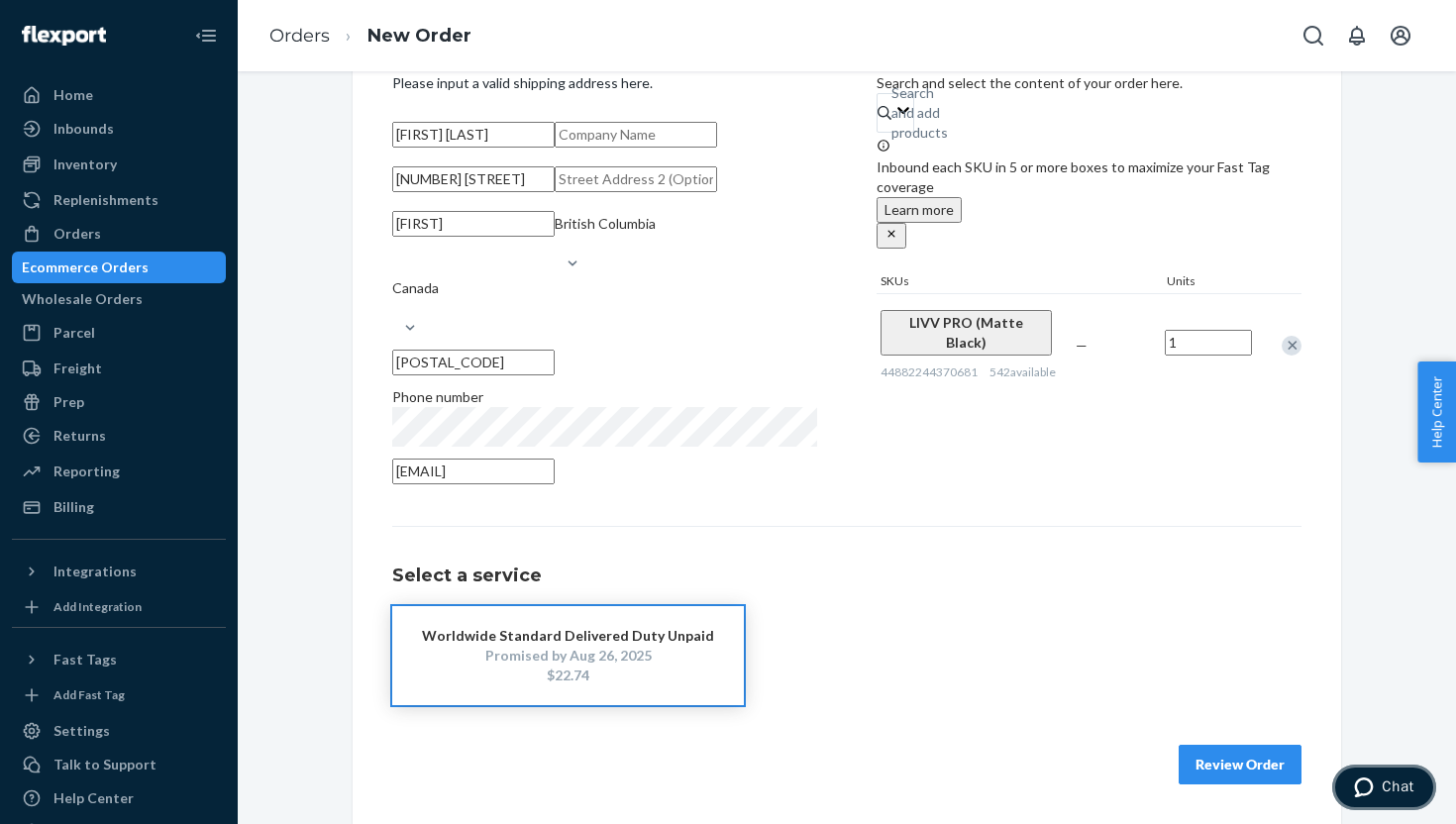 scroll, scrollTop: 84, scrollLeft: 0, axis: vertical 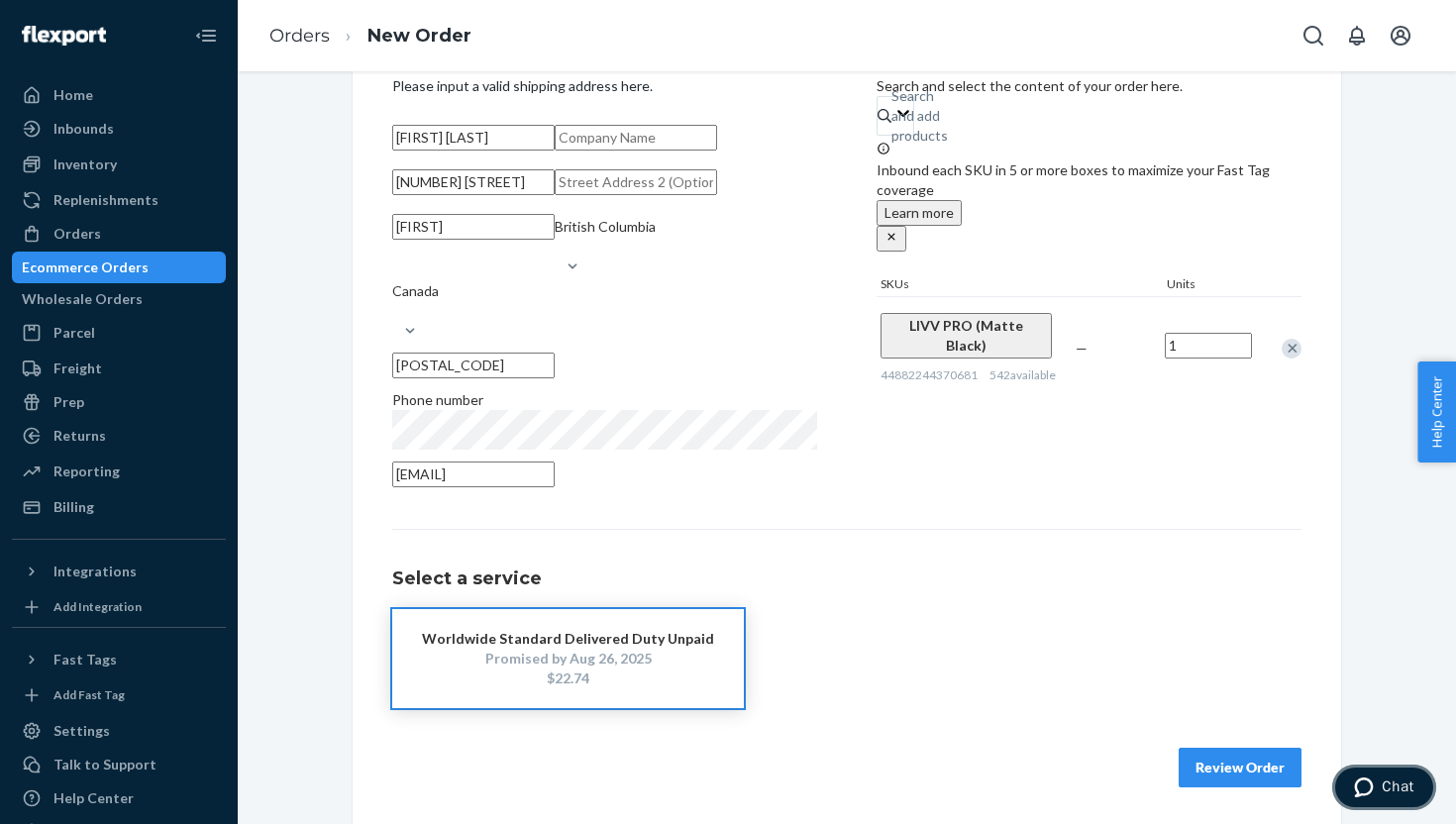 type 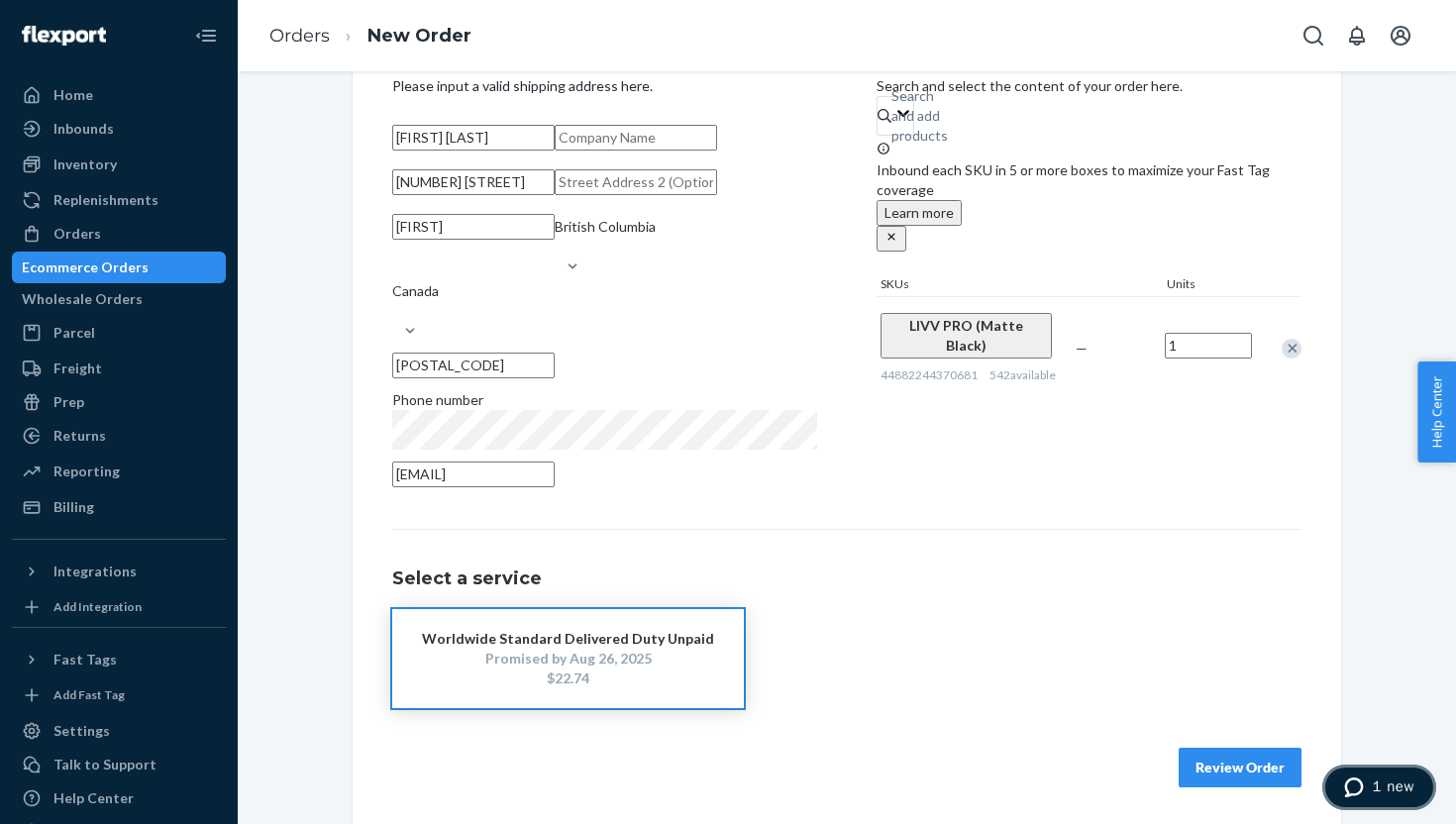 scroll, scrollTop: 176, scrollLeft: 0, axis: vertical 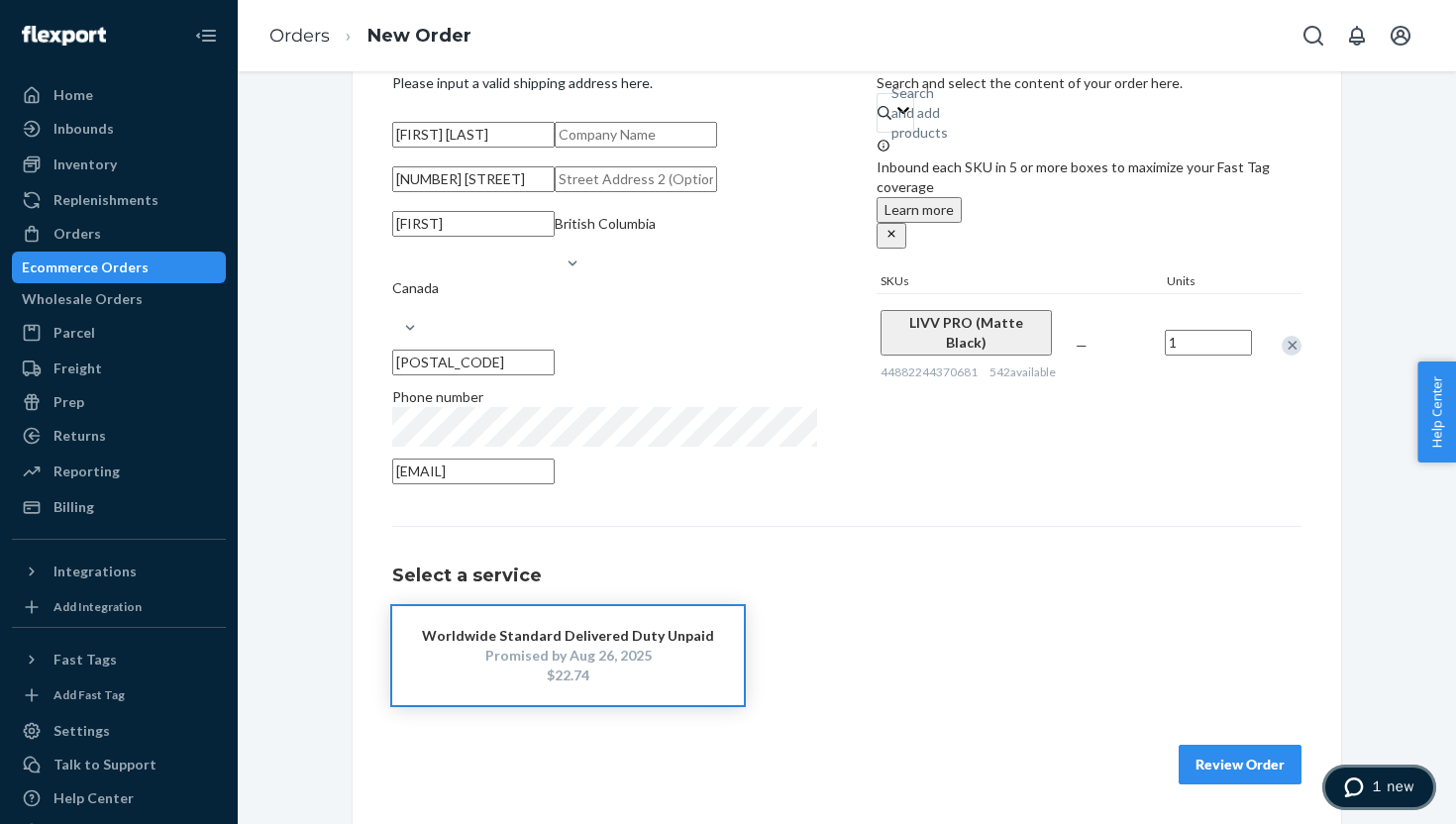 click on "1 new" at bounding box center [1379, 787] 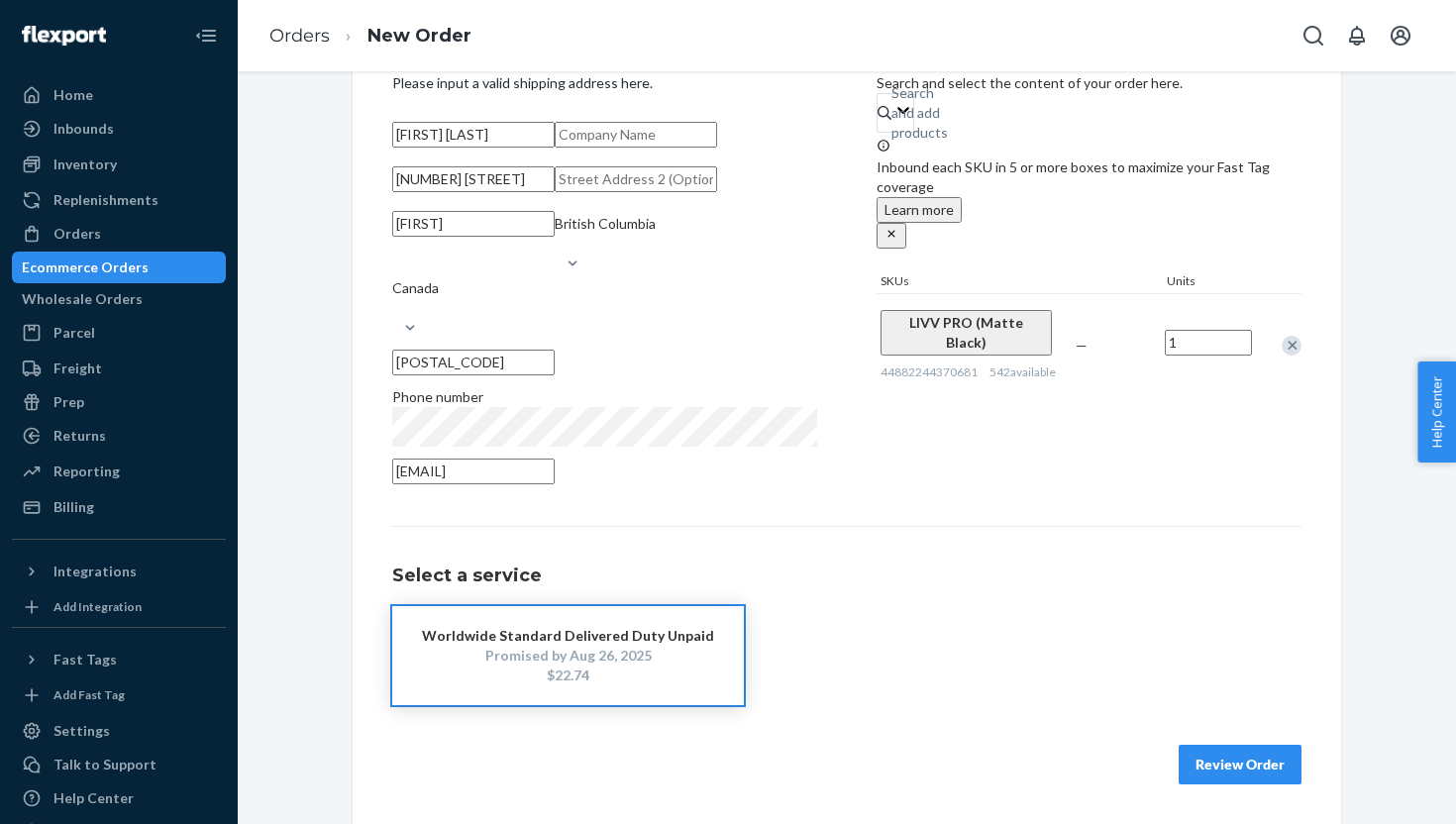scroll, scrollTop: 0, scrollLeft: 0, axis: both 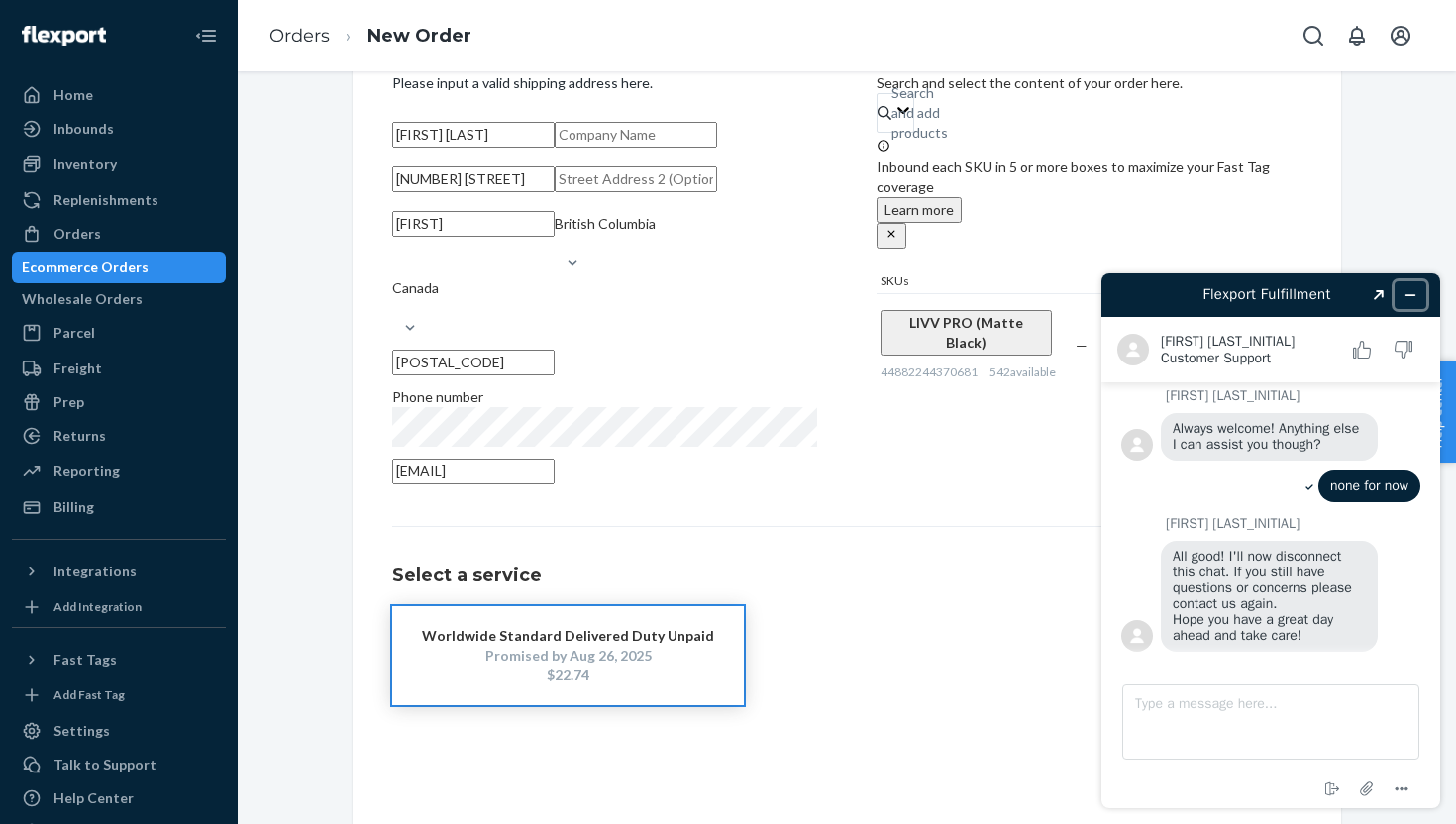 click 